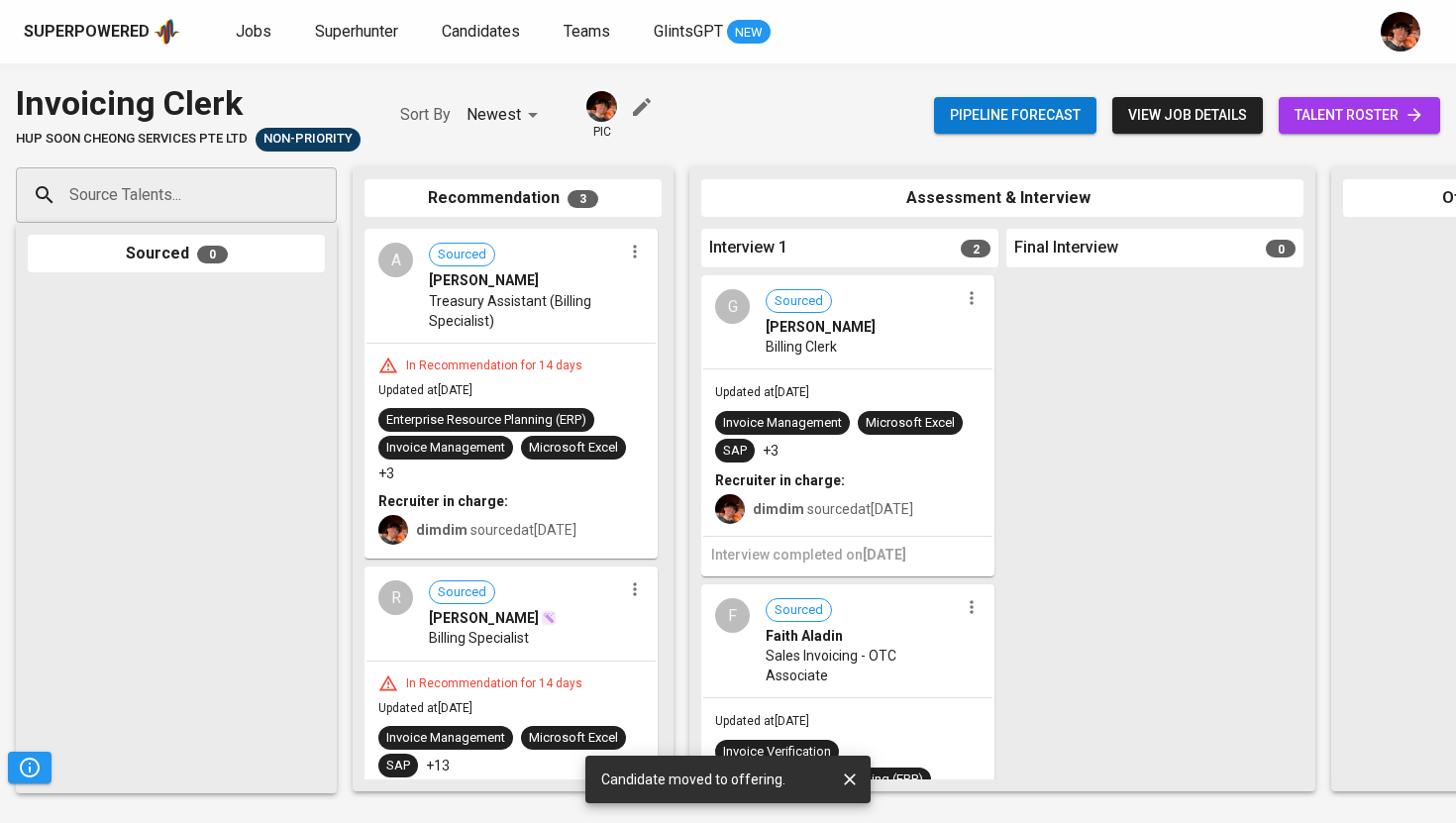 scroll, scrollTop: 0, scrollLeft: 0, axis: both 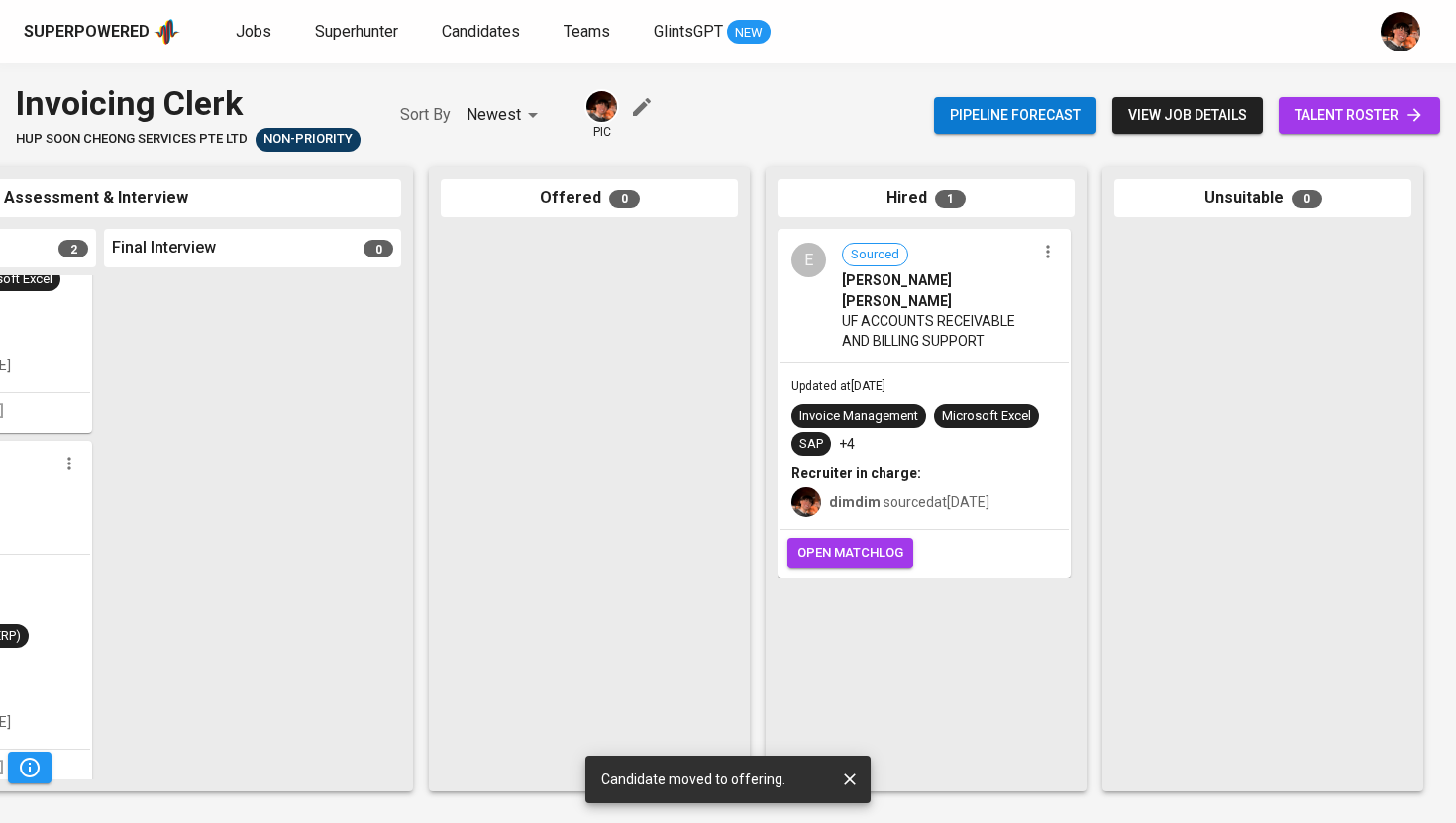 click on "open matchlog" at bounding box center (924, 553) 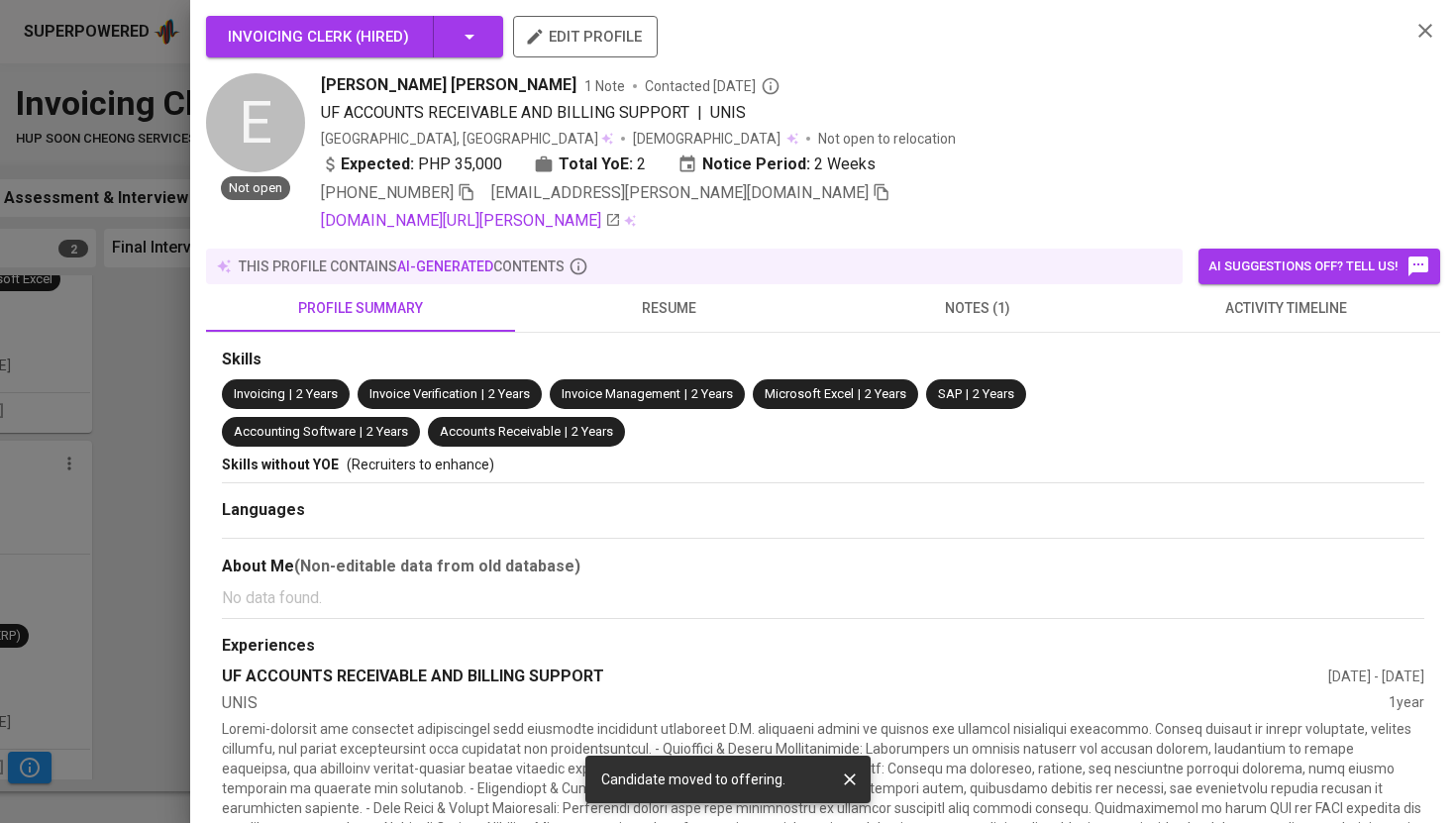click at bounding box center (728, 411) 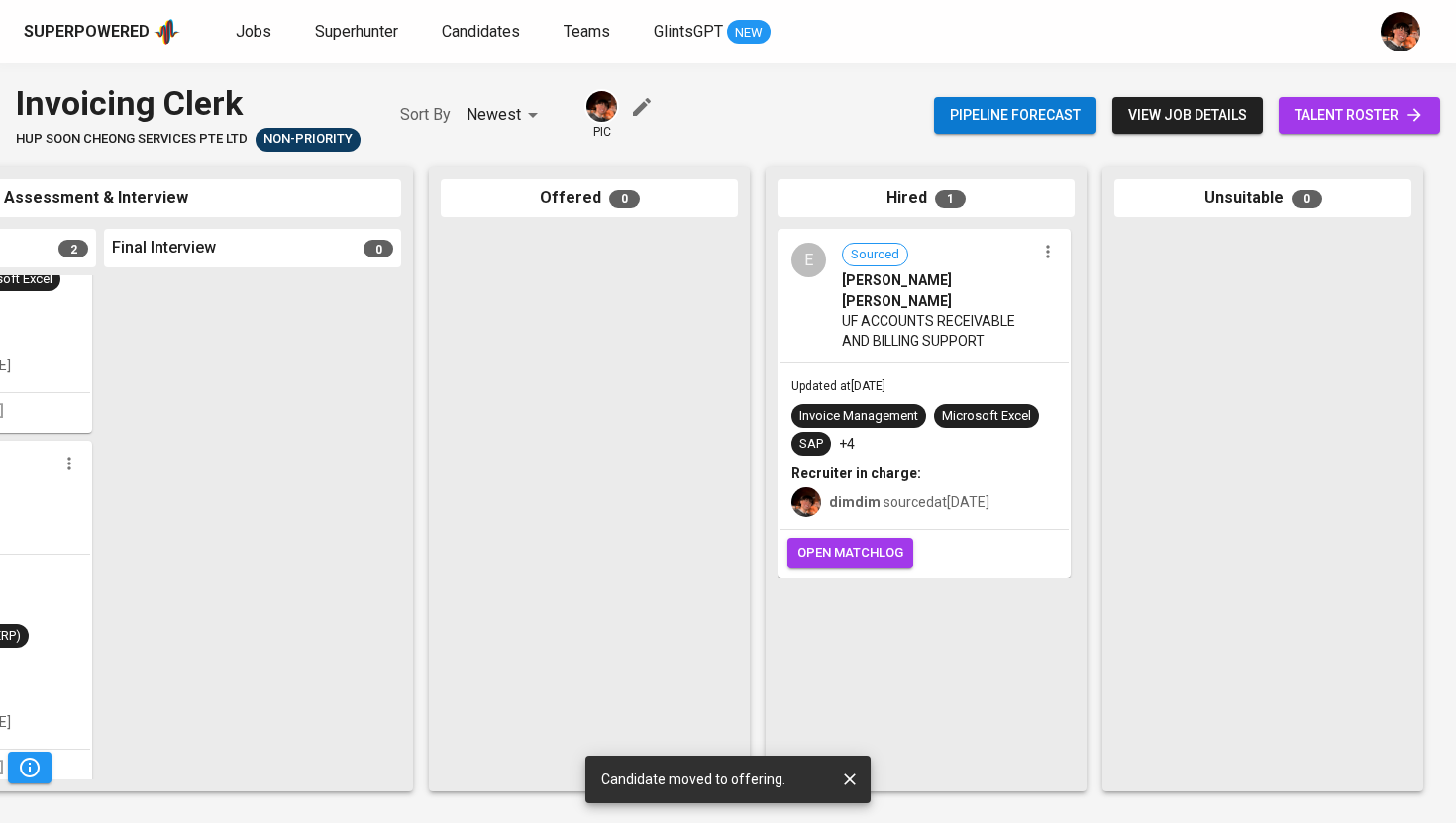 click on "open matchlog" at bounding box center (850, 553) 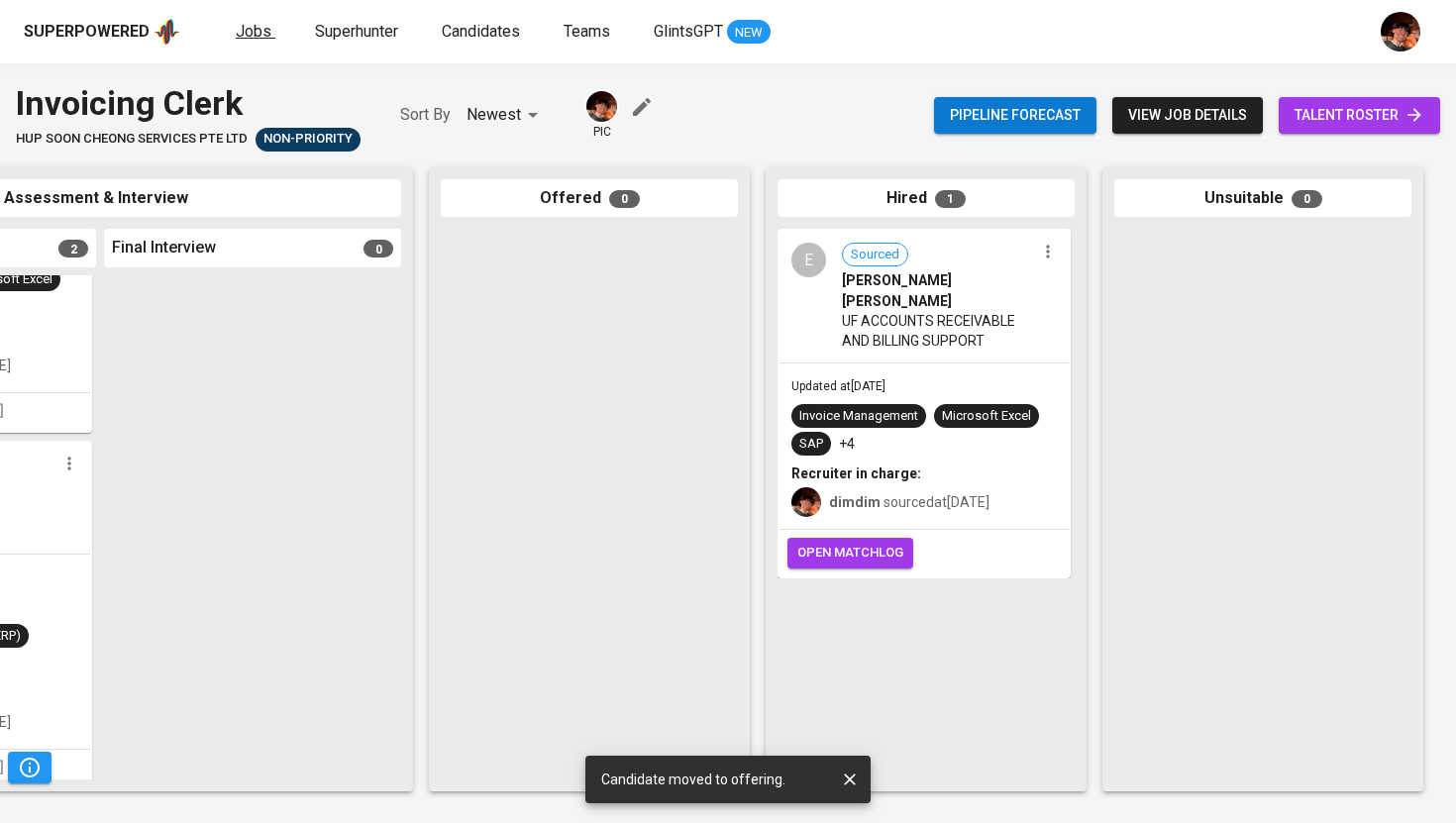 click on "Jobs" at bounding box center (254, 31) 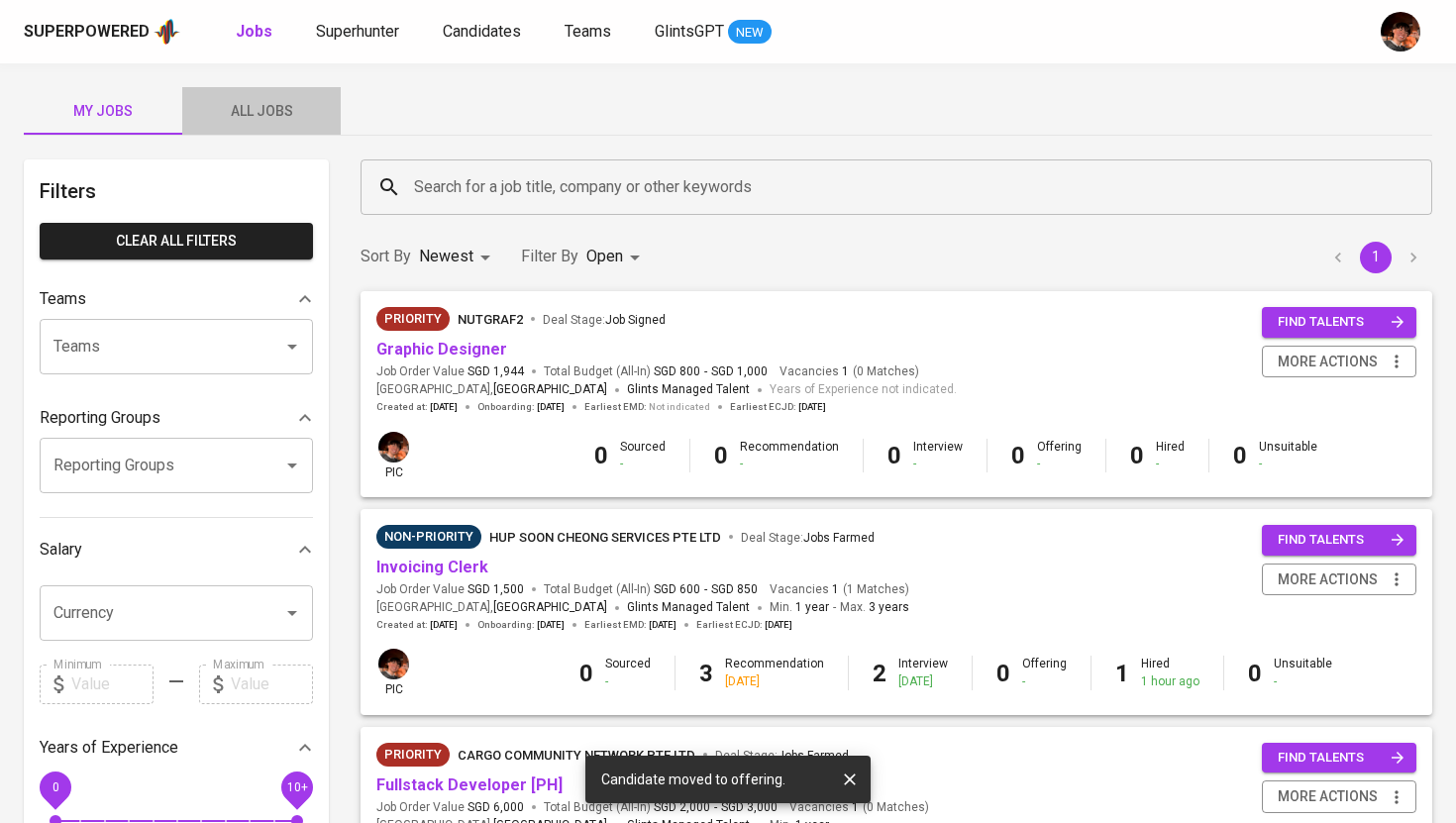 click on "All Jobs" at bounding box center (261, 111) 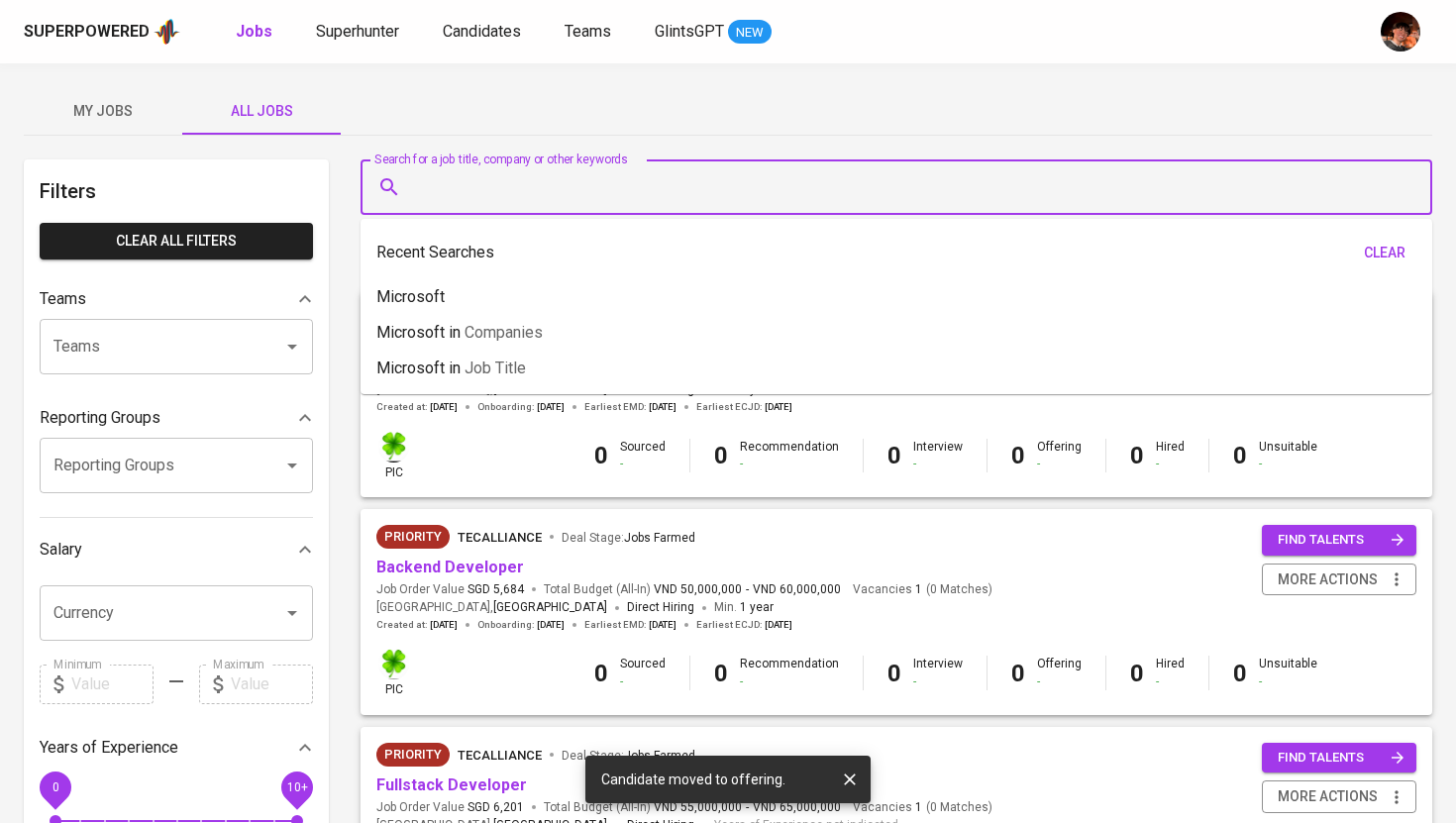 click on "Search for a job title, company or other keywords" at bounding box center (901, 187) 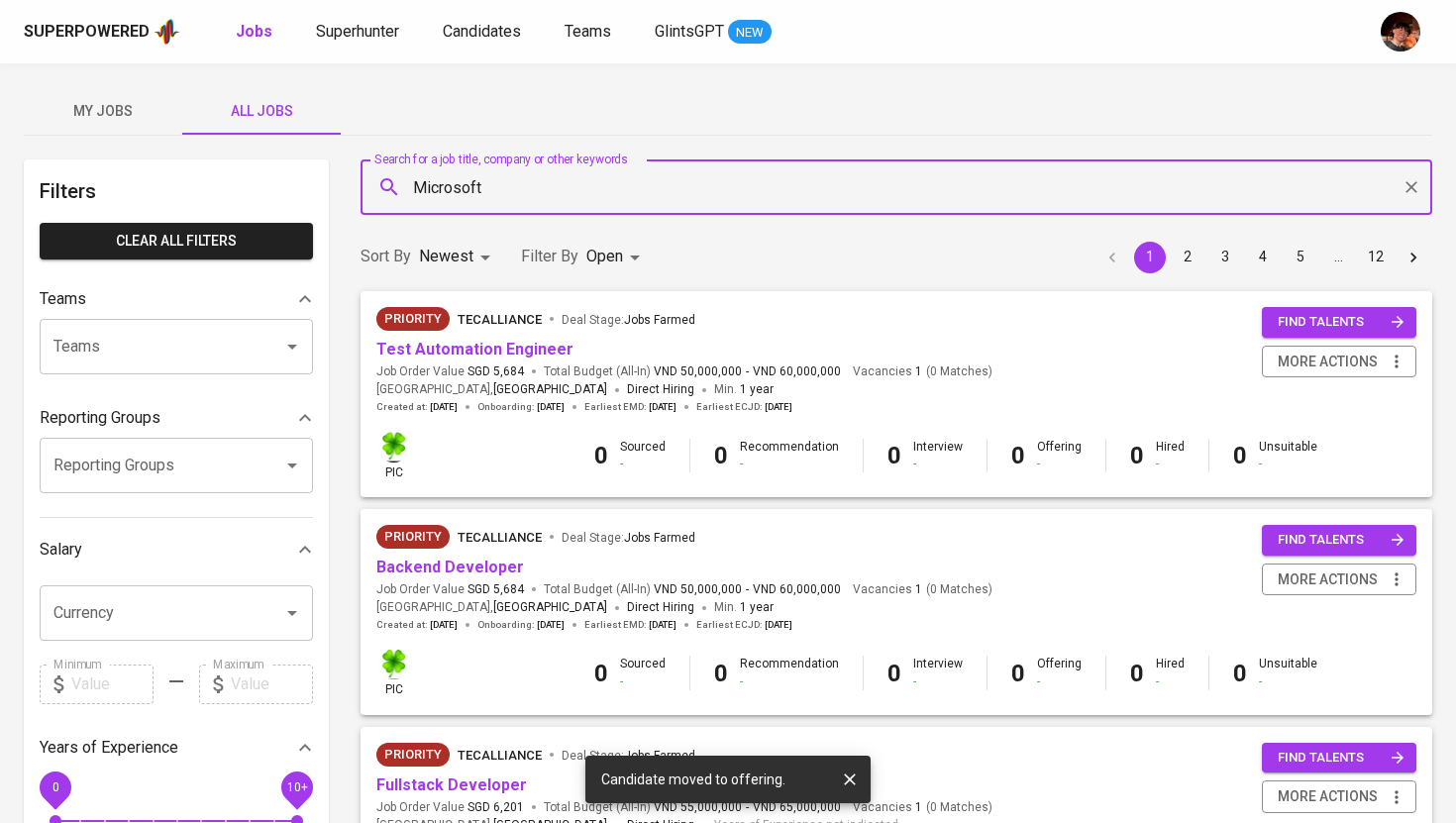 type on "Microsoft" 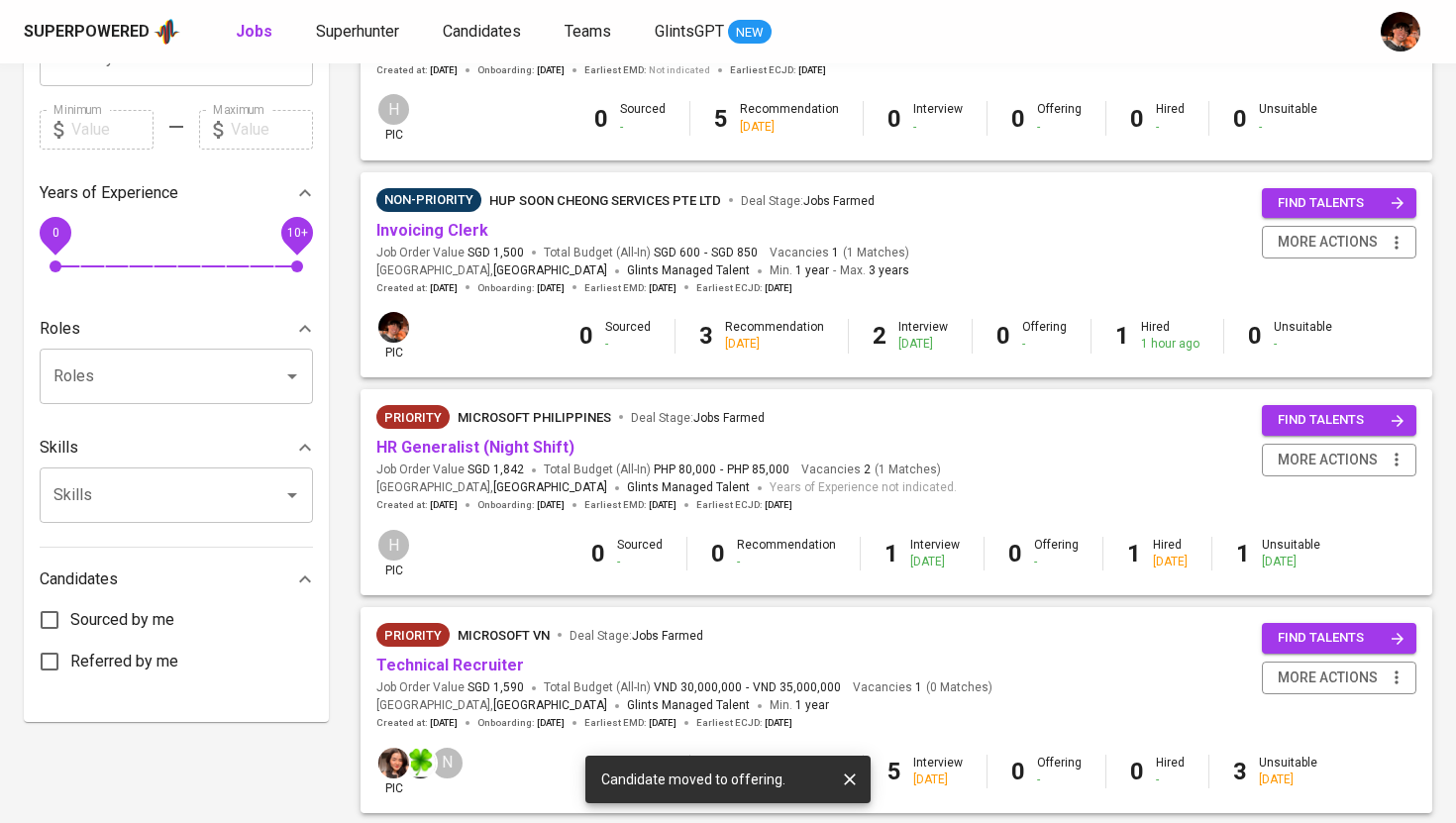 scroll, scrollTop: 575, scrollLeft: 0, axis: vertical 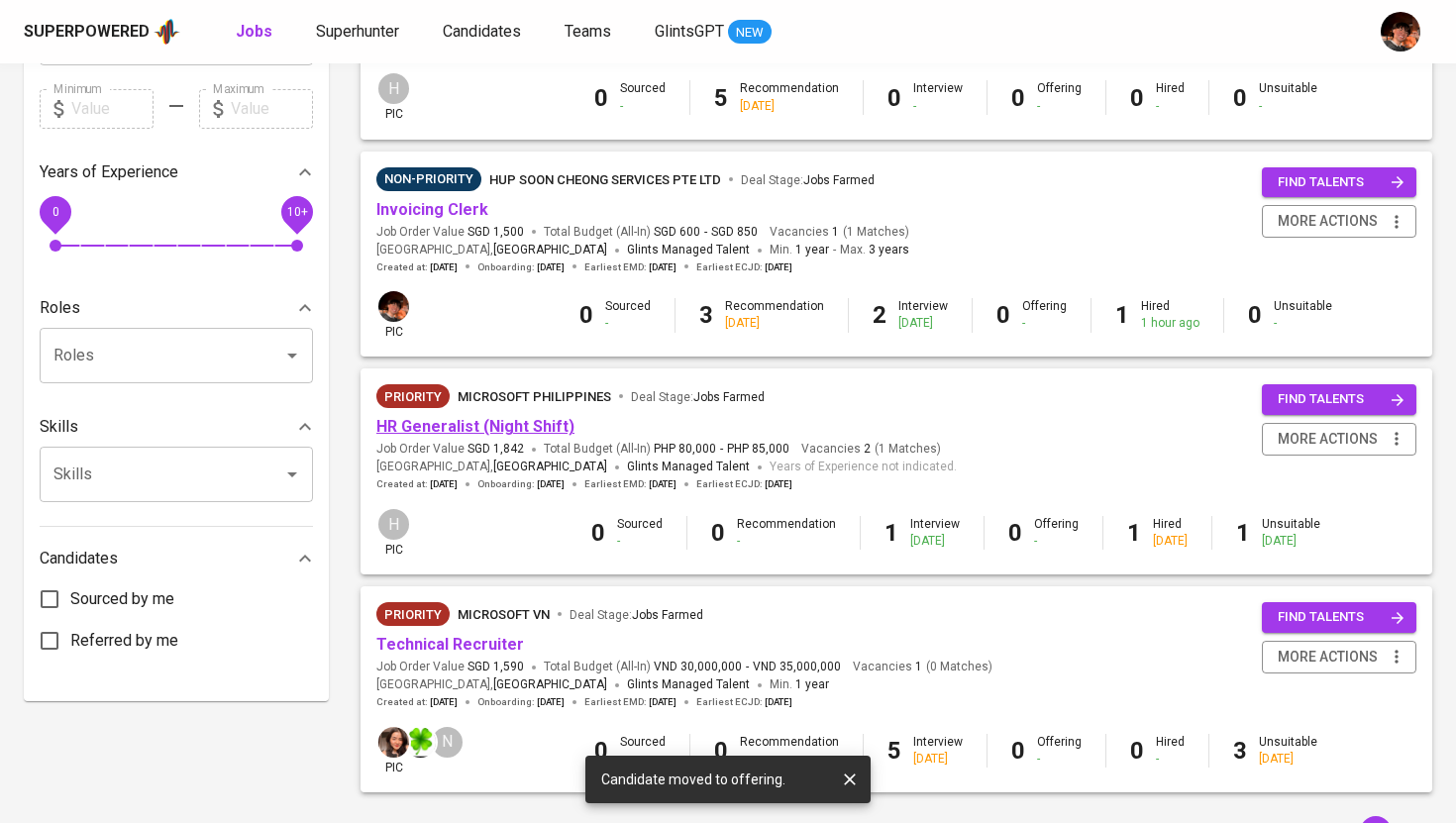 click on "HR Generalist (Night Shift)" at bounding box center [475, 426] 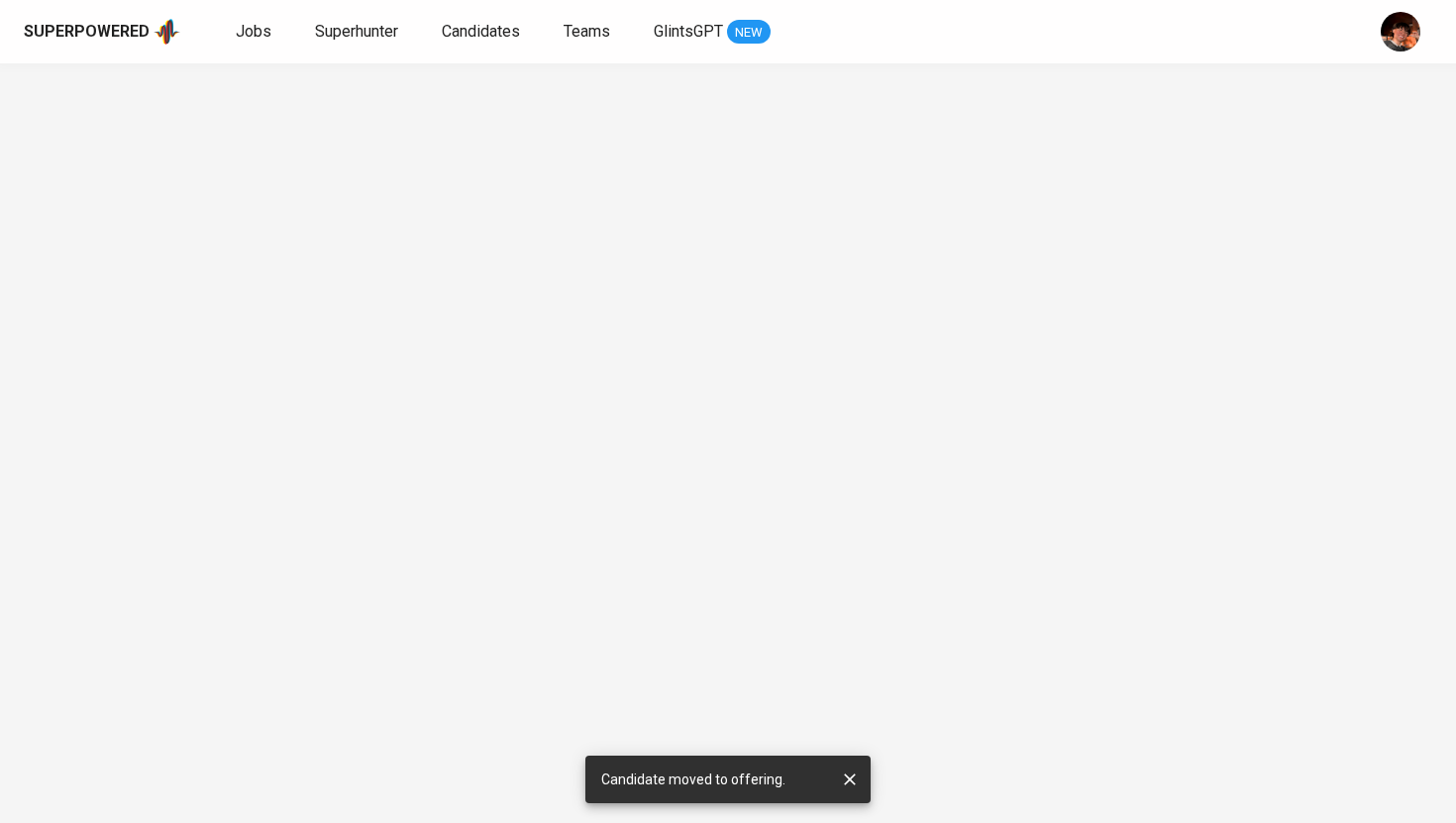 scroll, scrollTop: 0, scrollLeft: 0, axis: both 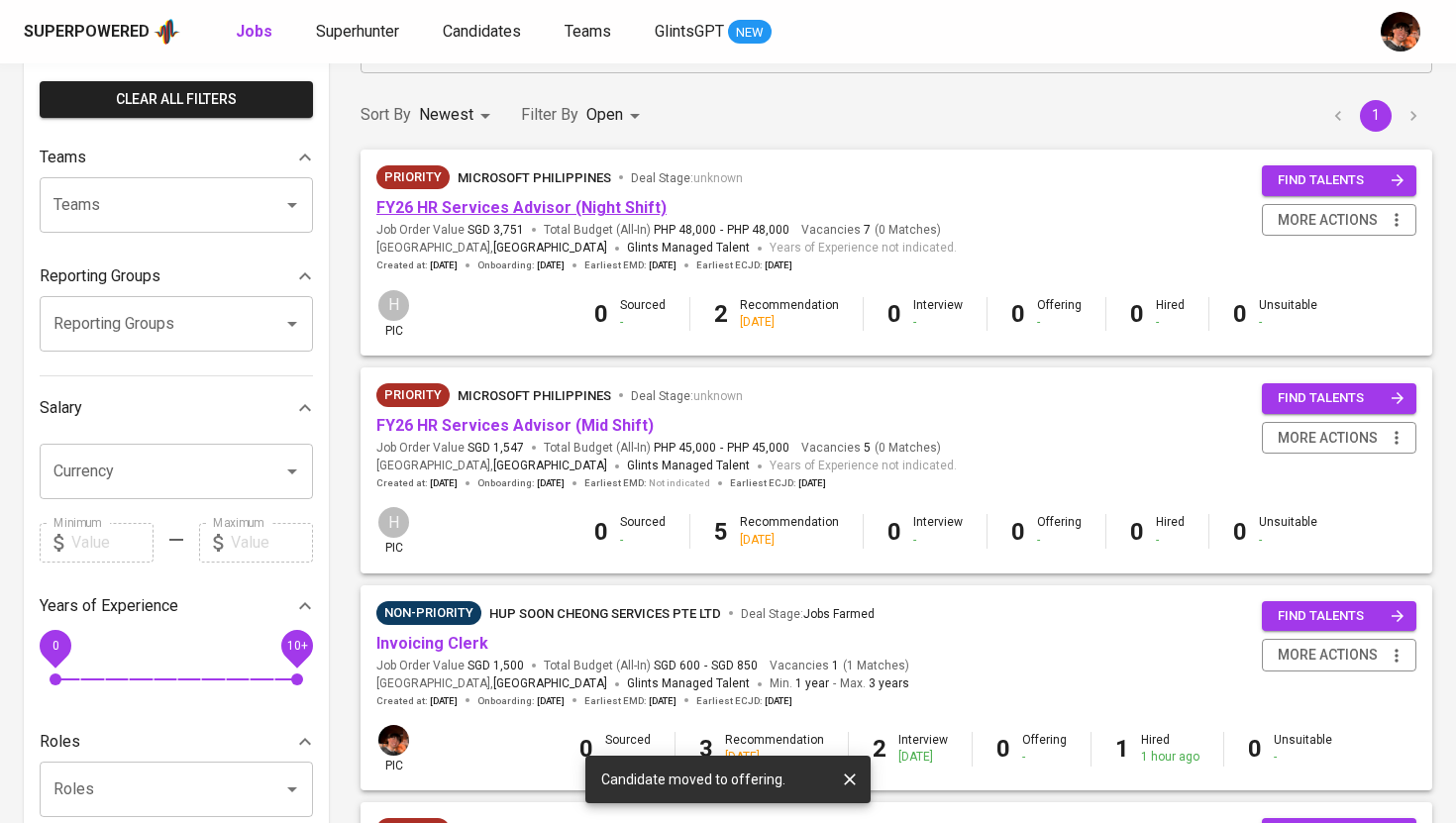 click on "FY26 HR Services Advisor (Night Shift)" at bounding box center (521, 207) 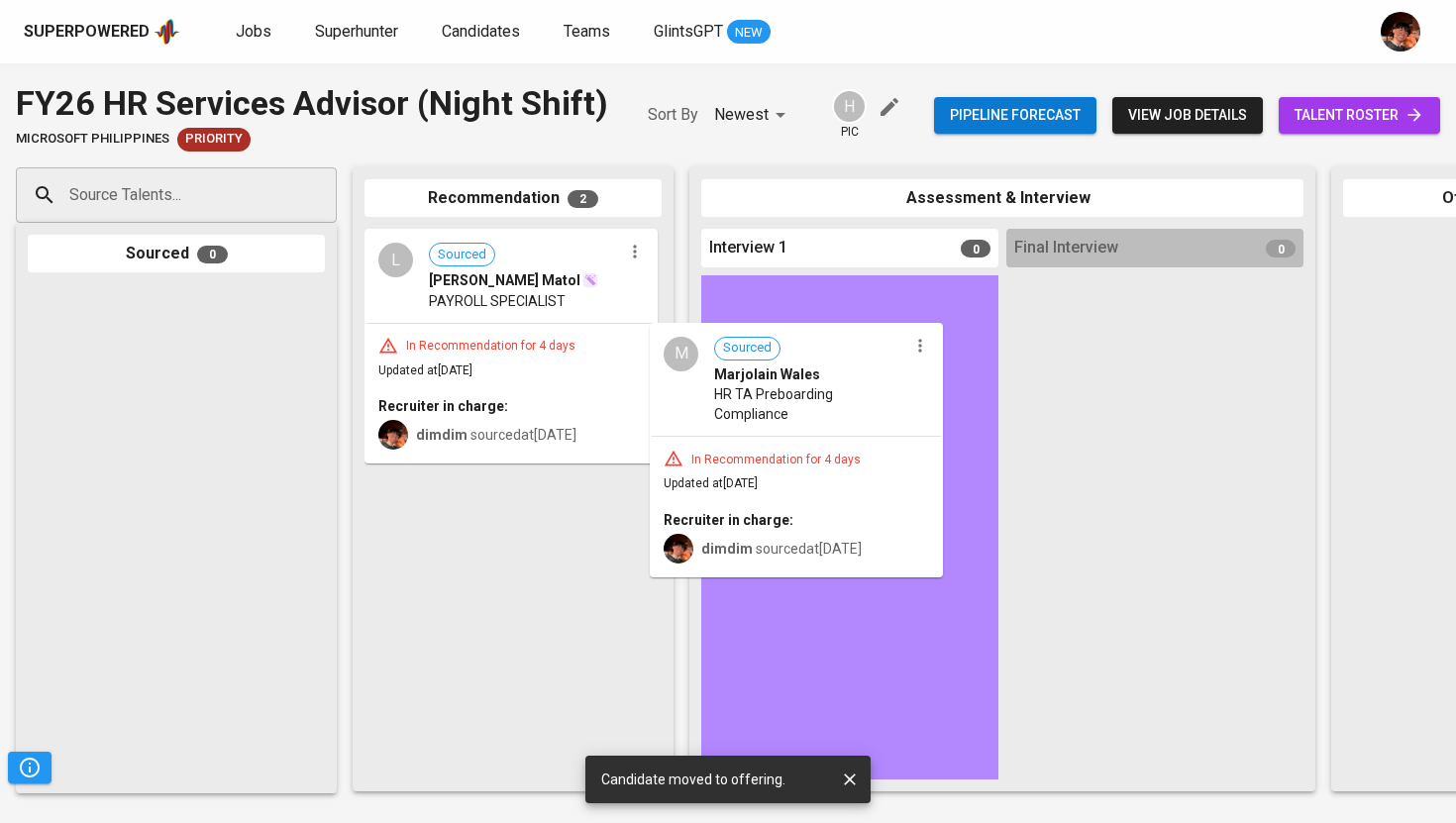 drag, startPoint x: 444, startPoint y: 563, endPoint x: 784, endPoint y: 395, distance: 379.24135 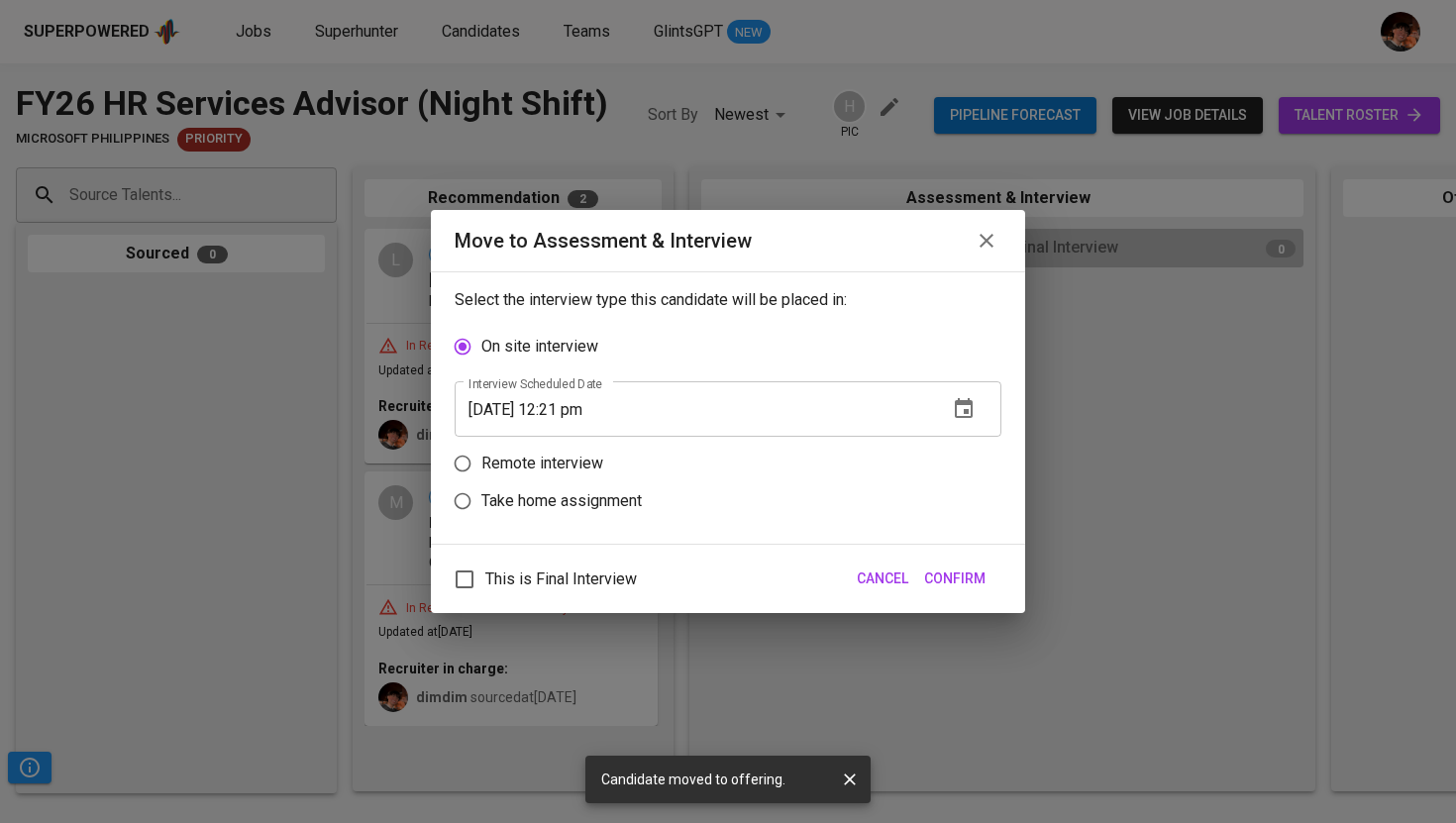 click on "Remote interview" at bounding box center (542, 463) 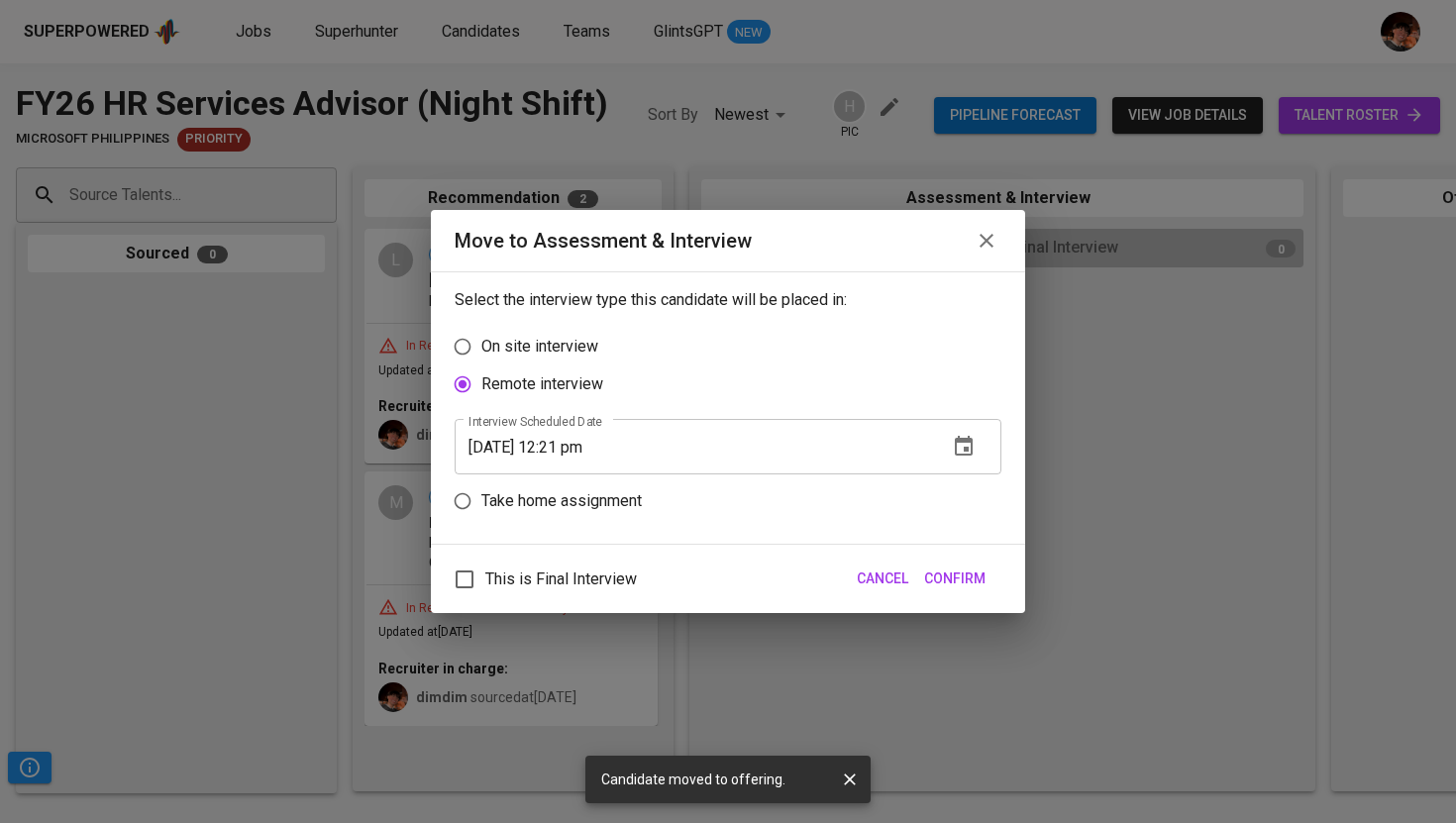 click on "[DATE] 12:21 pm" at bounding box center [693, 447] 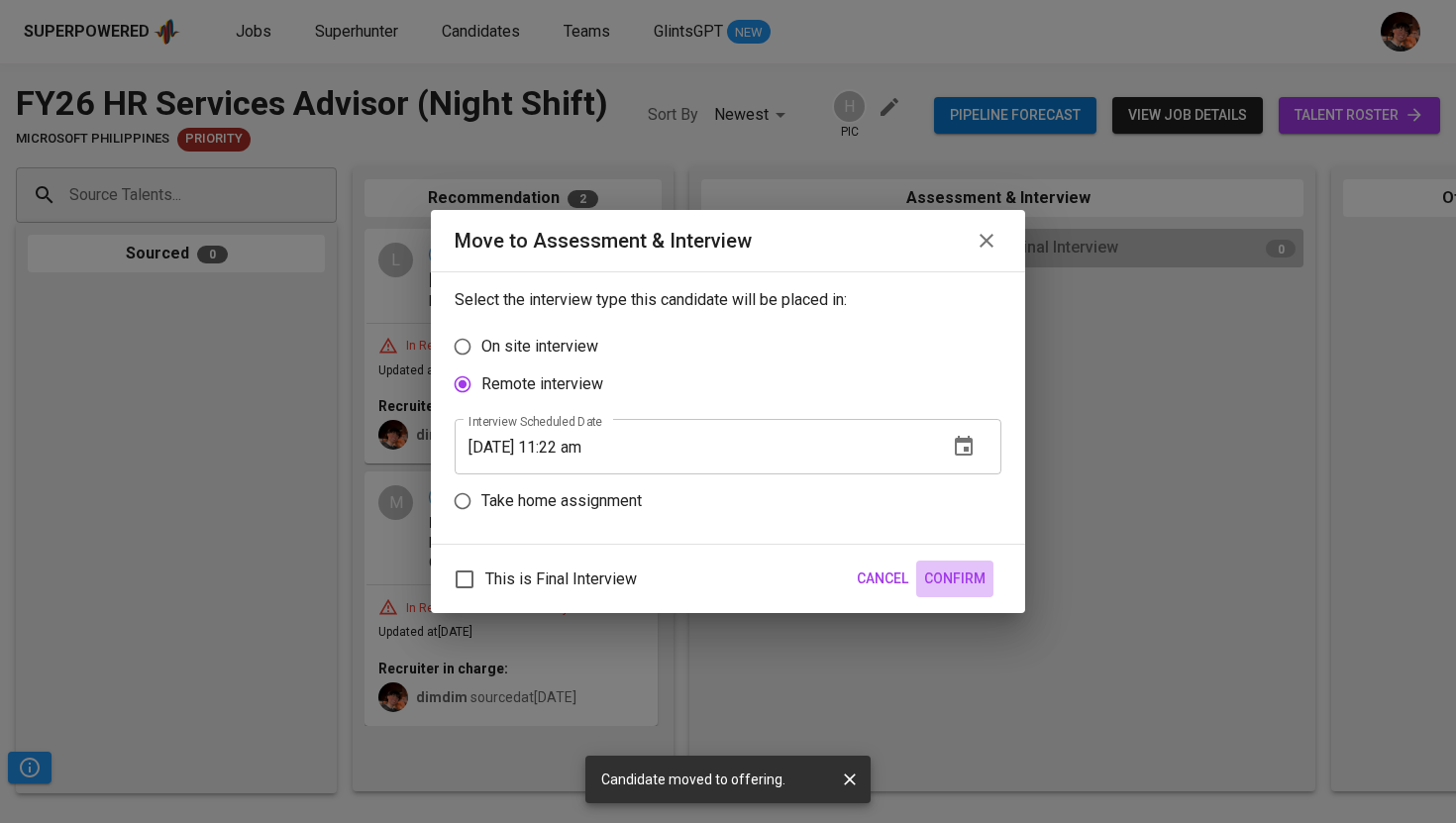 click on "Confirm" at bounding box center (955, 578) 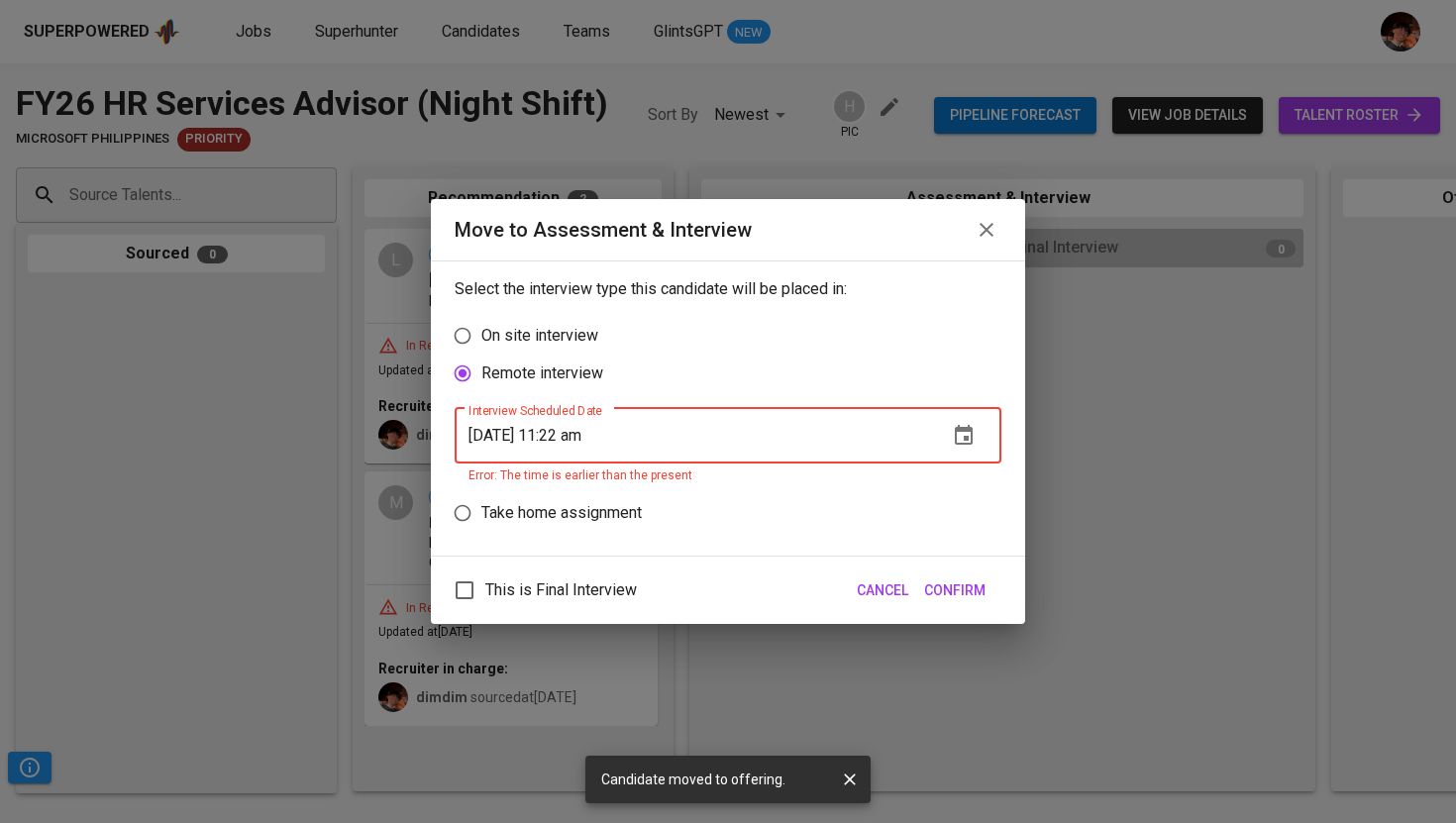 click on "[DATE] 11:22 am" at bounding box center [693, 436] 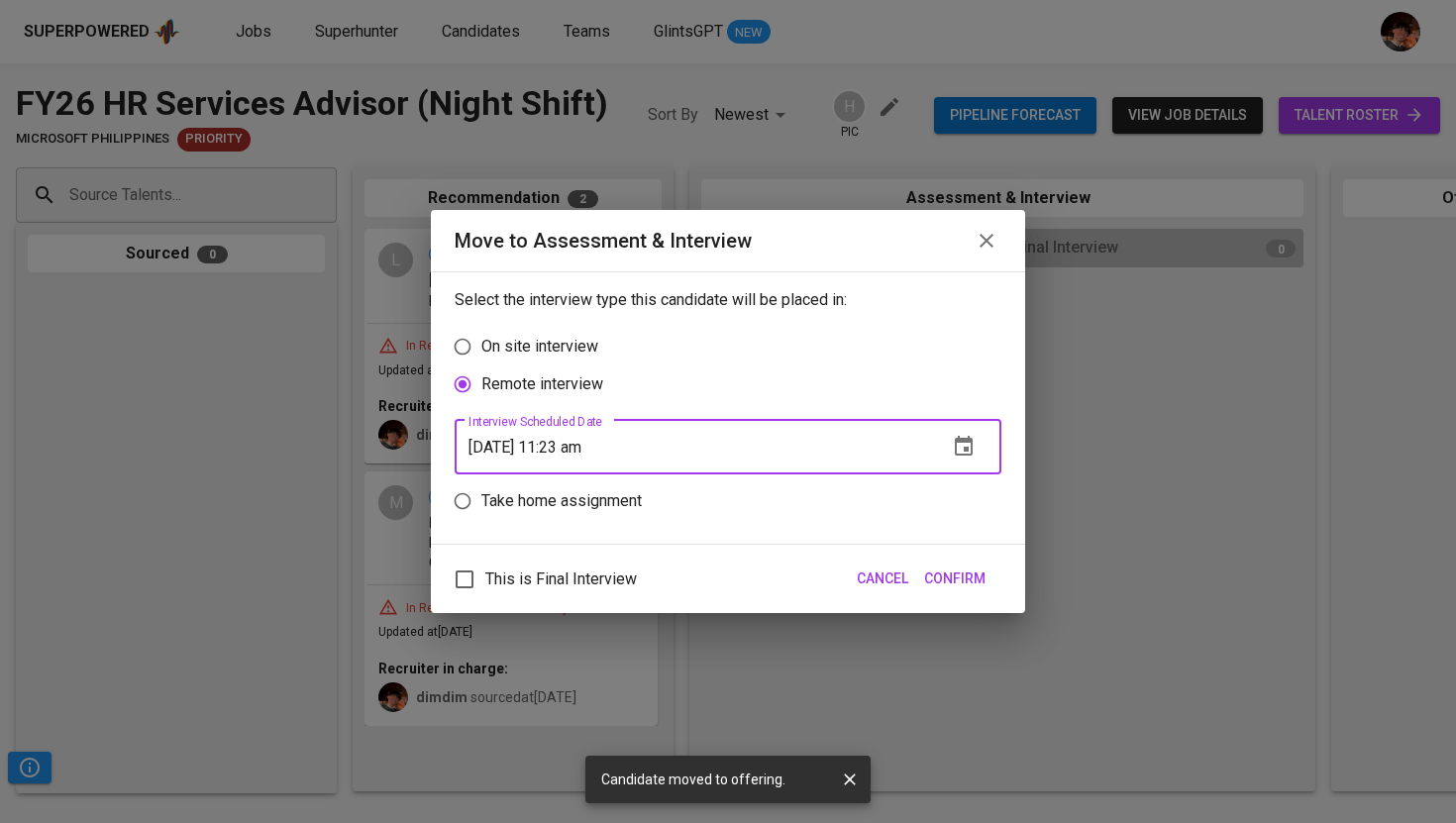 type on "[DATE] 11:23 am" 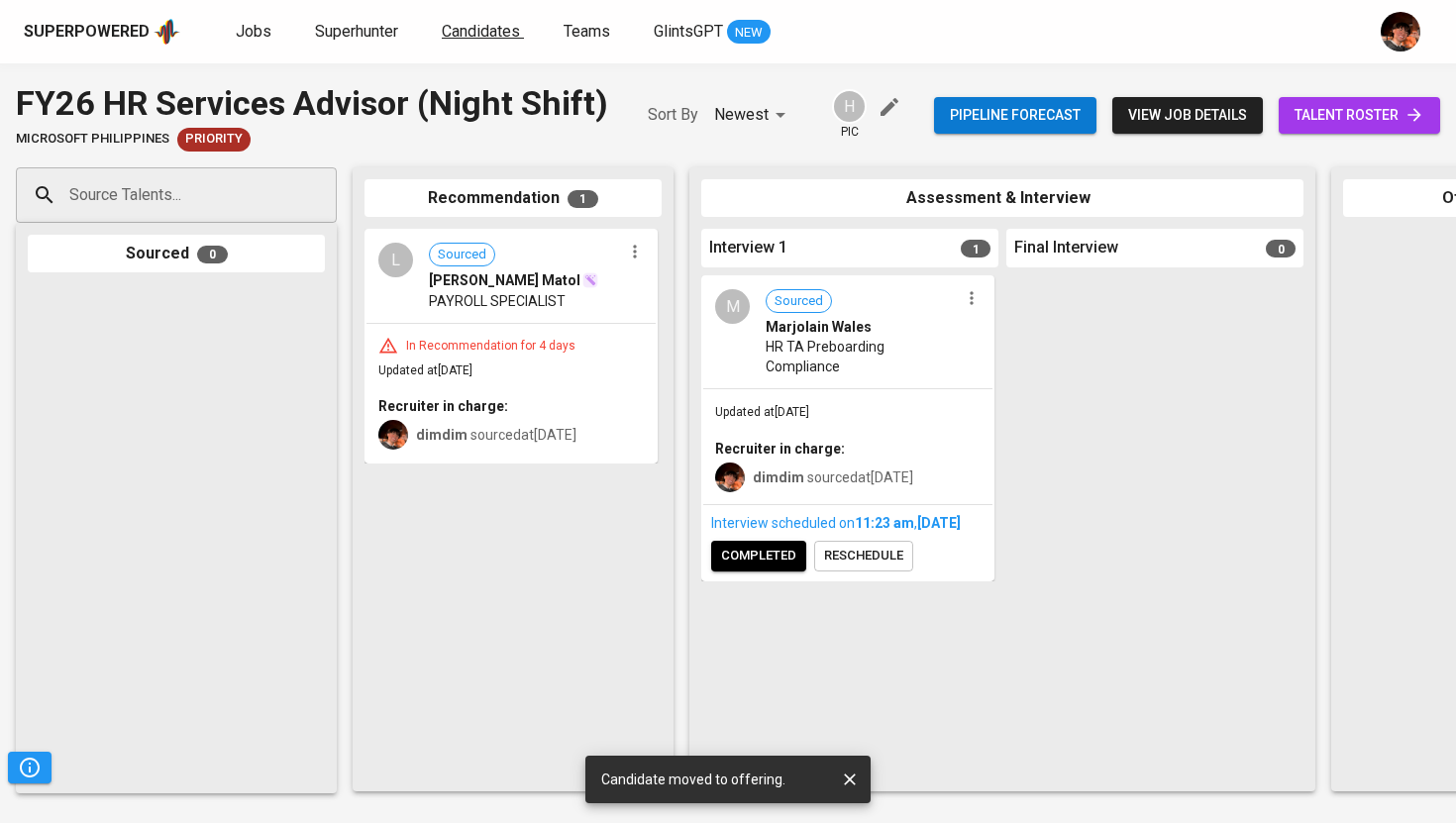click on "Candidates" at bounding box center (480, 31) 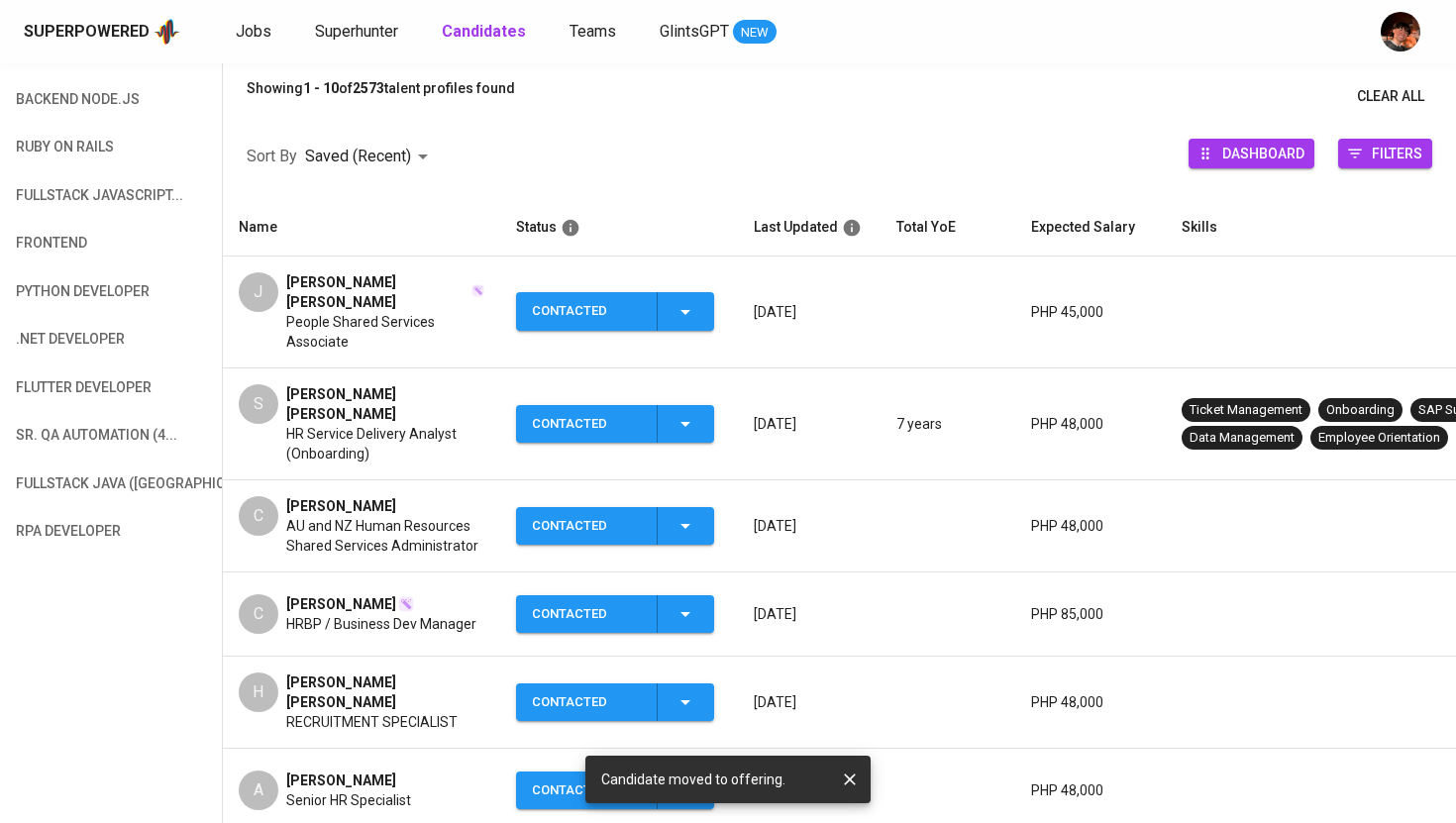scroll, scrollTop: 227, scrollLeft: 0, axis: vertical 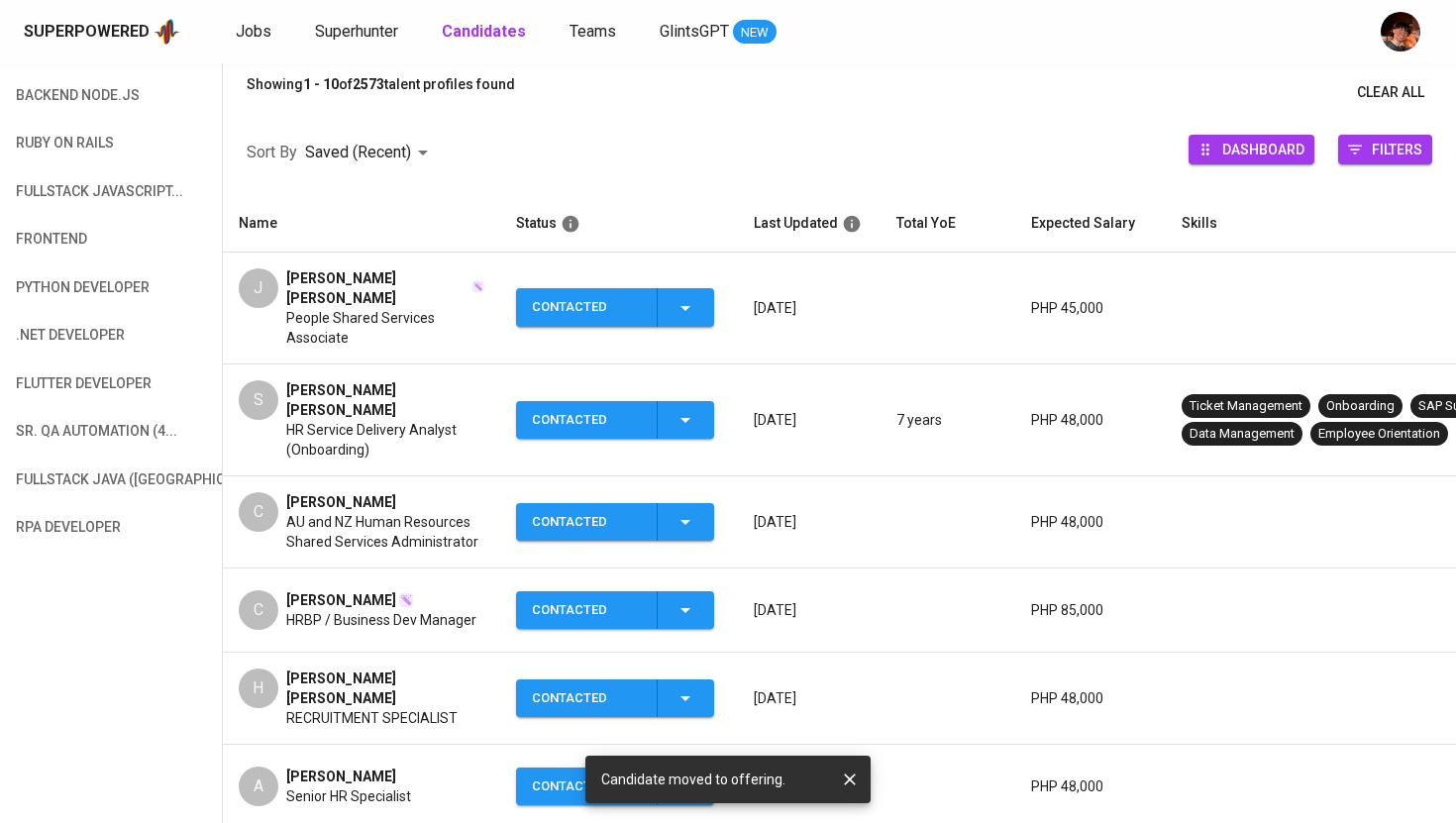 click on "[PERSON_NAME] [PERSON_NAME]" at bounding box center [385, 688] 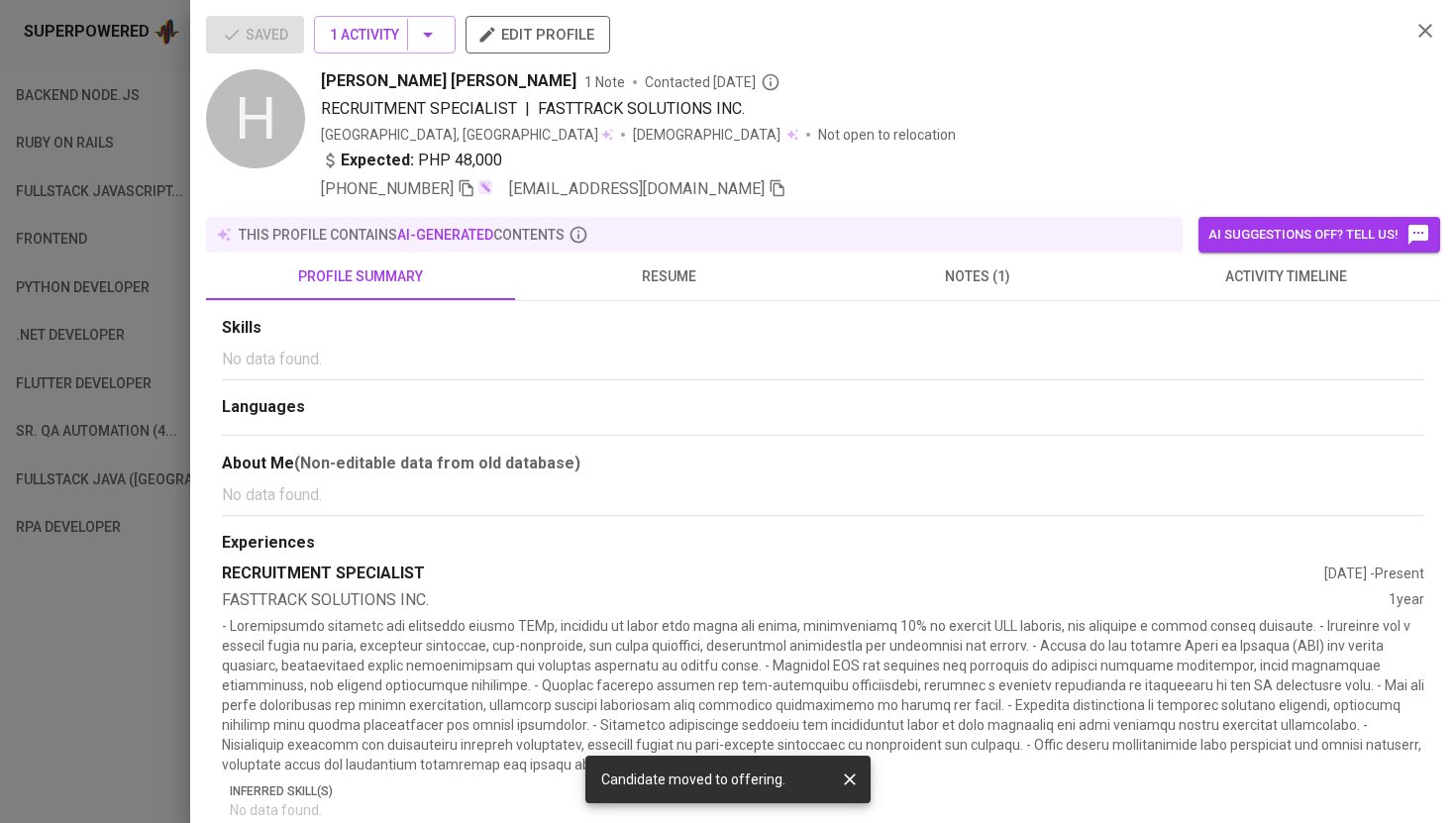 click 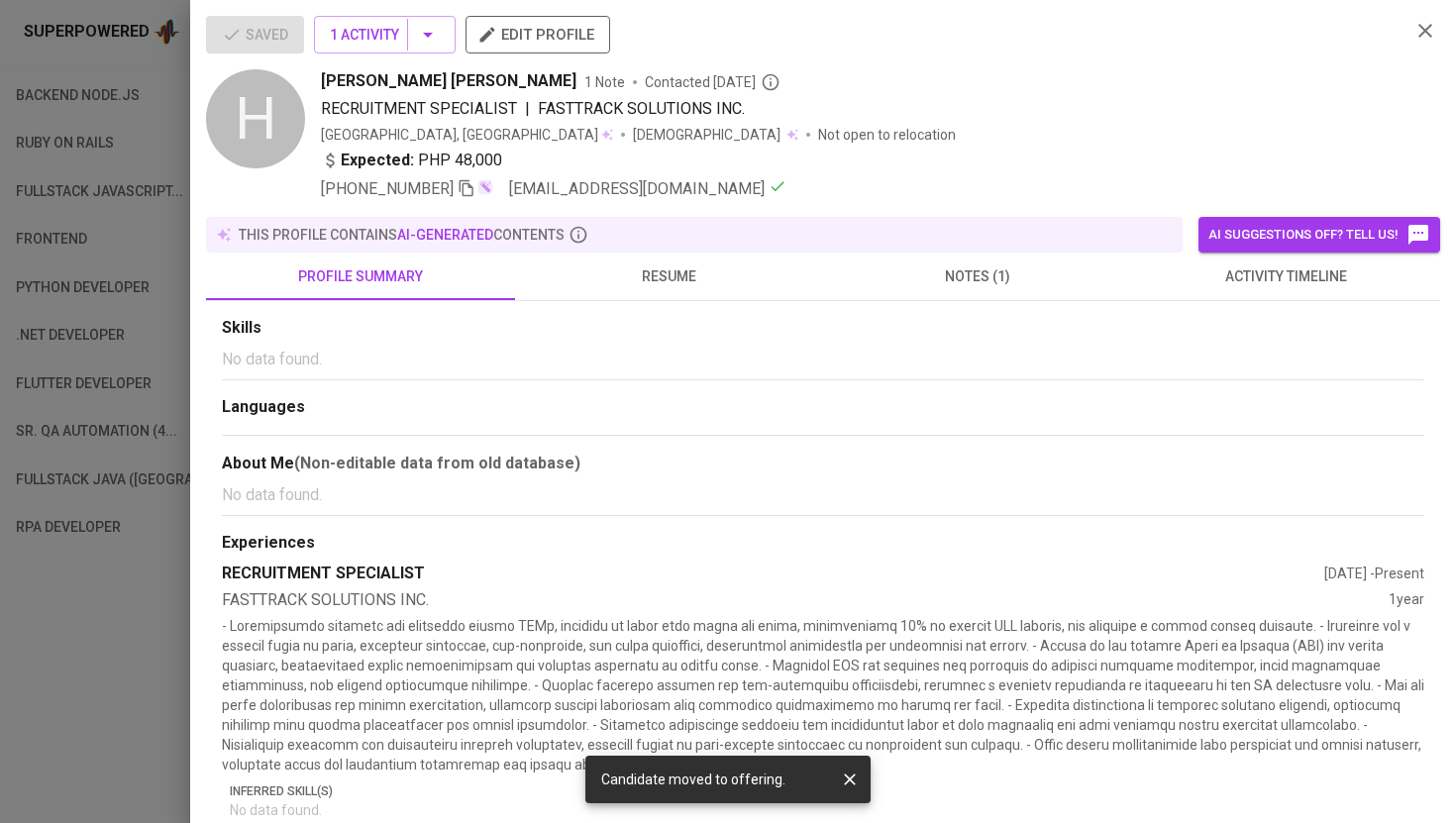 click at bounding box center [728, 411] 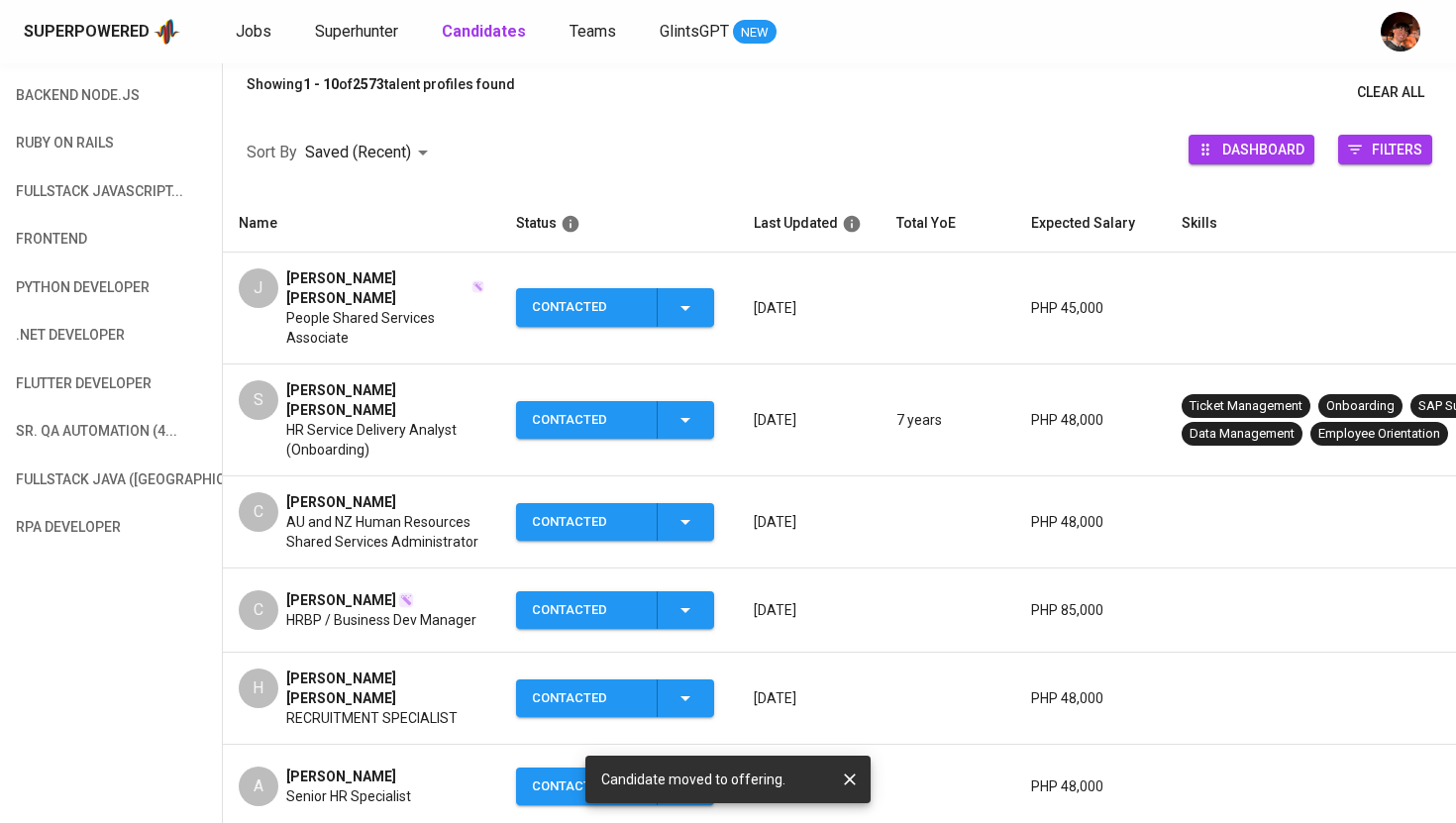 scroll, scrollTop: 0, scrollLeft: 0, axis: both 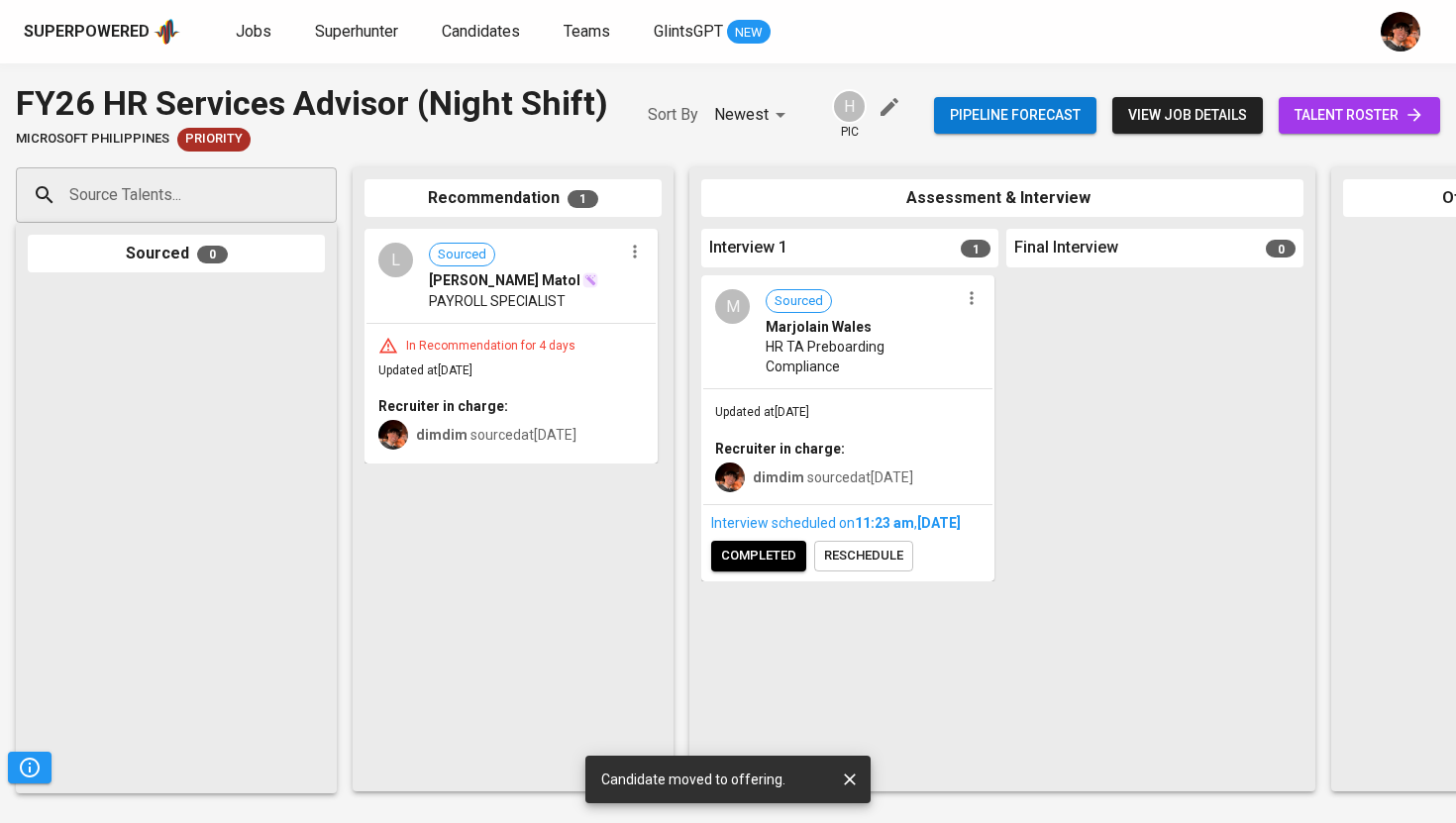 click on "Source Talents..." at bounding box center (176, 195) 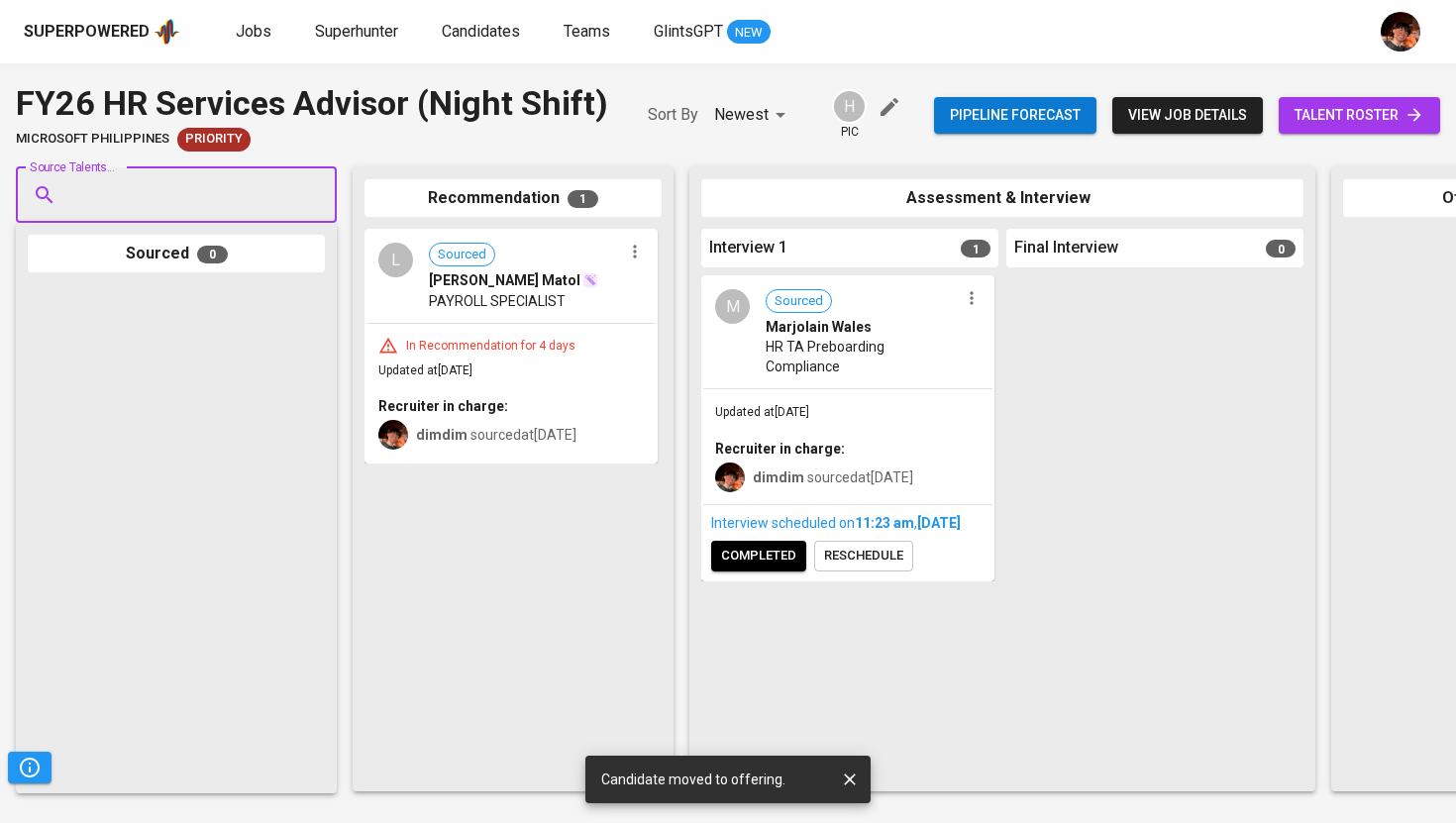 paste on "[EMAIL_ADDRESS][DOMAIN_NAME]" 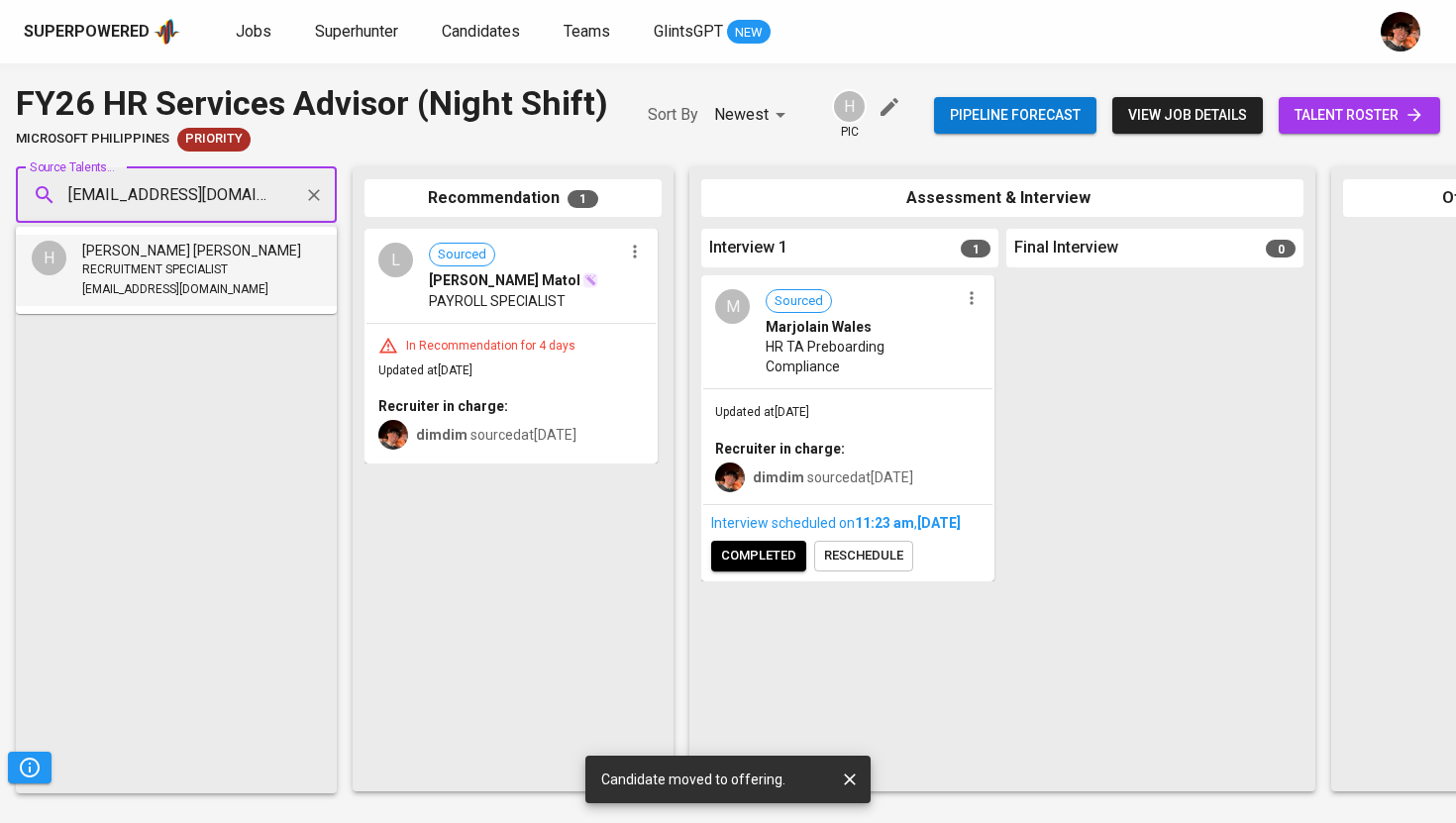 click on "RECRUITMENT SPECIALIST" at bounding box center (155, 270) 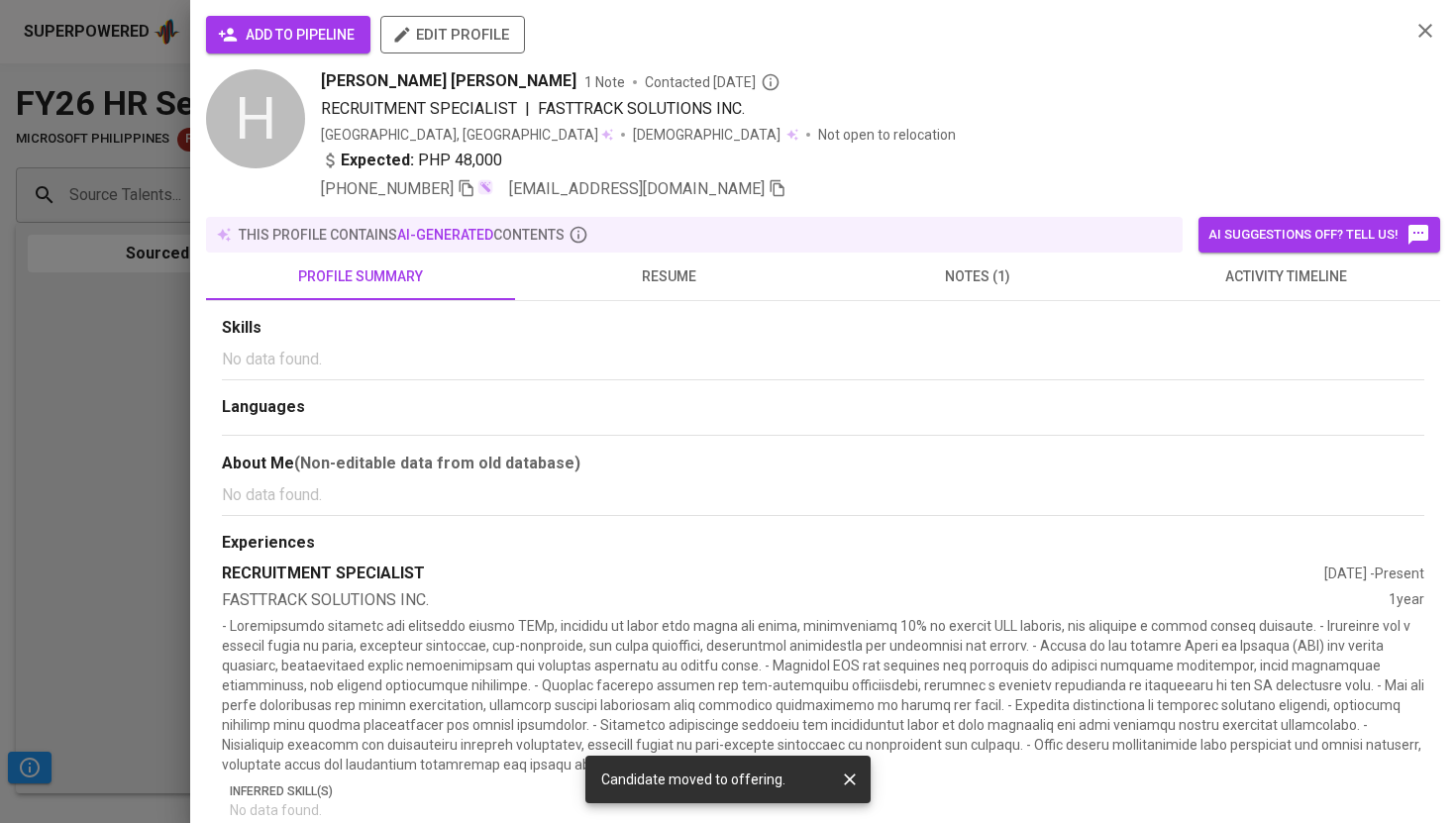 click on "add to pipeline" at bounding box center (288, 35) 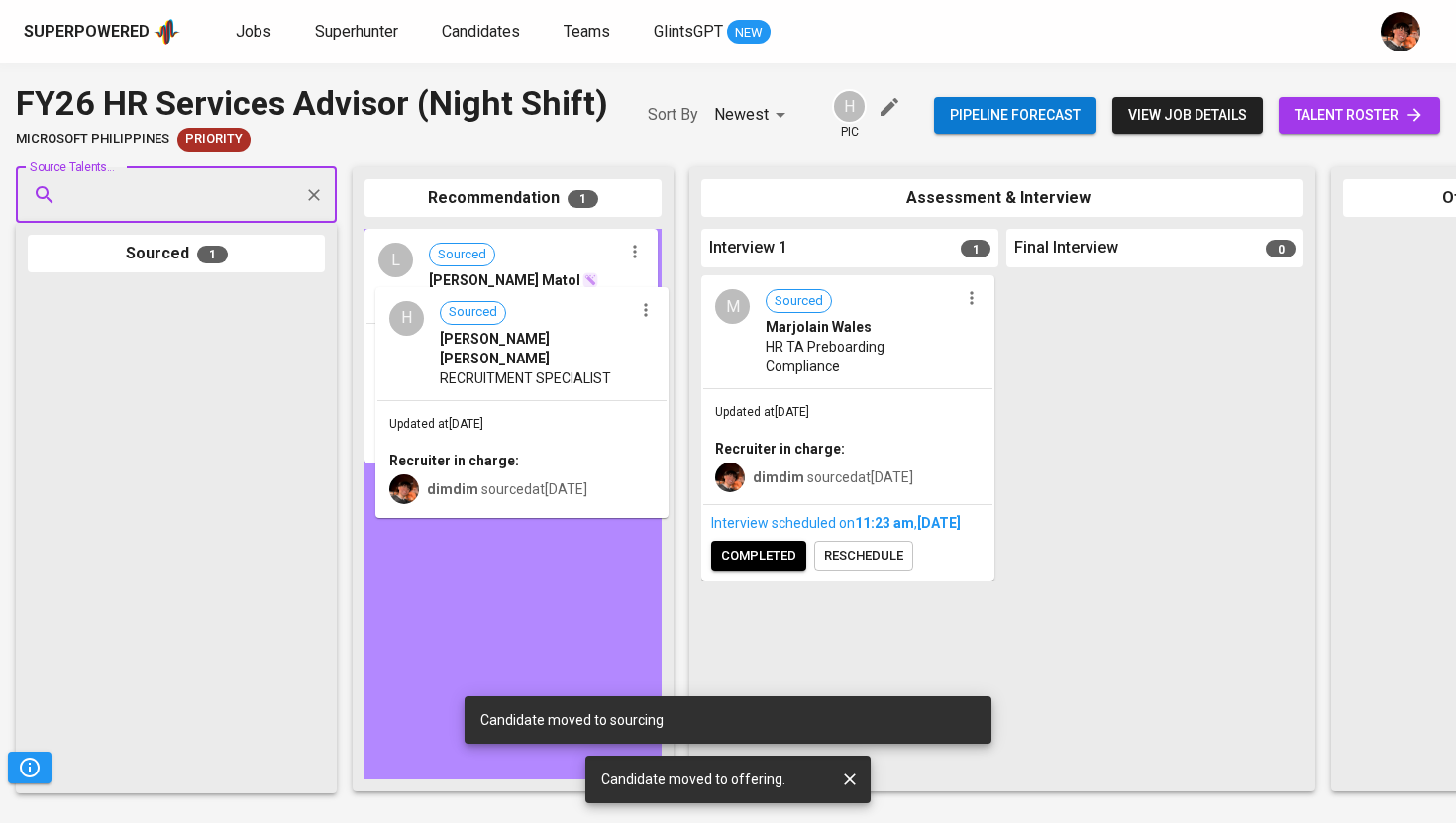 drag, startPoint x: 294, startPoint y: 360, endPoint x: 597, endPoint y: 366, distance: 303.0594 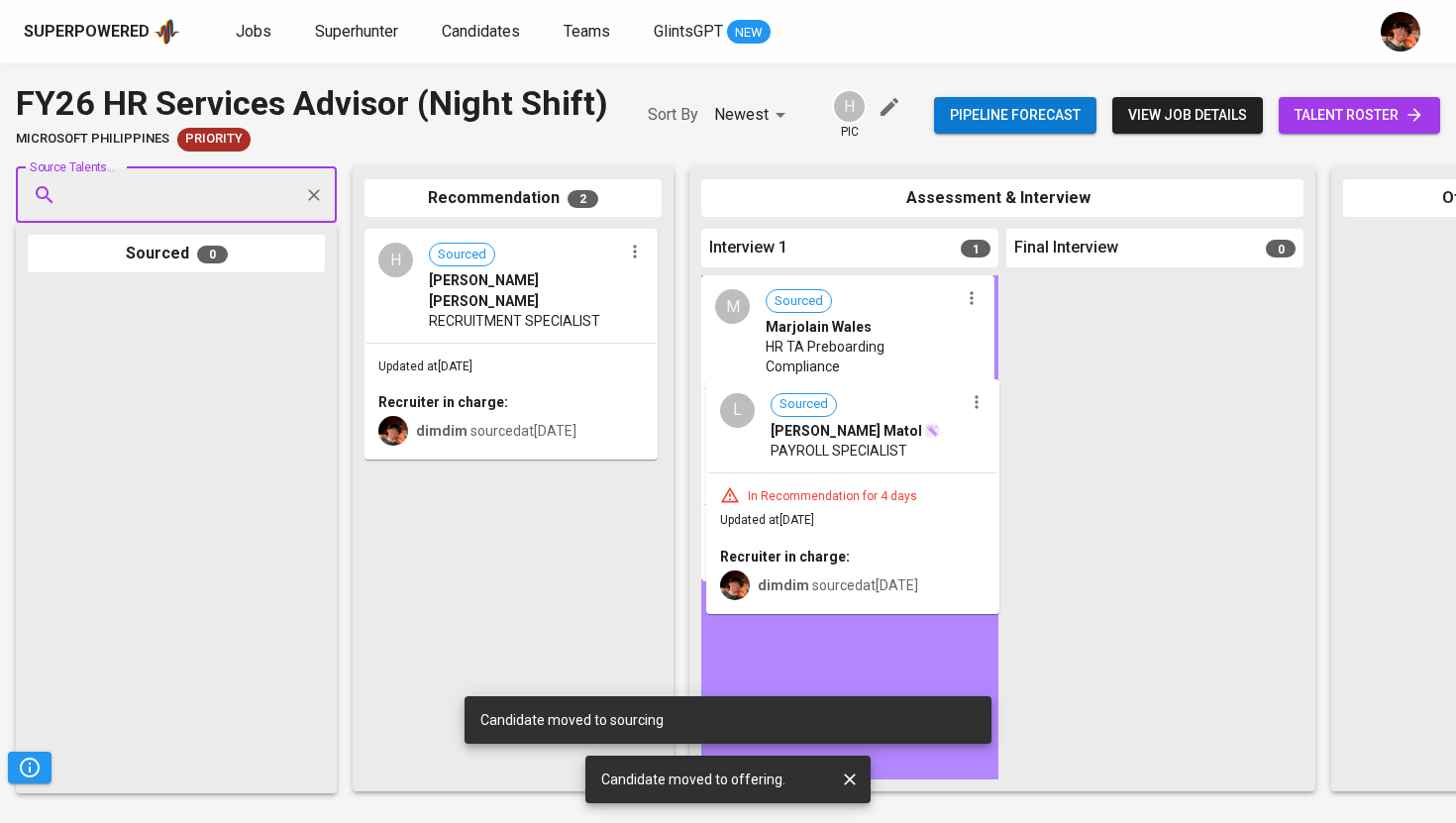 drag, startPoint x: 501, startPoint y: 495, endPoint x: 849, endPoint y: 427, distance: 354.58144 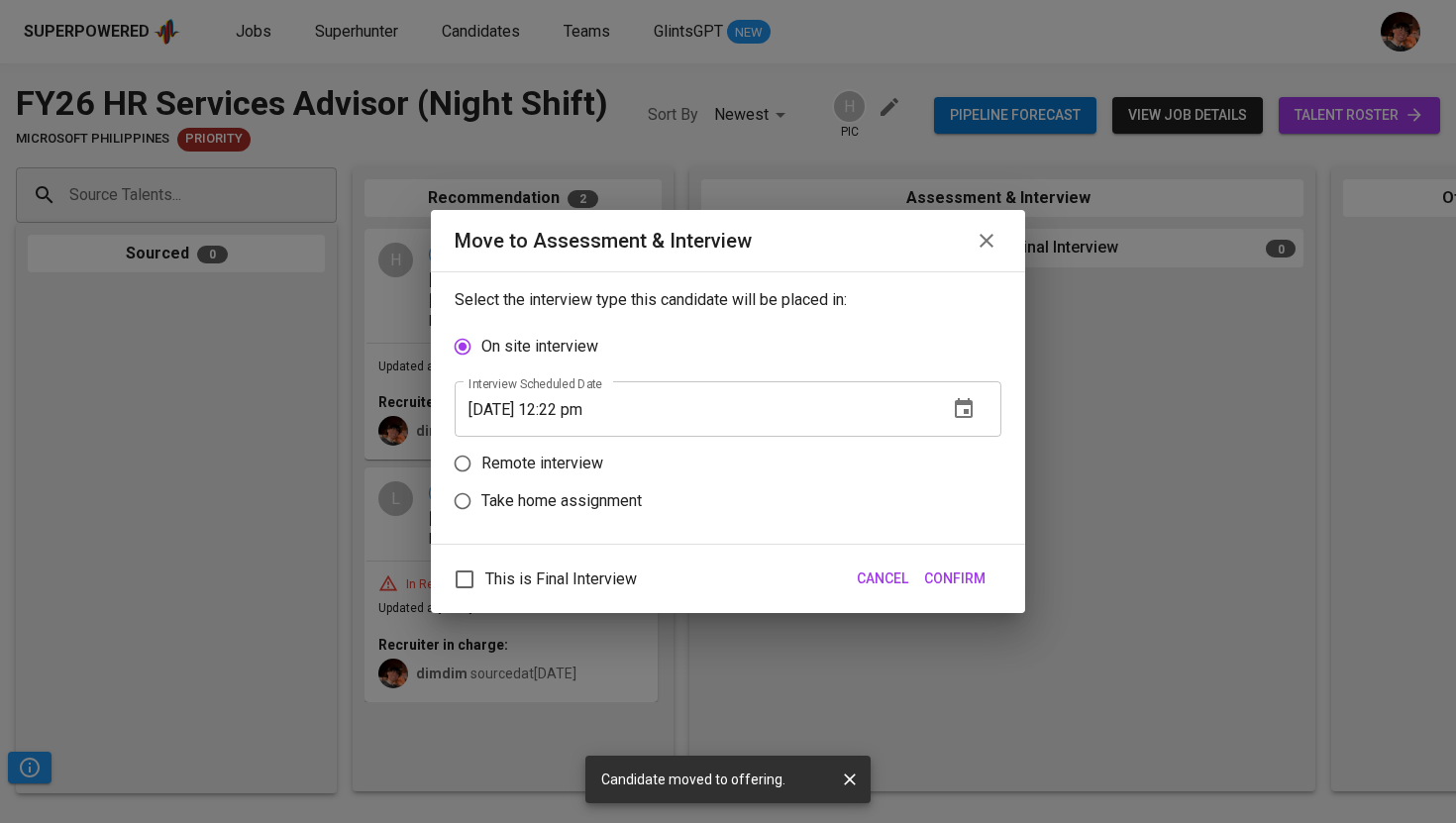 click on "Remote interview" at bounding box center [542, 463] 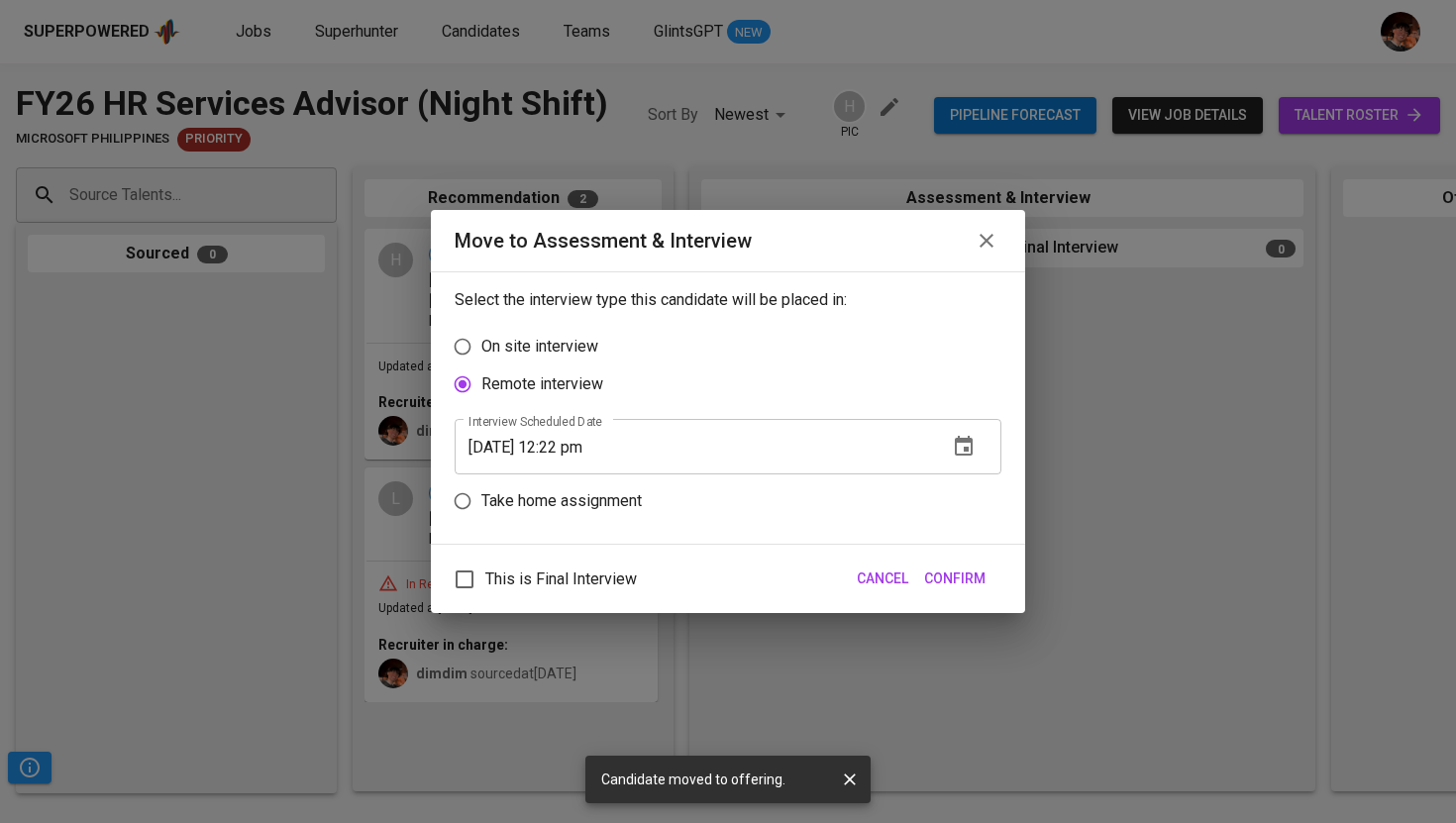 click on "[DATE] 12:22 pm" at bounding box center (693, 447) 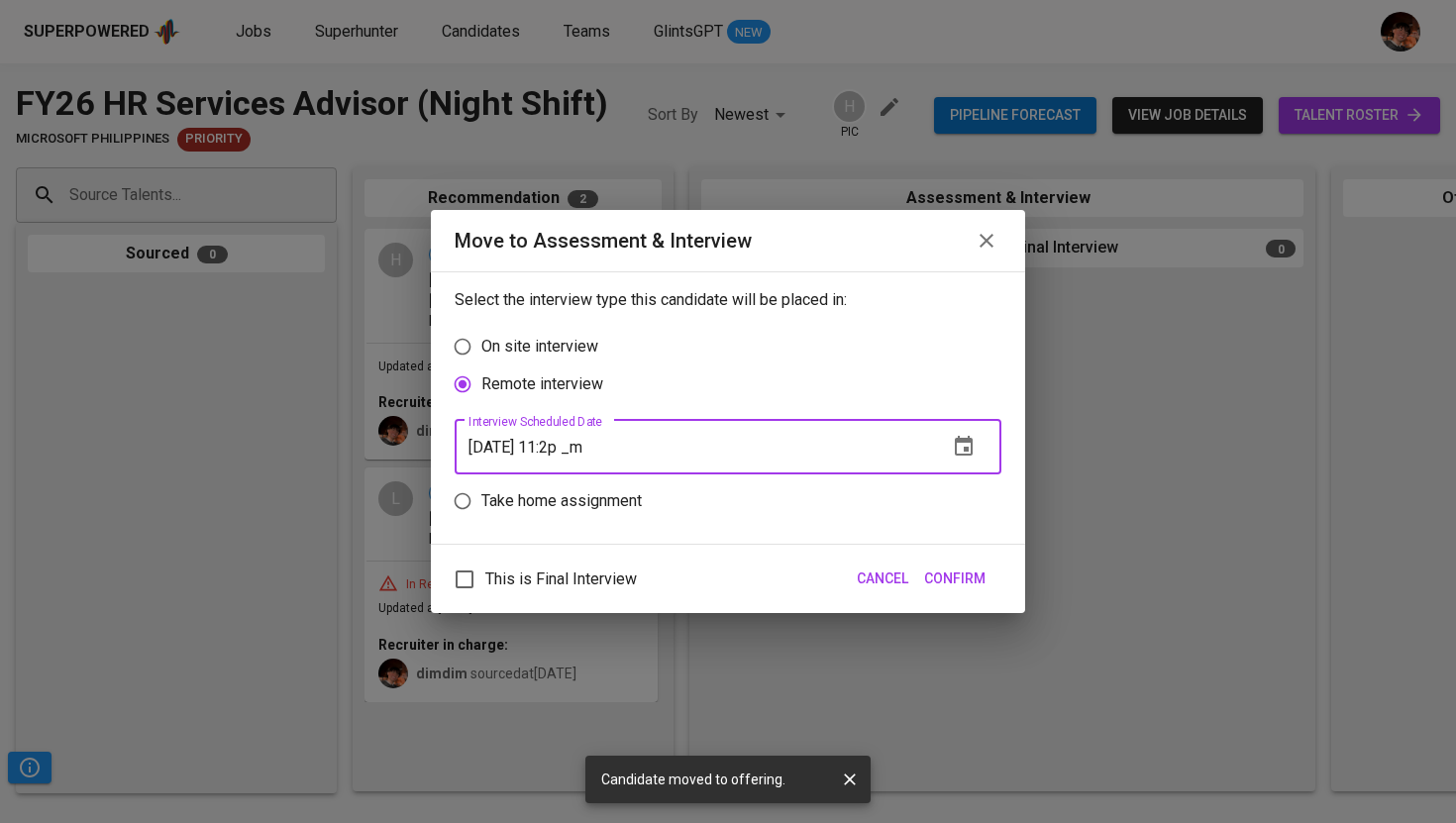 type on "[DATE] 11:23 pm" 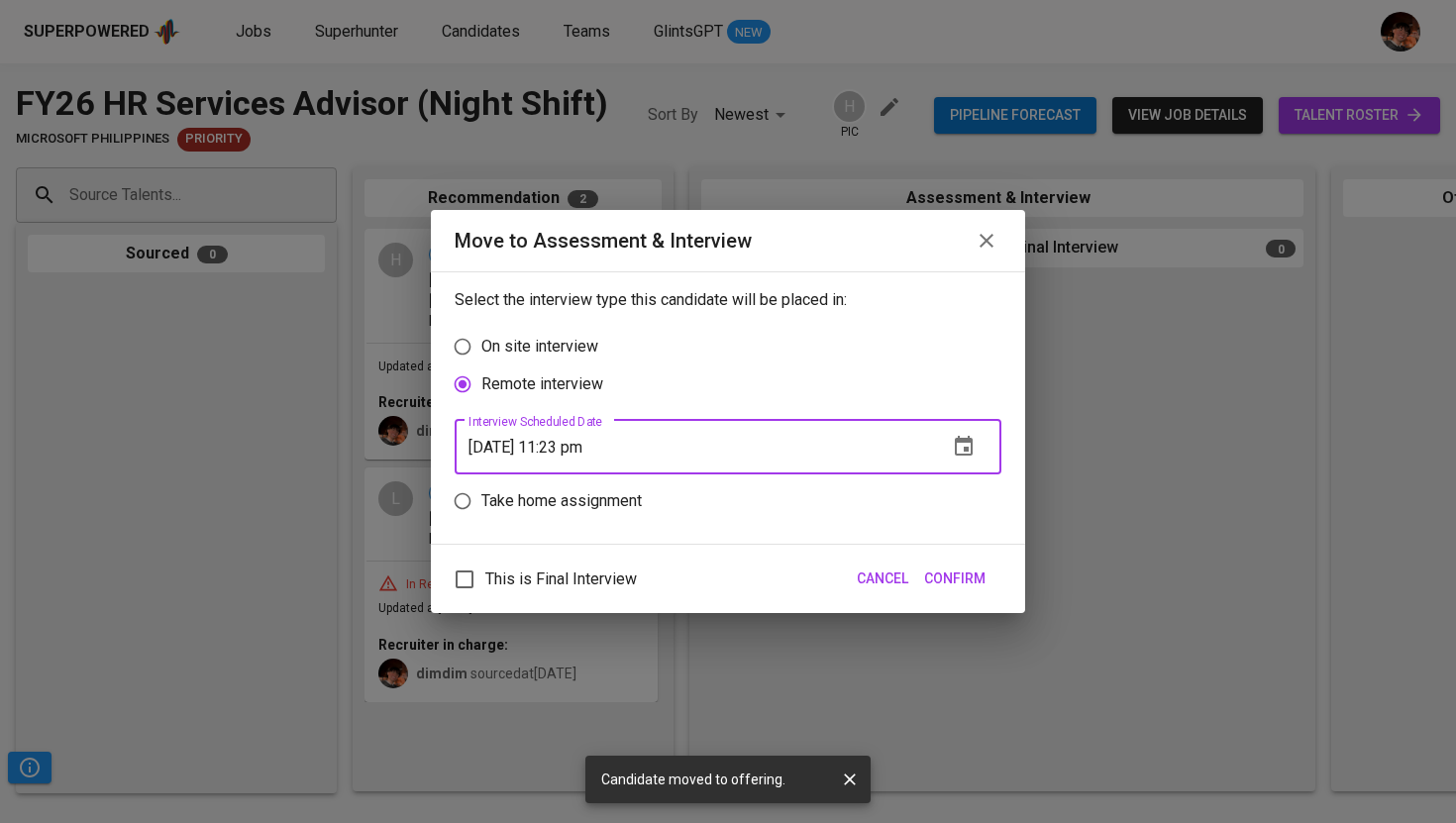 click on "Confirm" at bounding box center (955, 578) 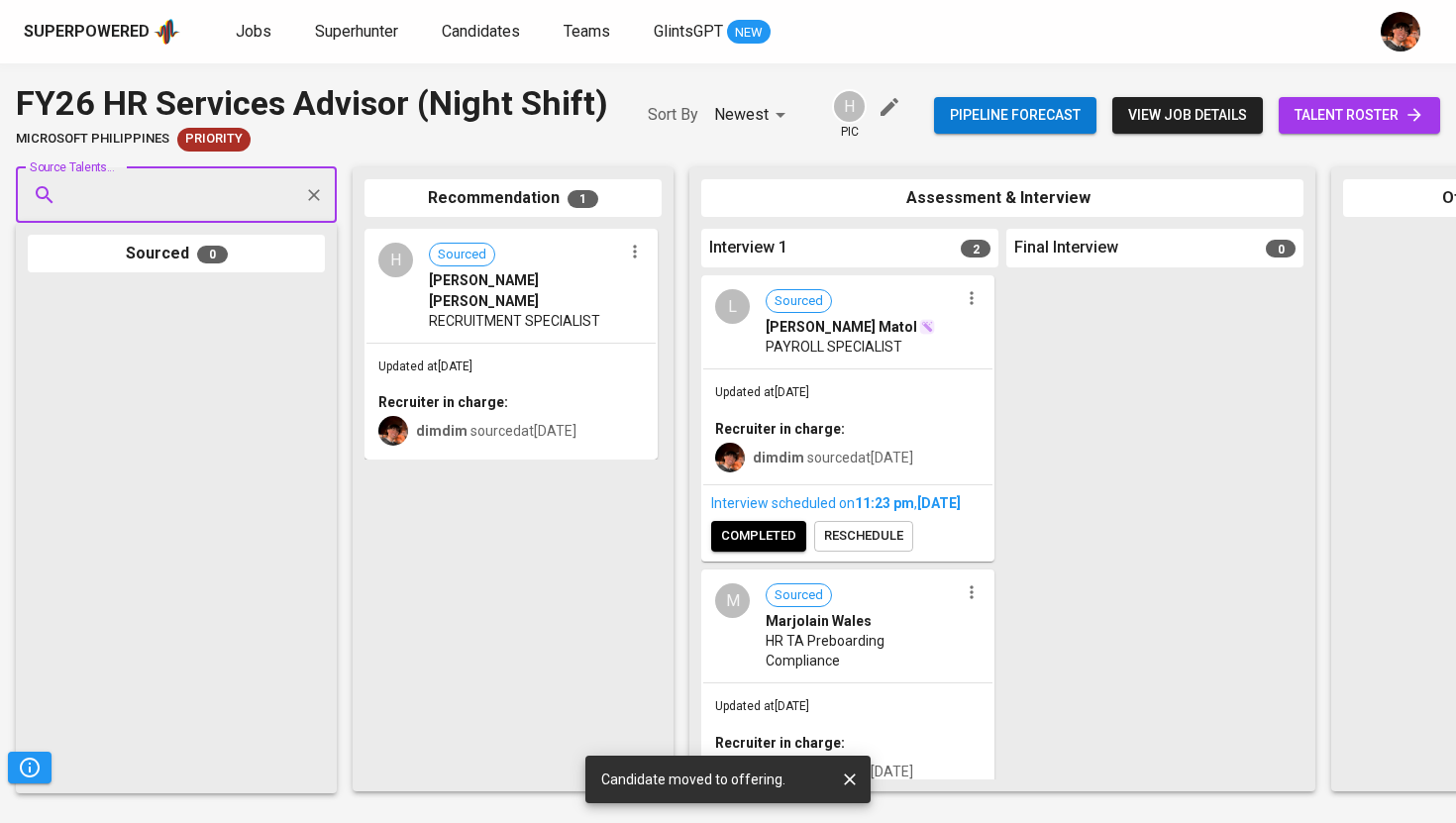 click on "completed" at bounding box center [759, 536] 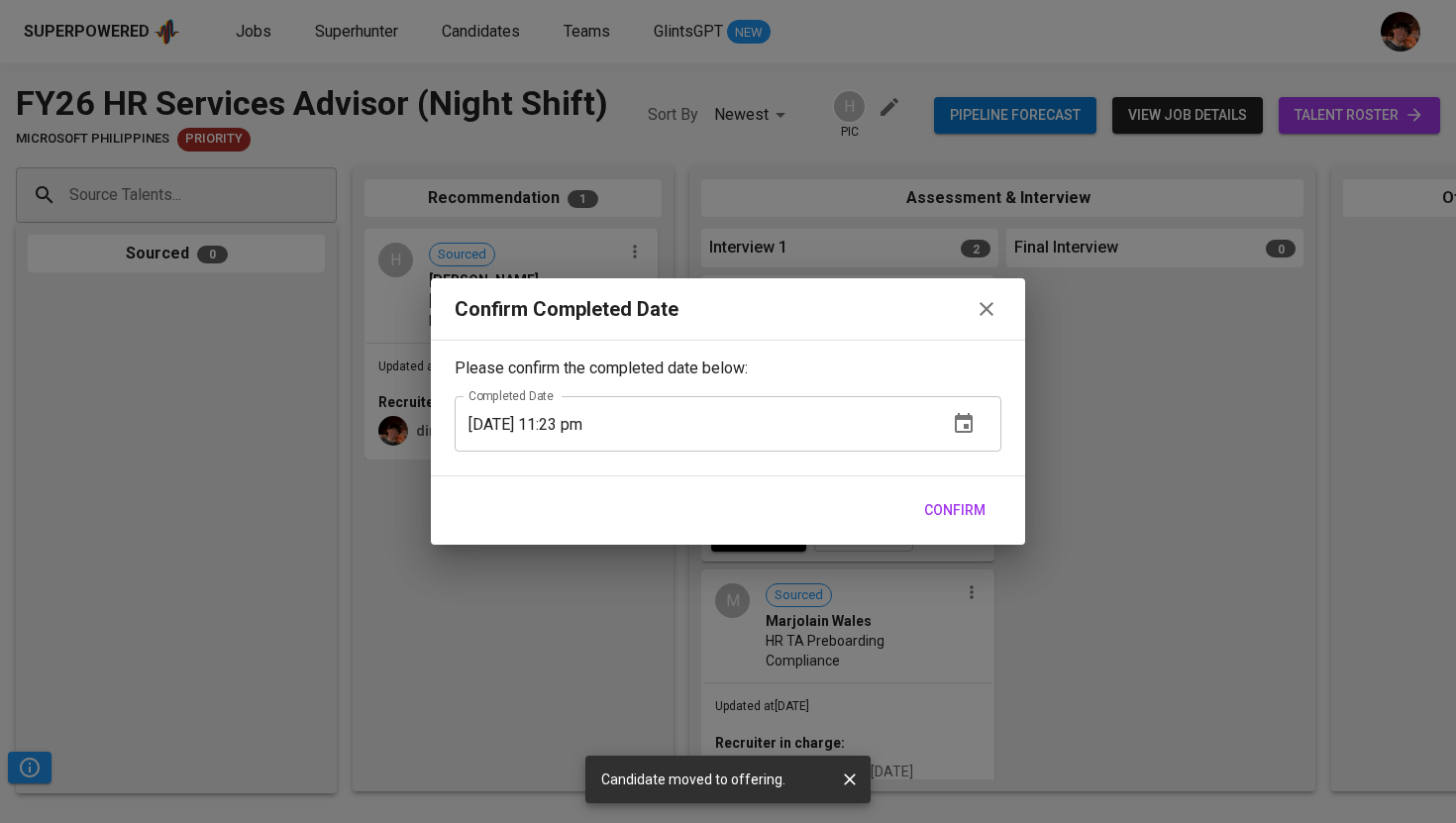 click on "Confirm" at bounding box center [955, 510] 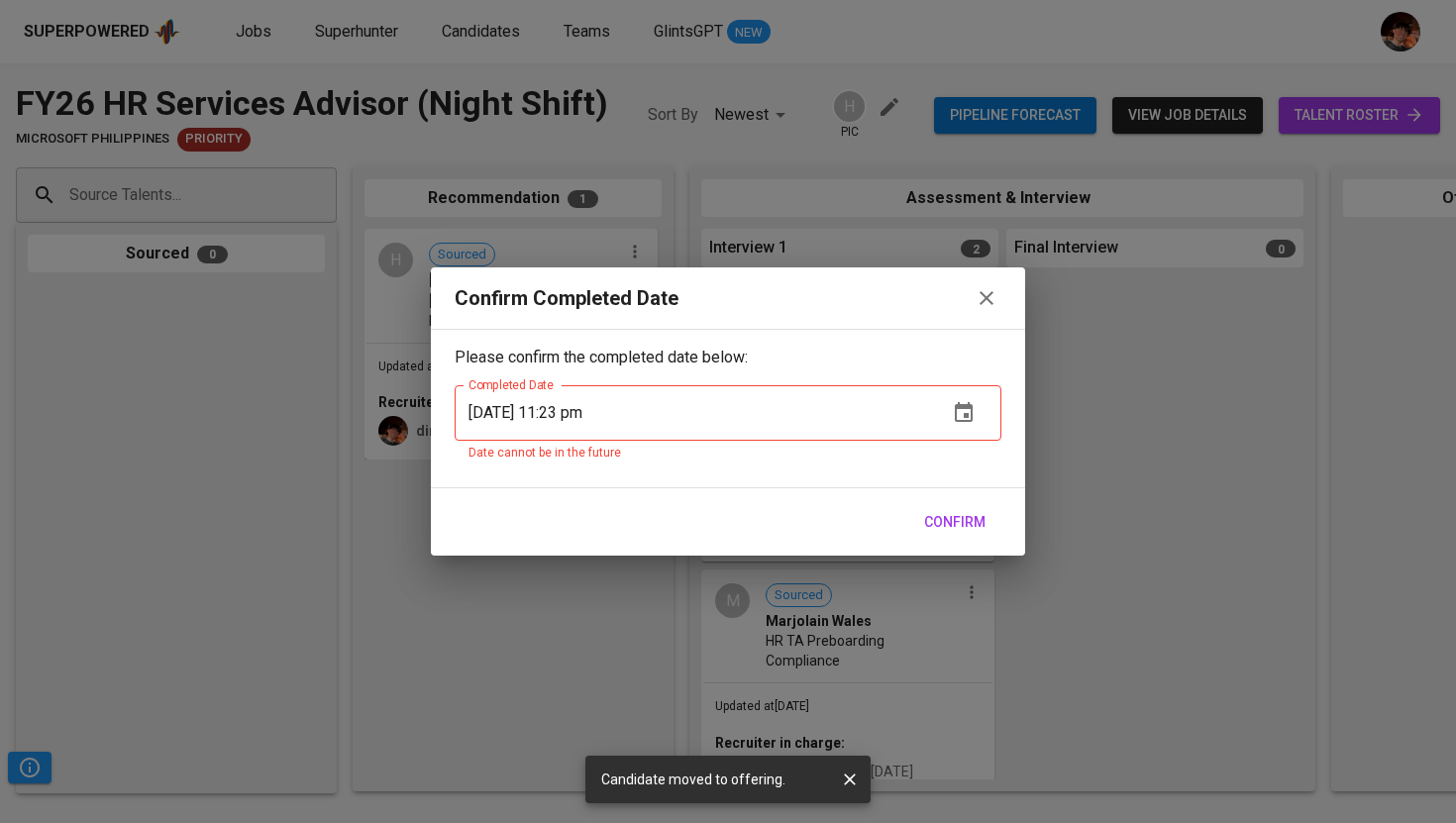 click on "Confirm Completed Date Please confirm the completed date below: Completed Date [DATE] 11:23 pm Completed Date Date cannot be in the future Confirm" at bounding box center [728, 411] 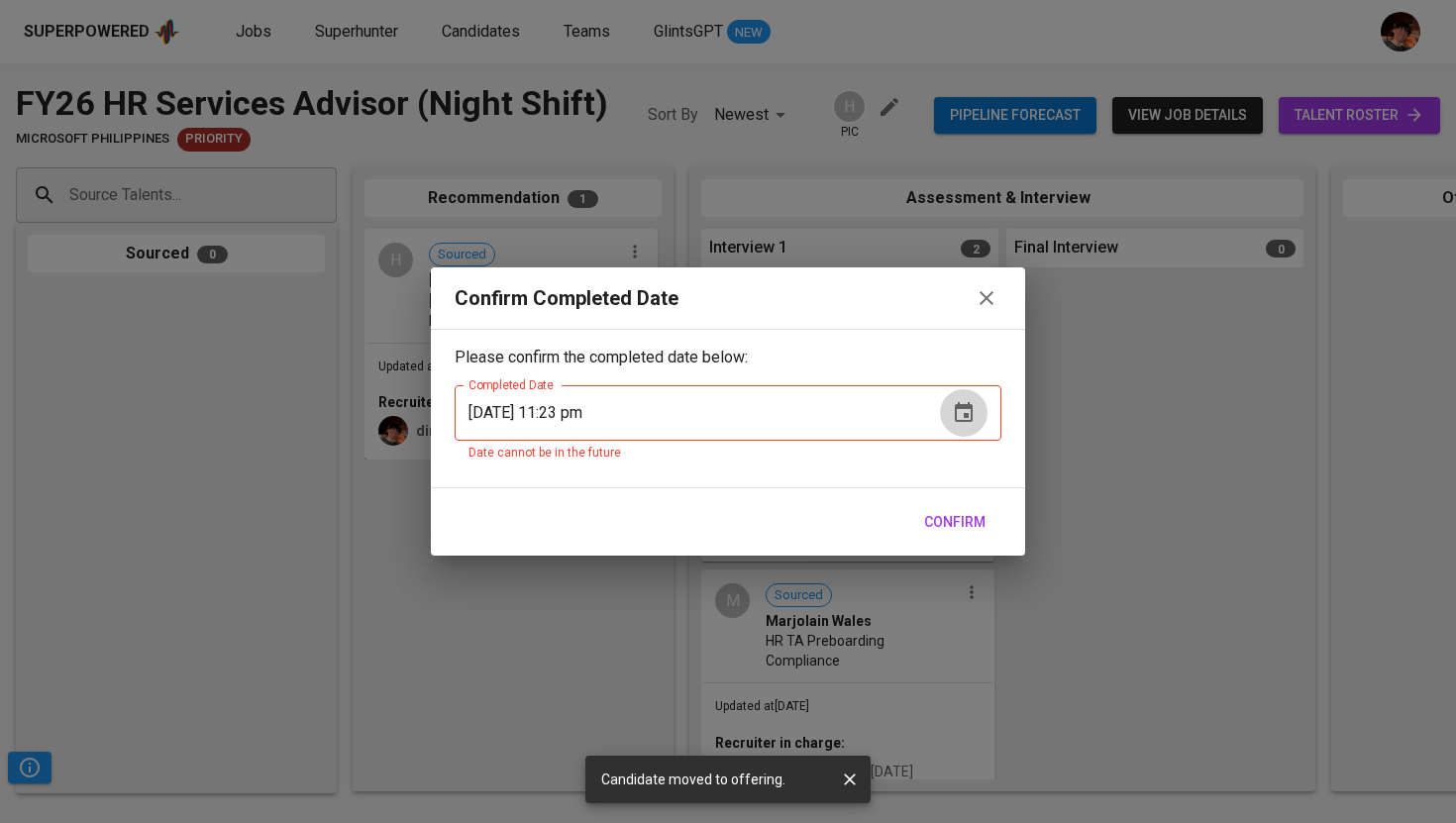 click at bounding box center [964, 413] 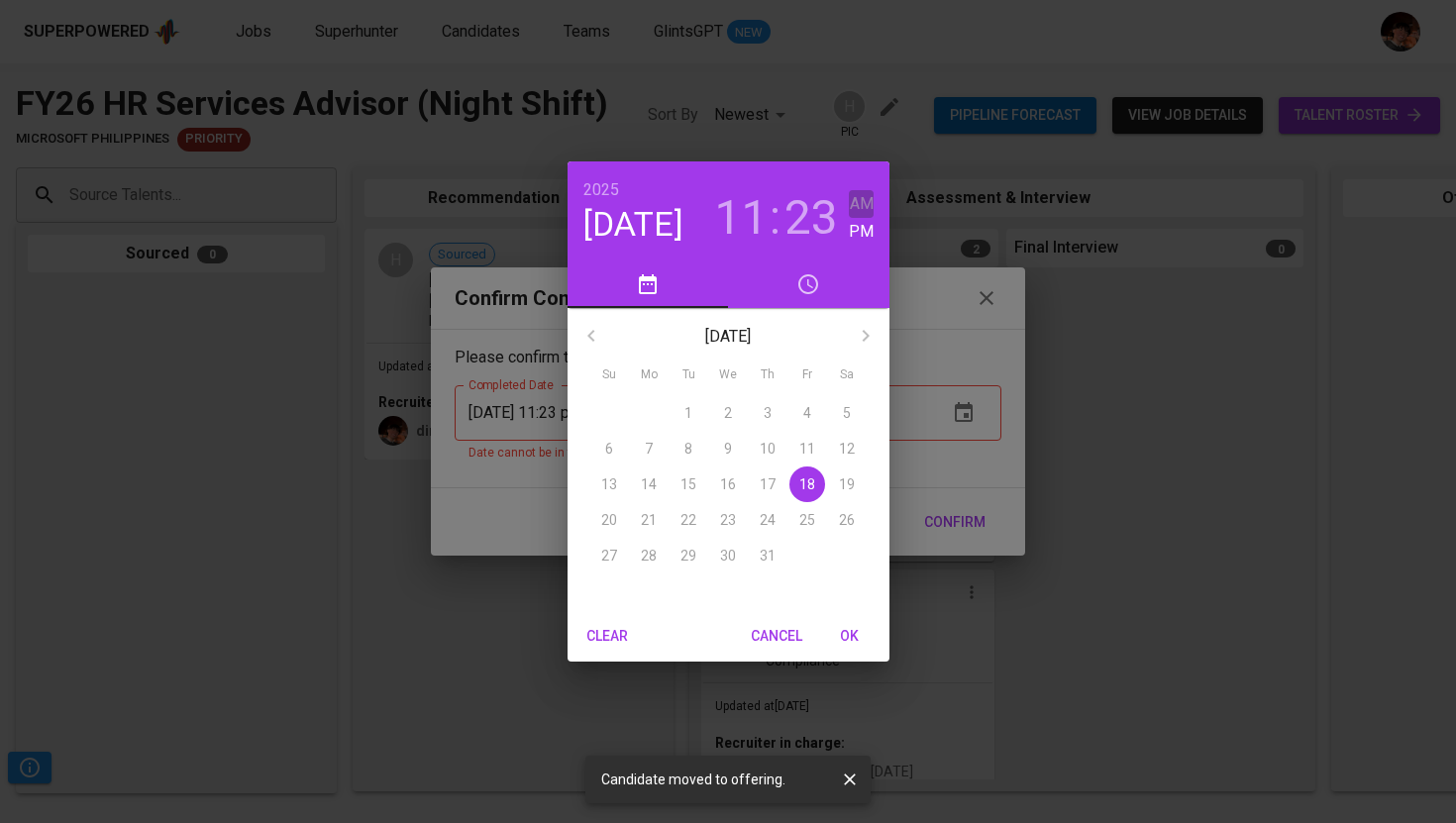 click on "AM" at bounding box center [862, 204] 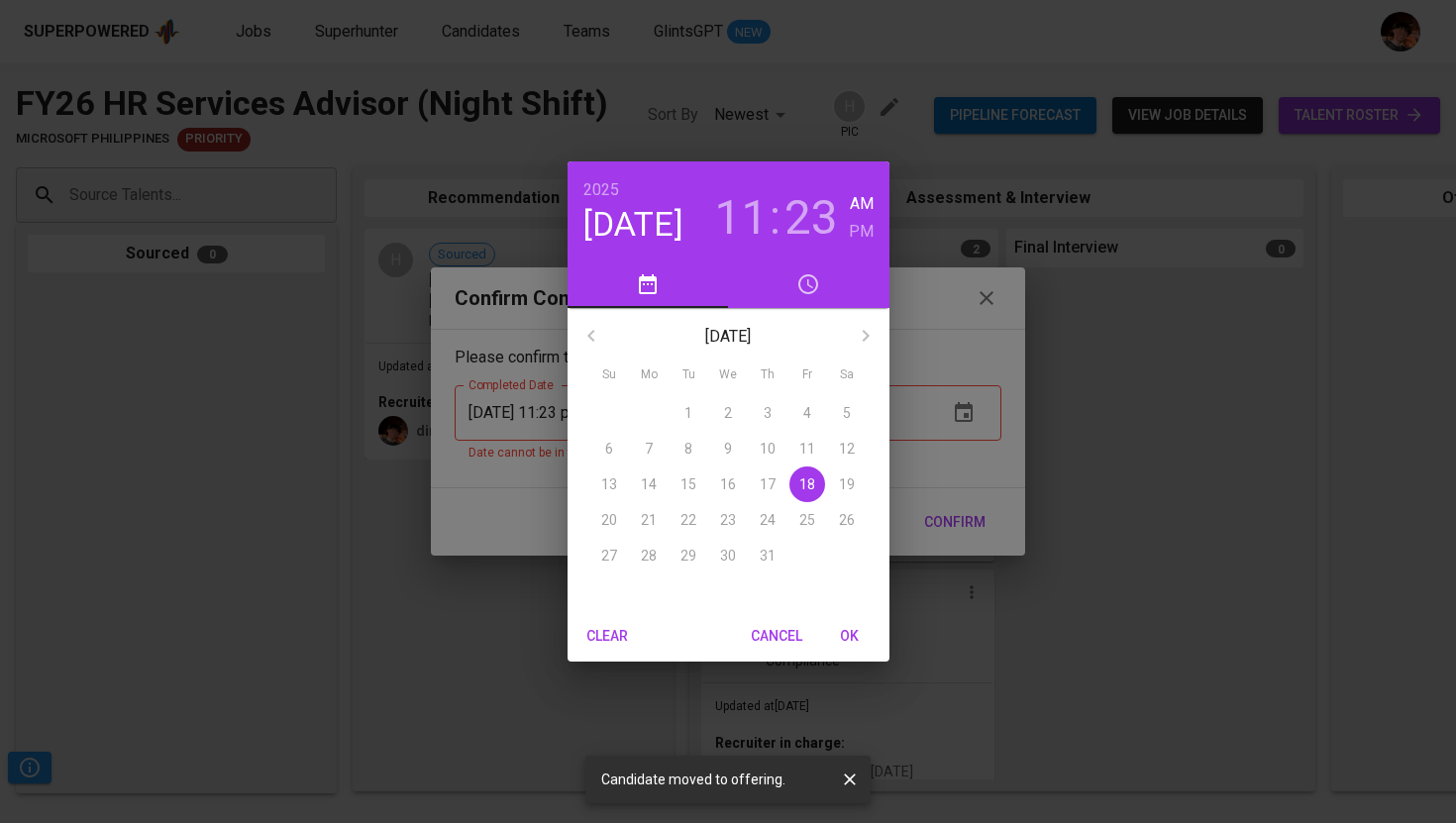 click on "23" at bounding box center (811, 218) 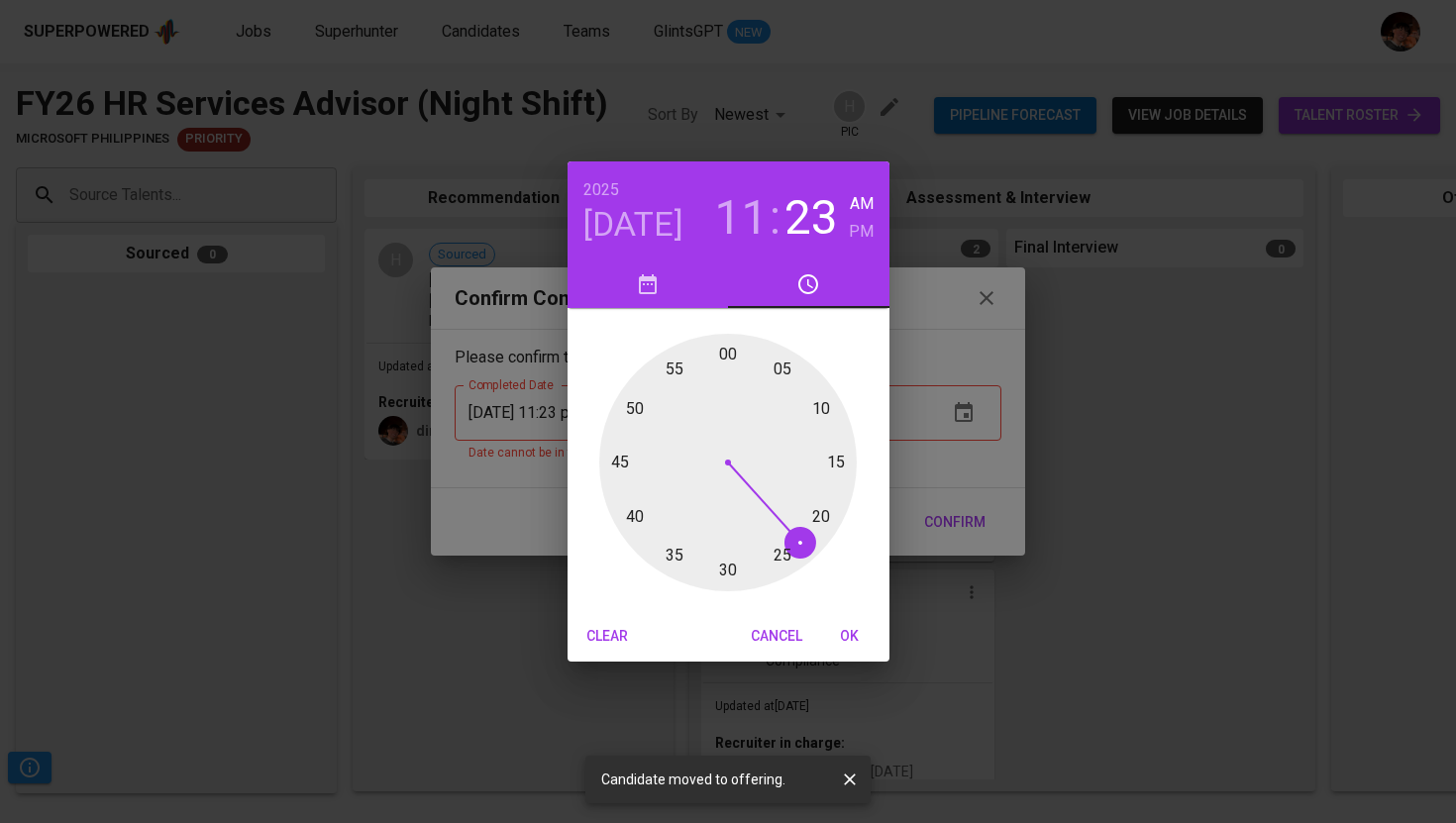 click on "23" at bounding box center [811, 218] 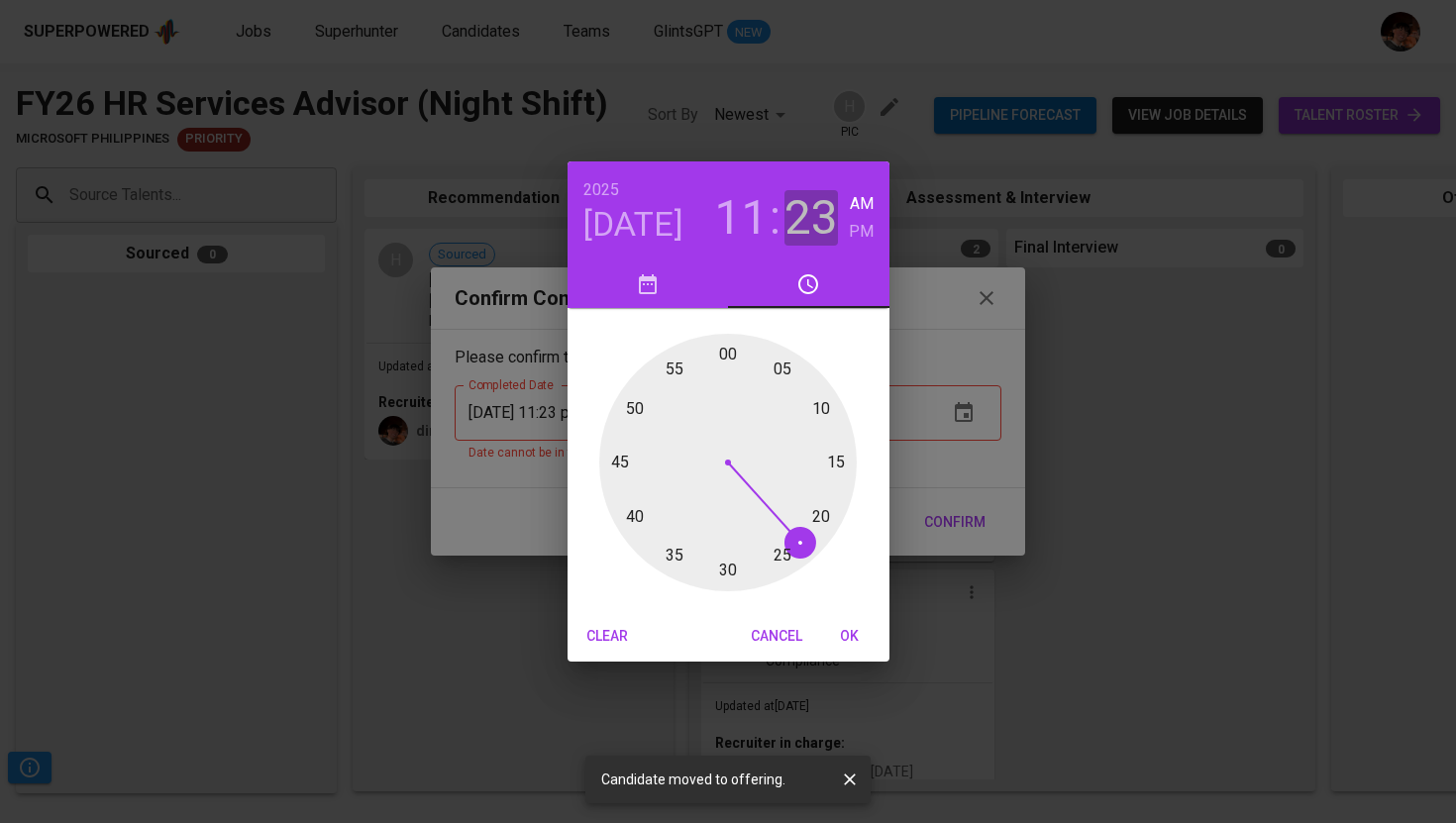 click on "23" at bounding box center [811, 218] 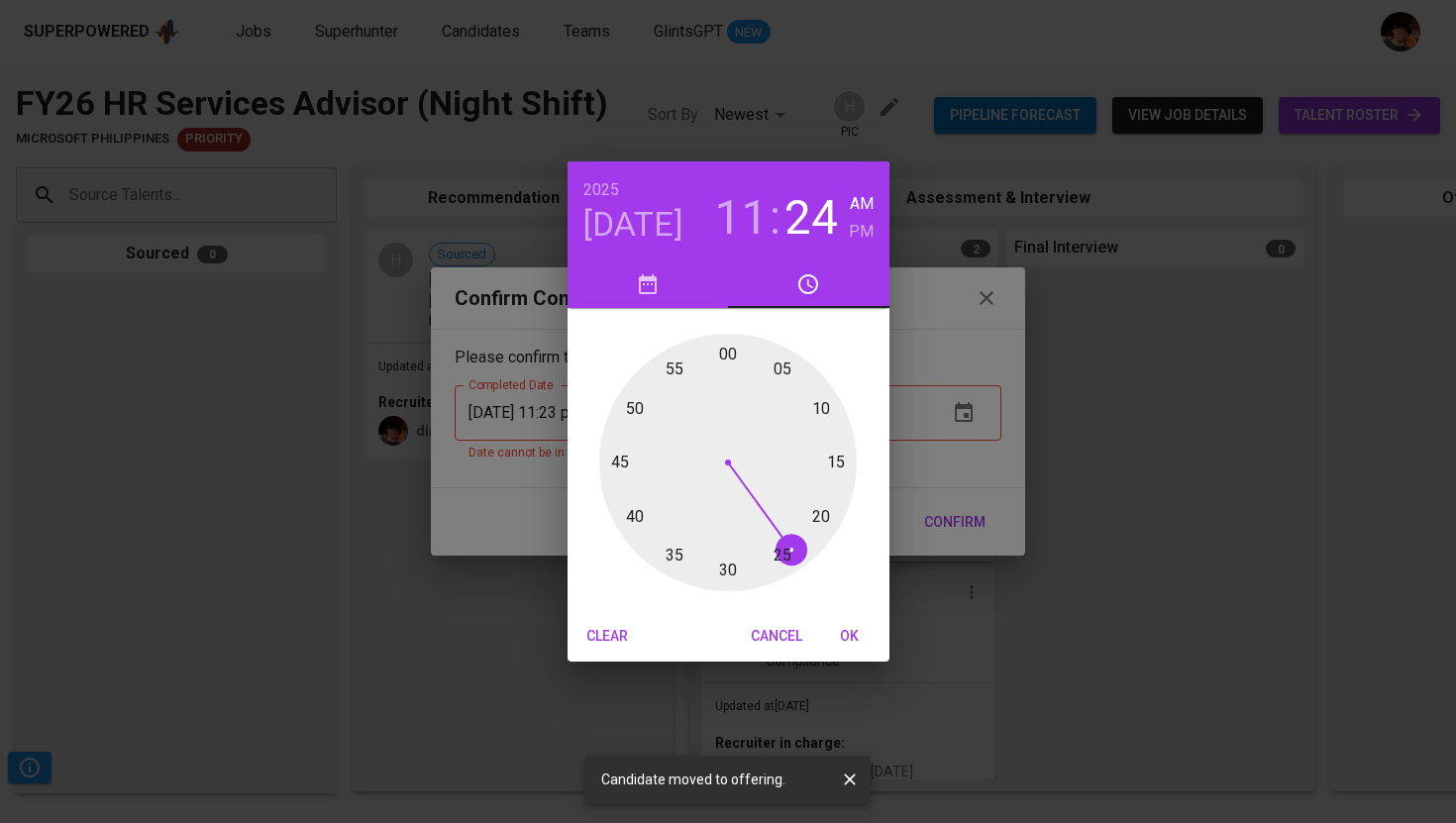 drag, startPoint x: 806, startPoint y: 532, endPoint x: 791, endPoint y: 561, distance: 32.649655 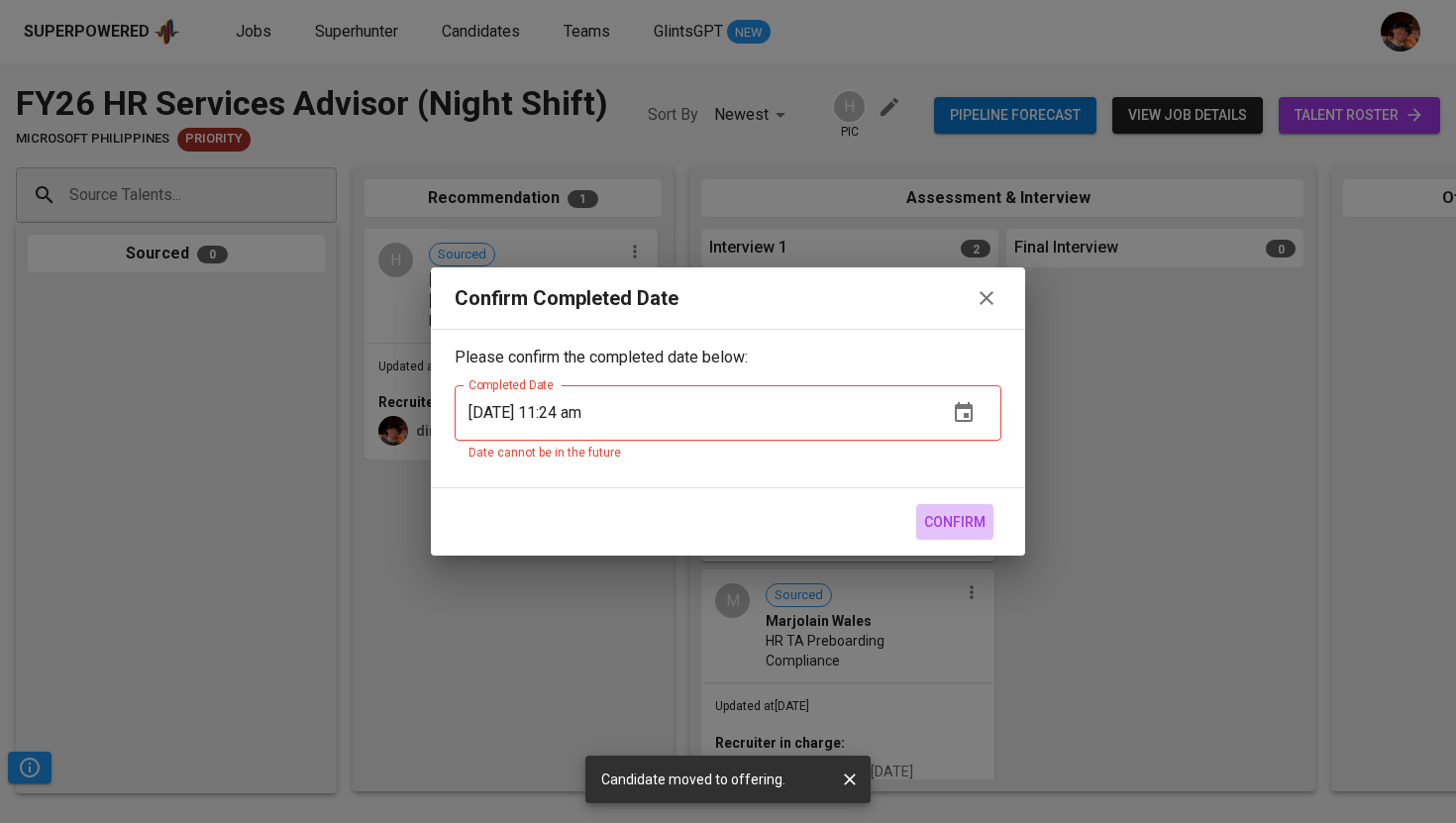 click on "Confirm" at bounding box center [955, 522] 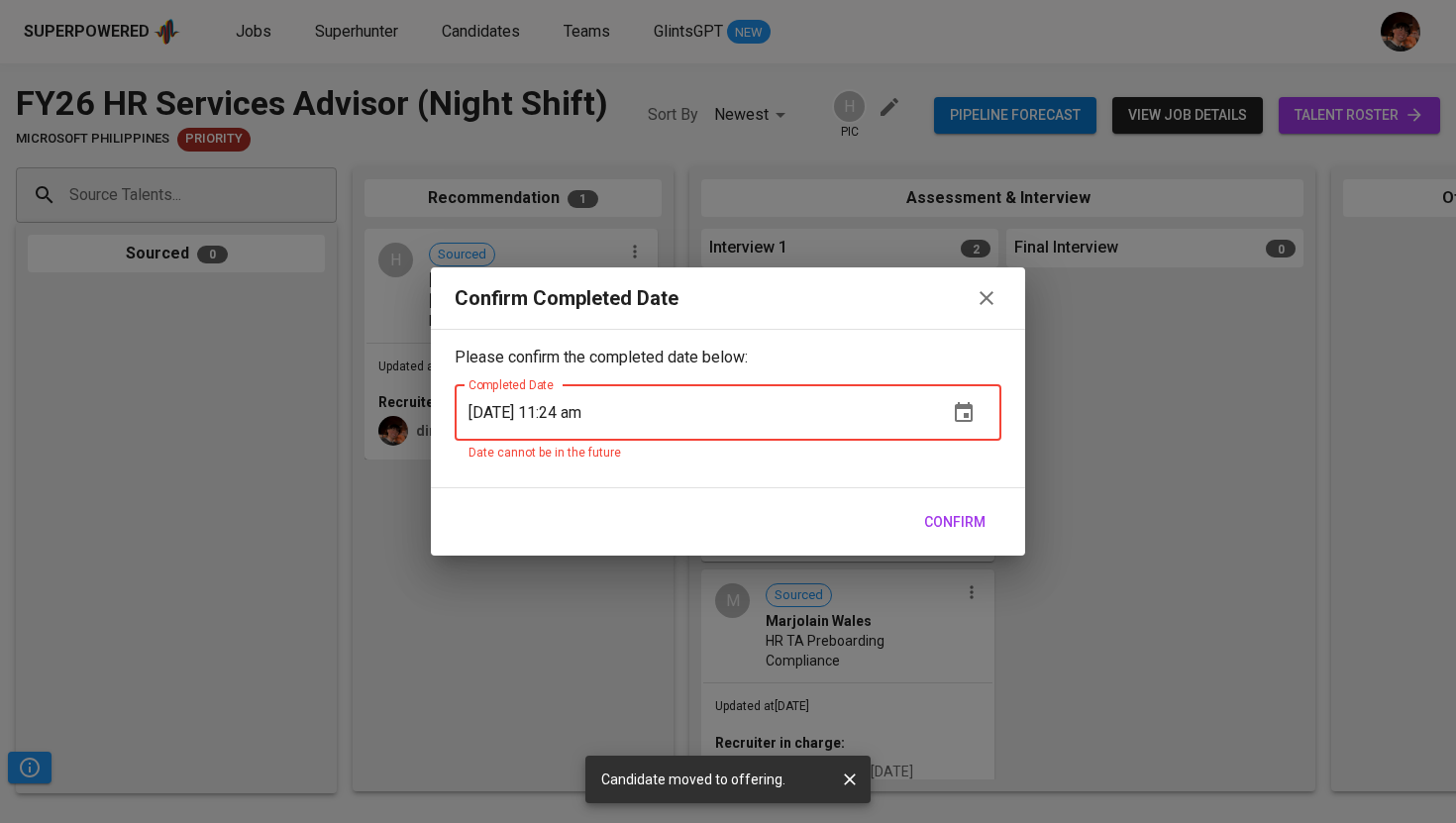 click on "Confirm" at bounding box center [955, 522] 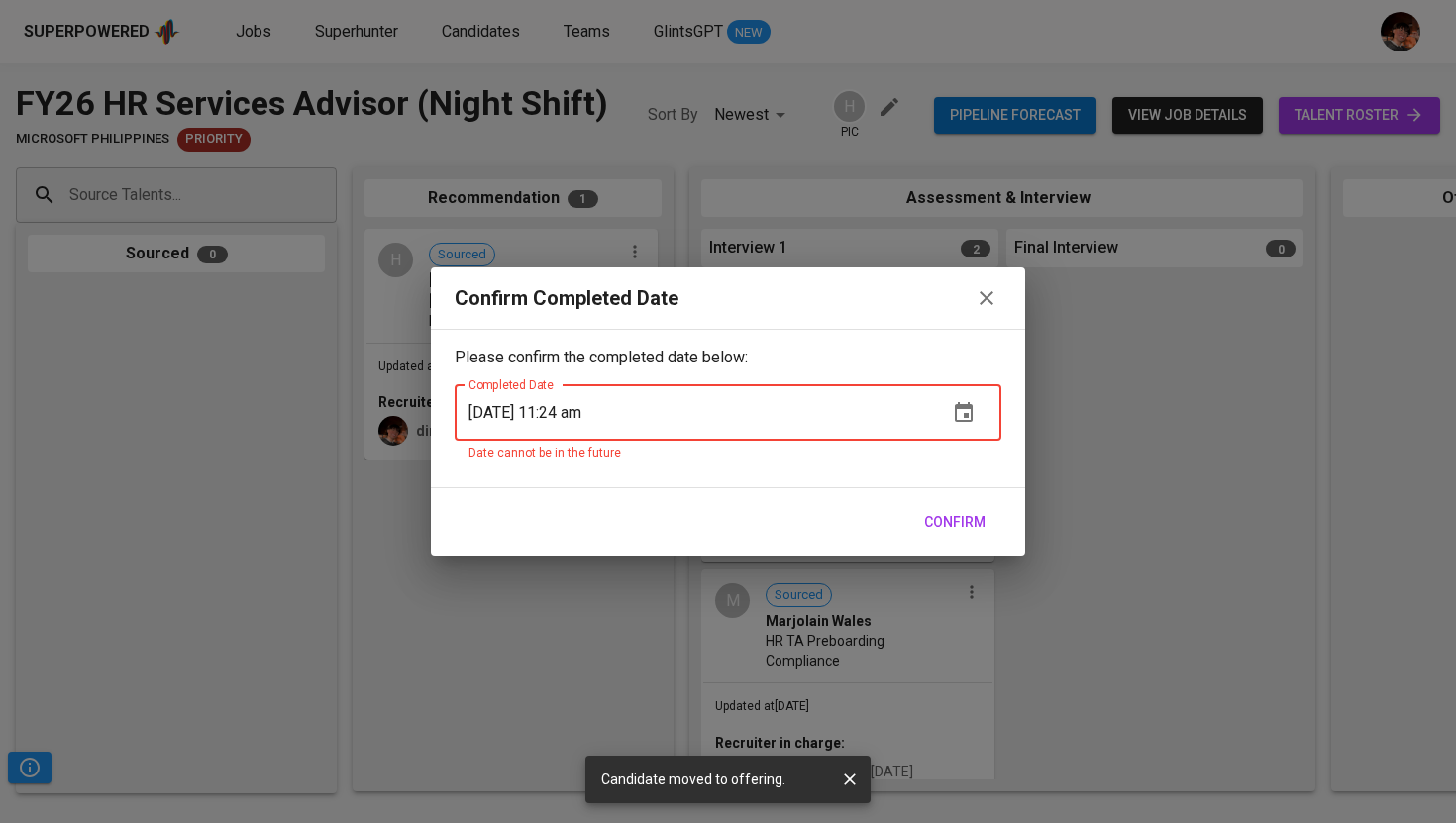 click on "[DATE] 11:24 am" at bounding box center (693, 413) 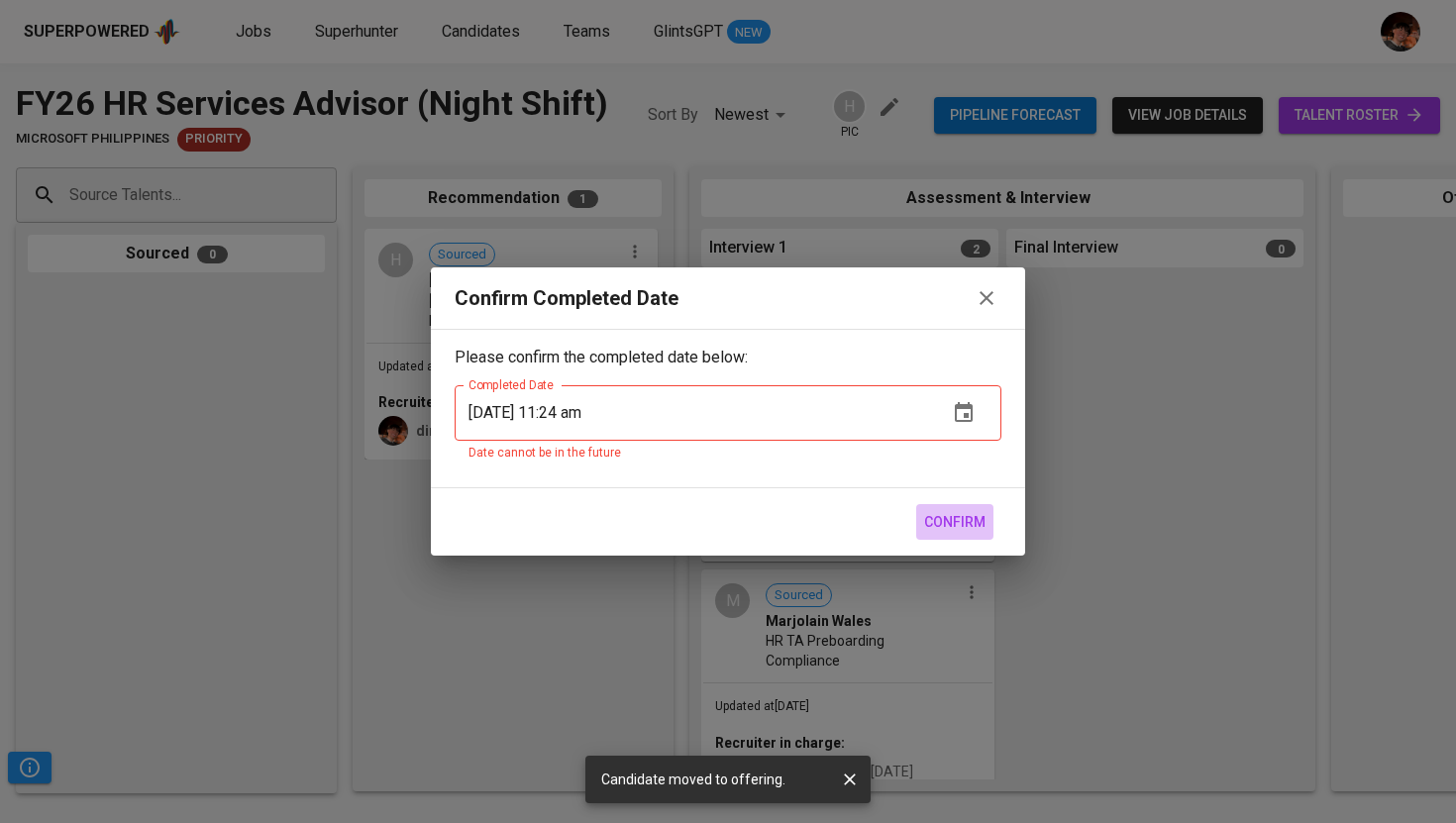 click on "Confirm" at bounding box center [955, 522] 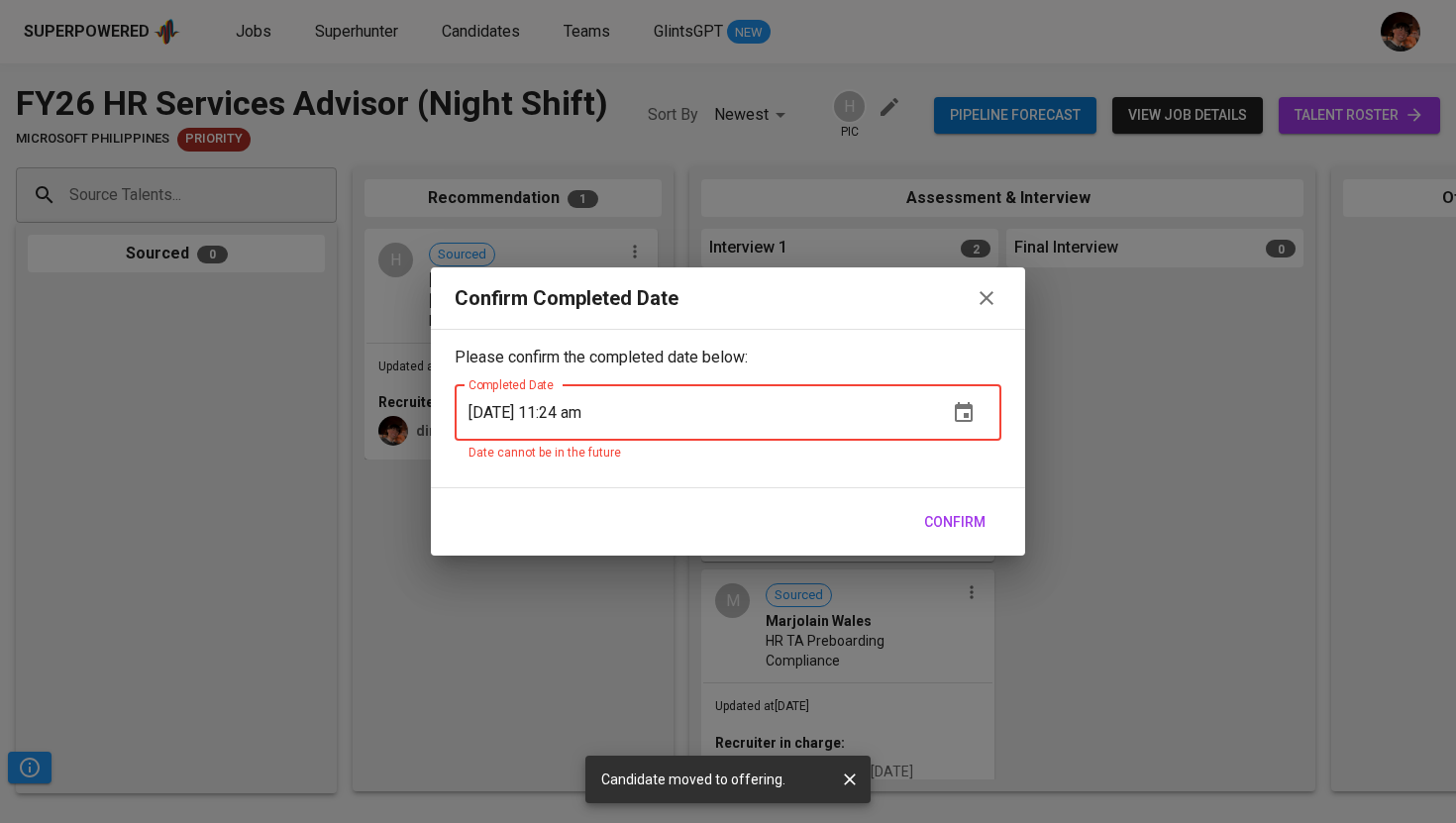 click 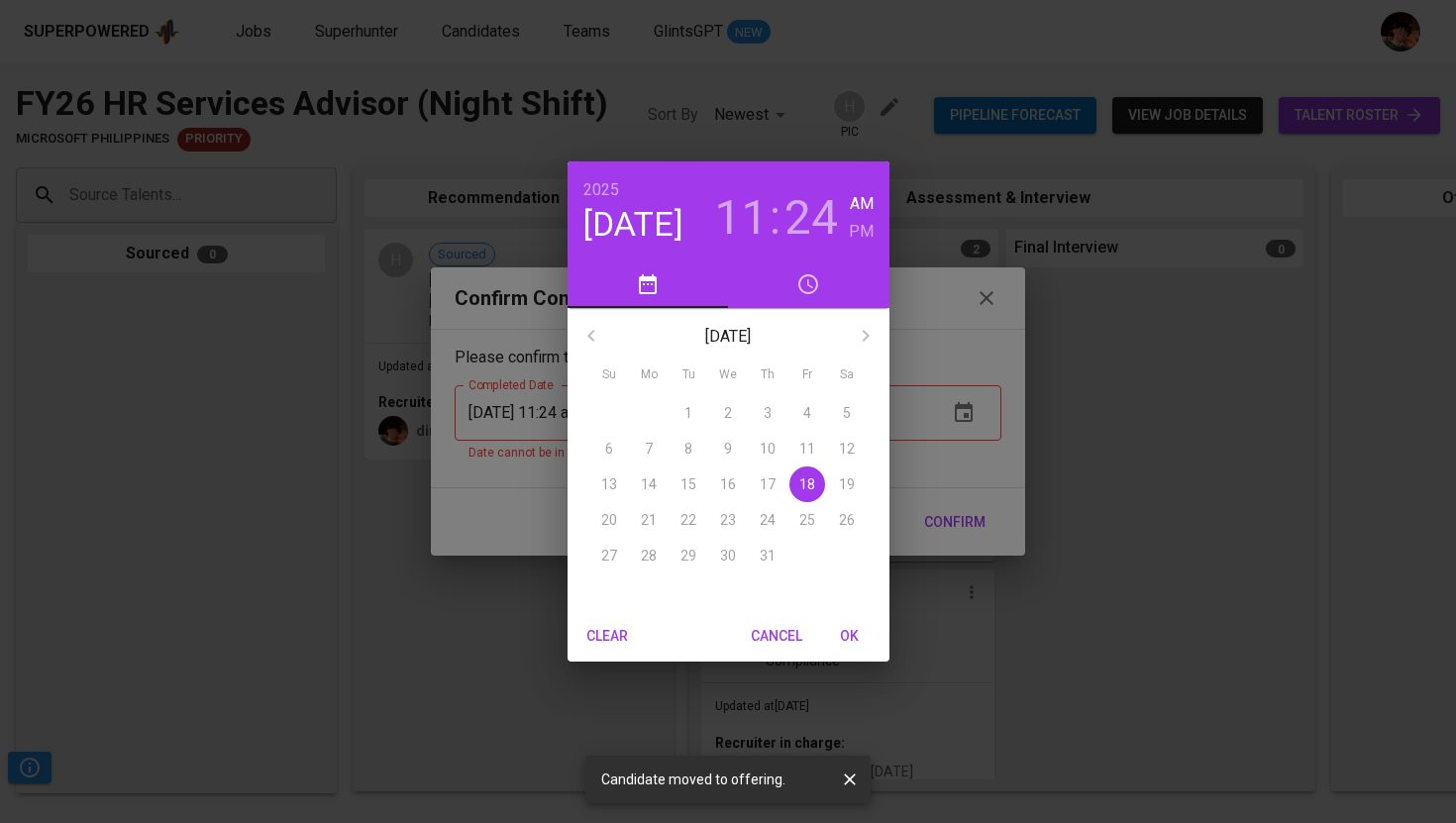 click on "18" at bounding box center (807, 484) 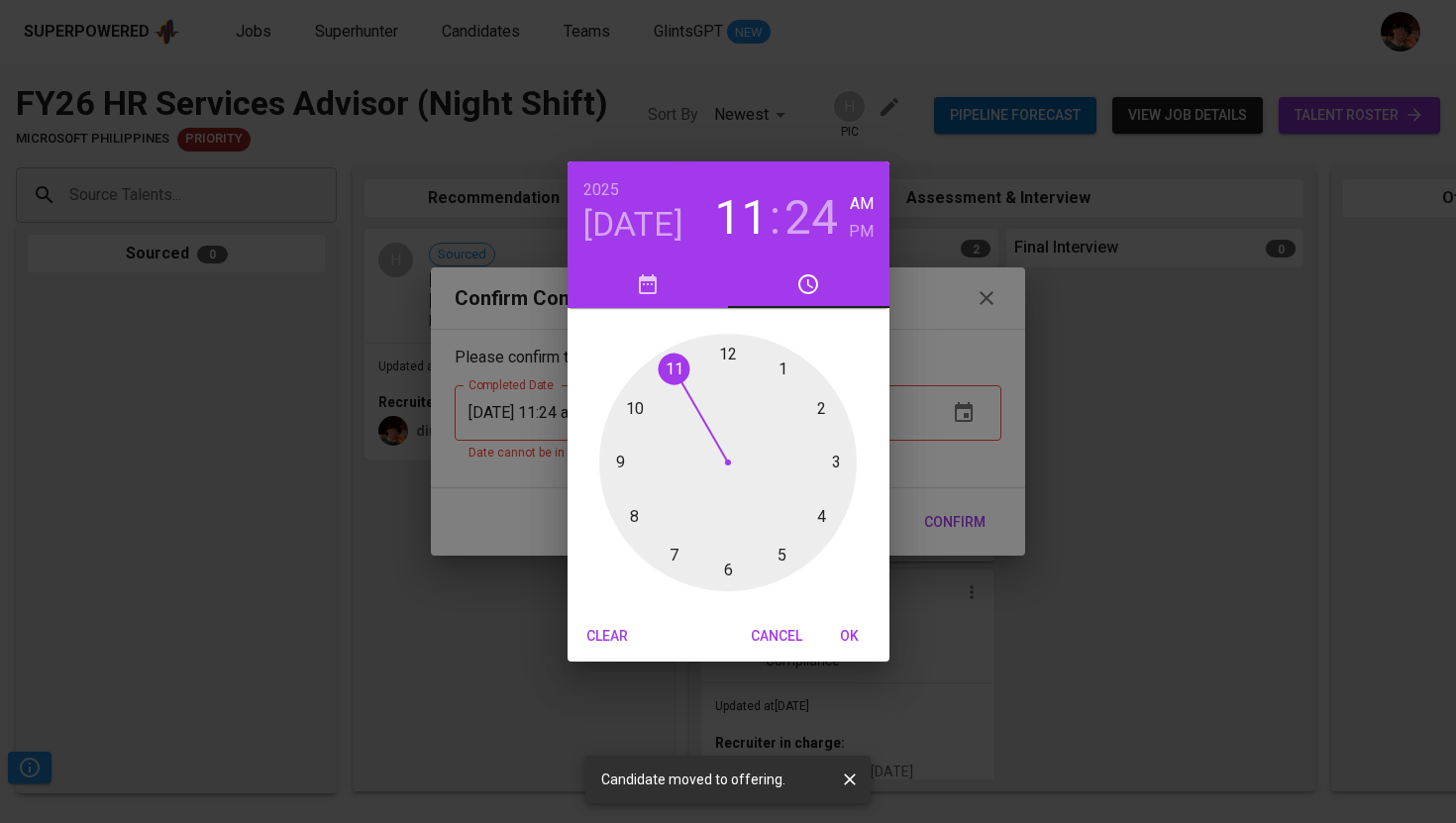 click on "OK" at bounding box center [850, 636] 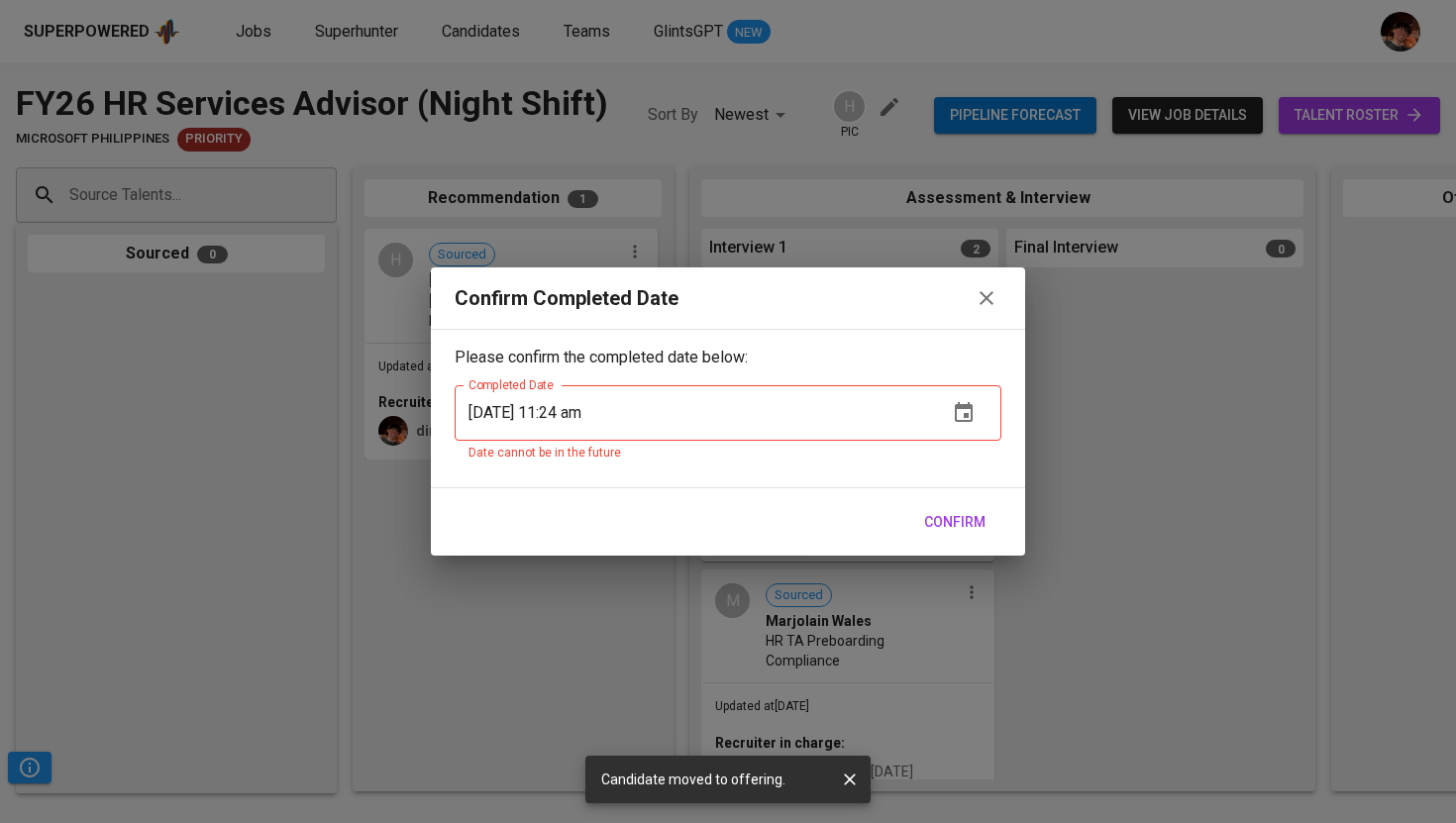 click on "[DATE] 11:24 am" at bounding box center (693, 413) 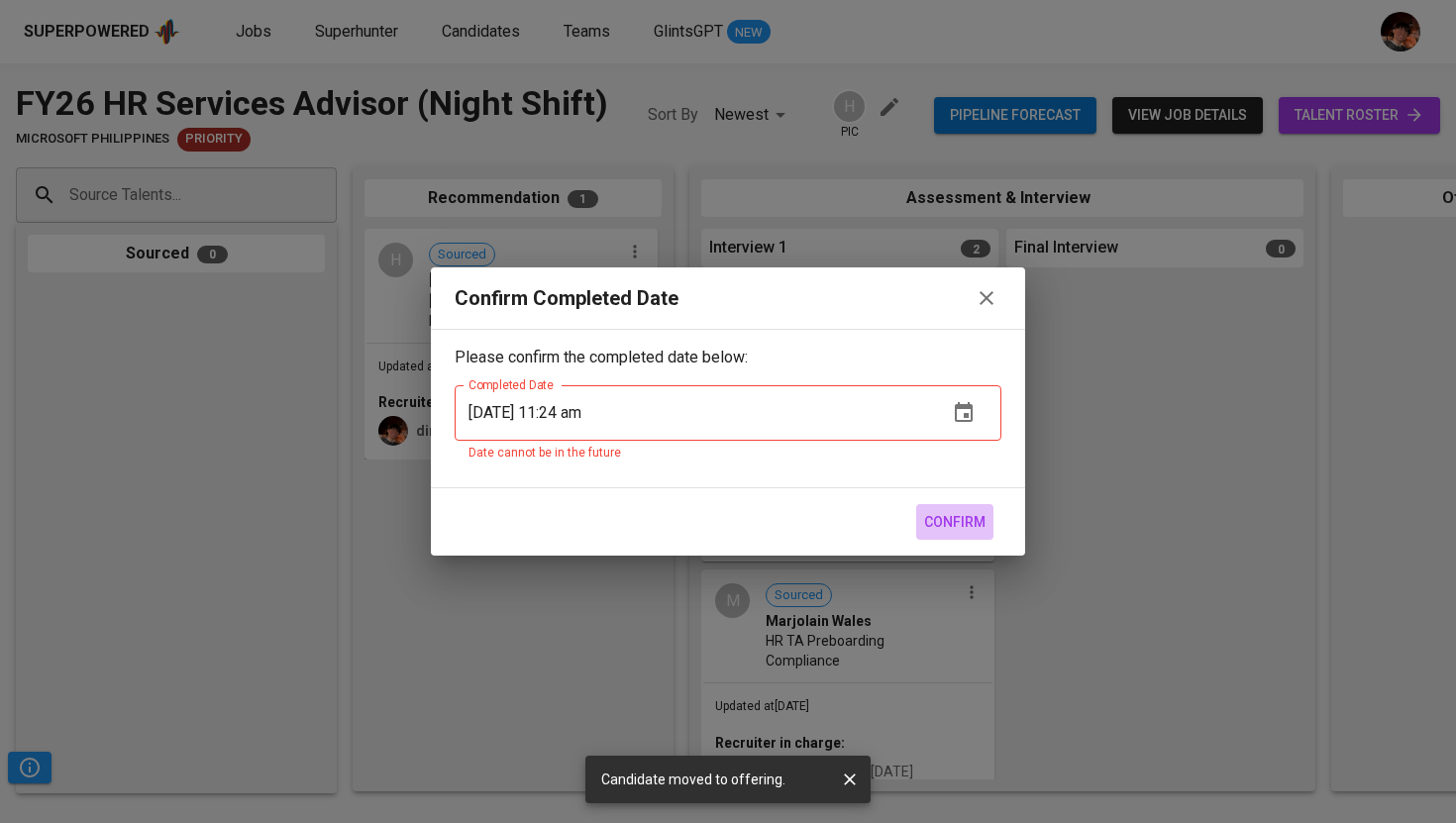 click on "Confirm" at bounding box center (955, 522) 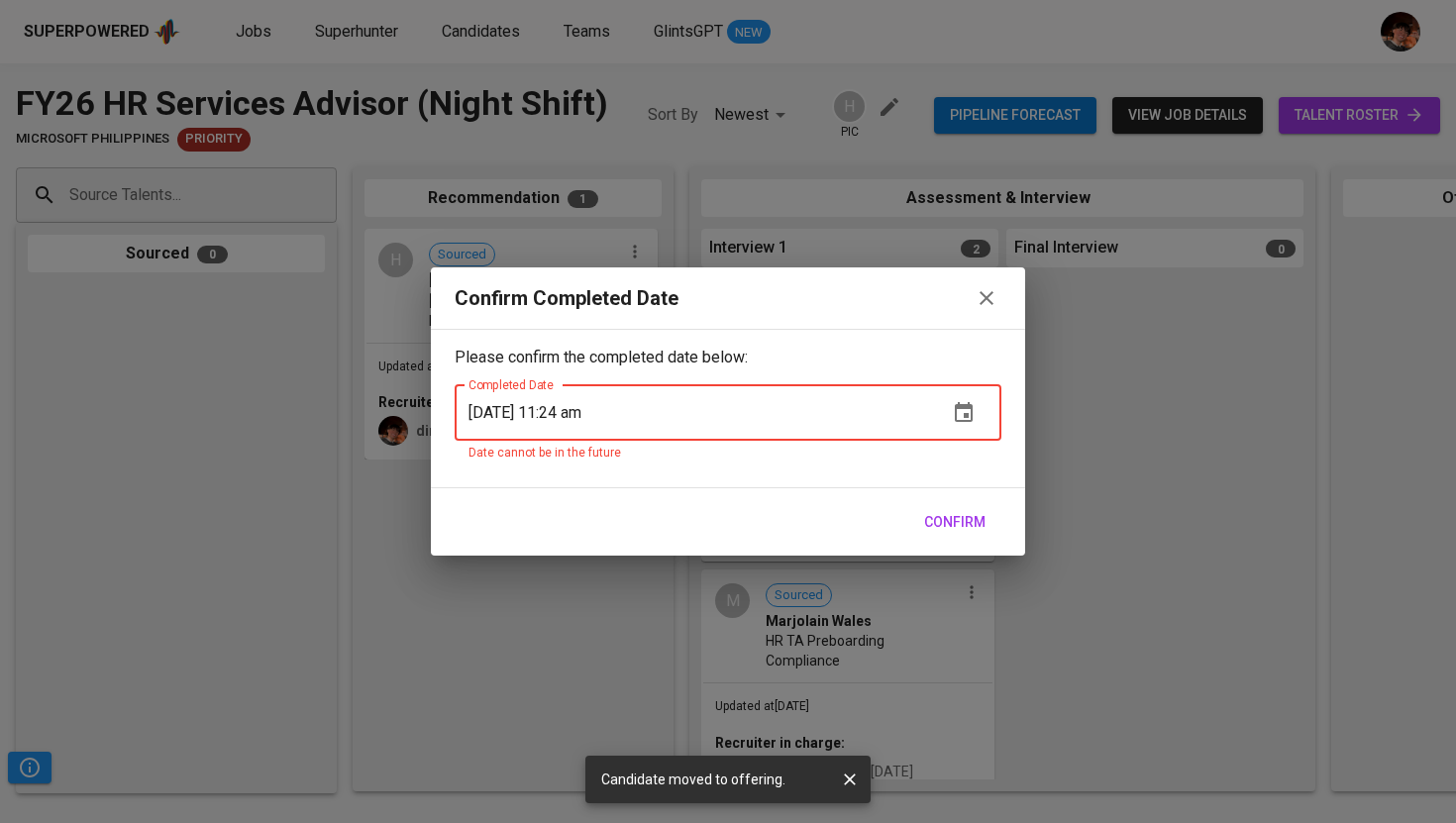 click 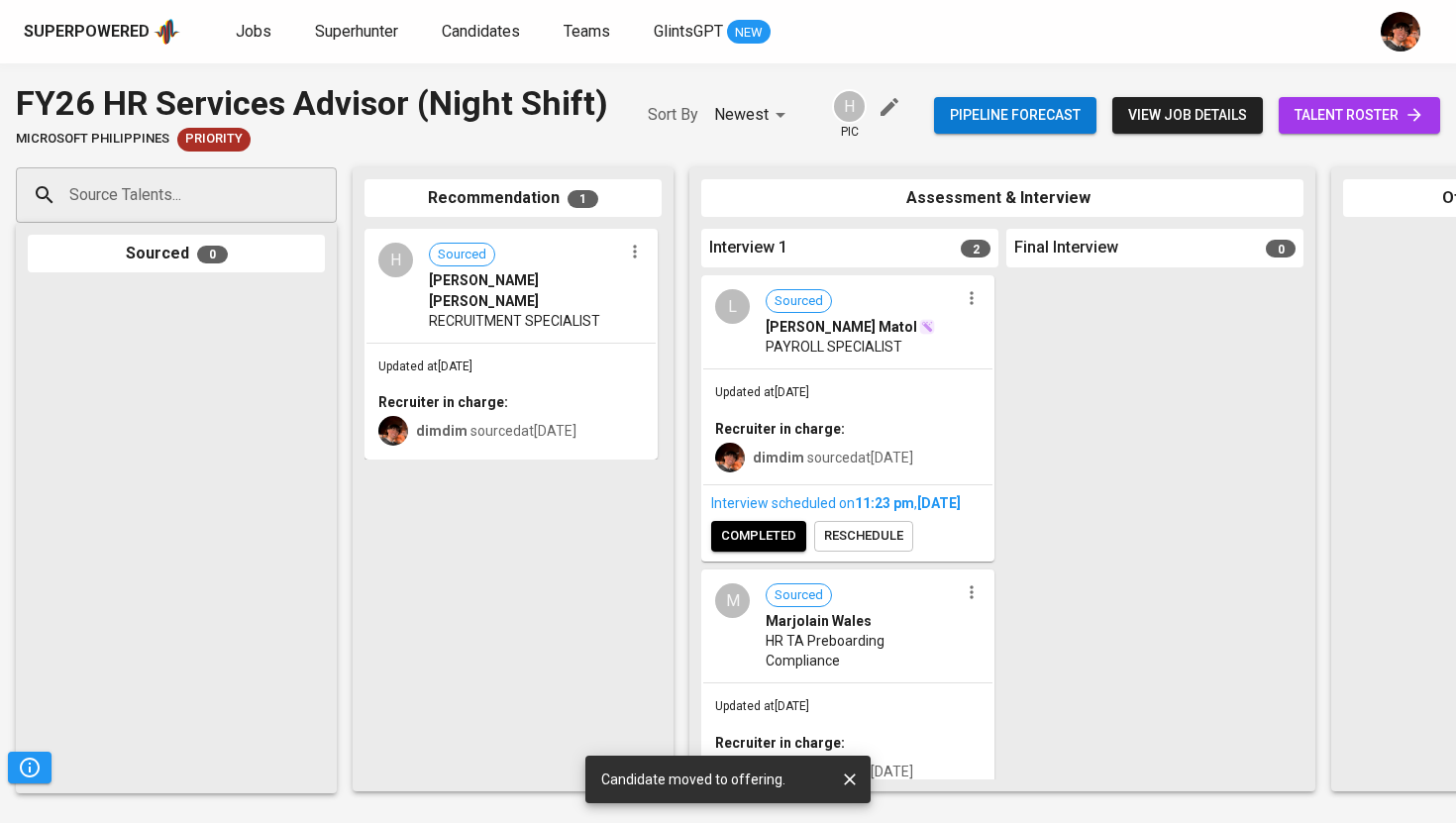 click on "Interview scheduled on  11:23 PM [DATE] completed reschedule" at bounding box center [848, 522] 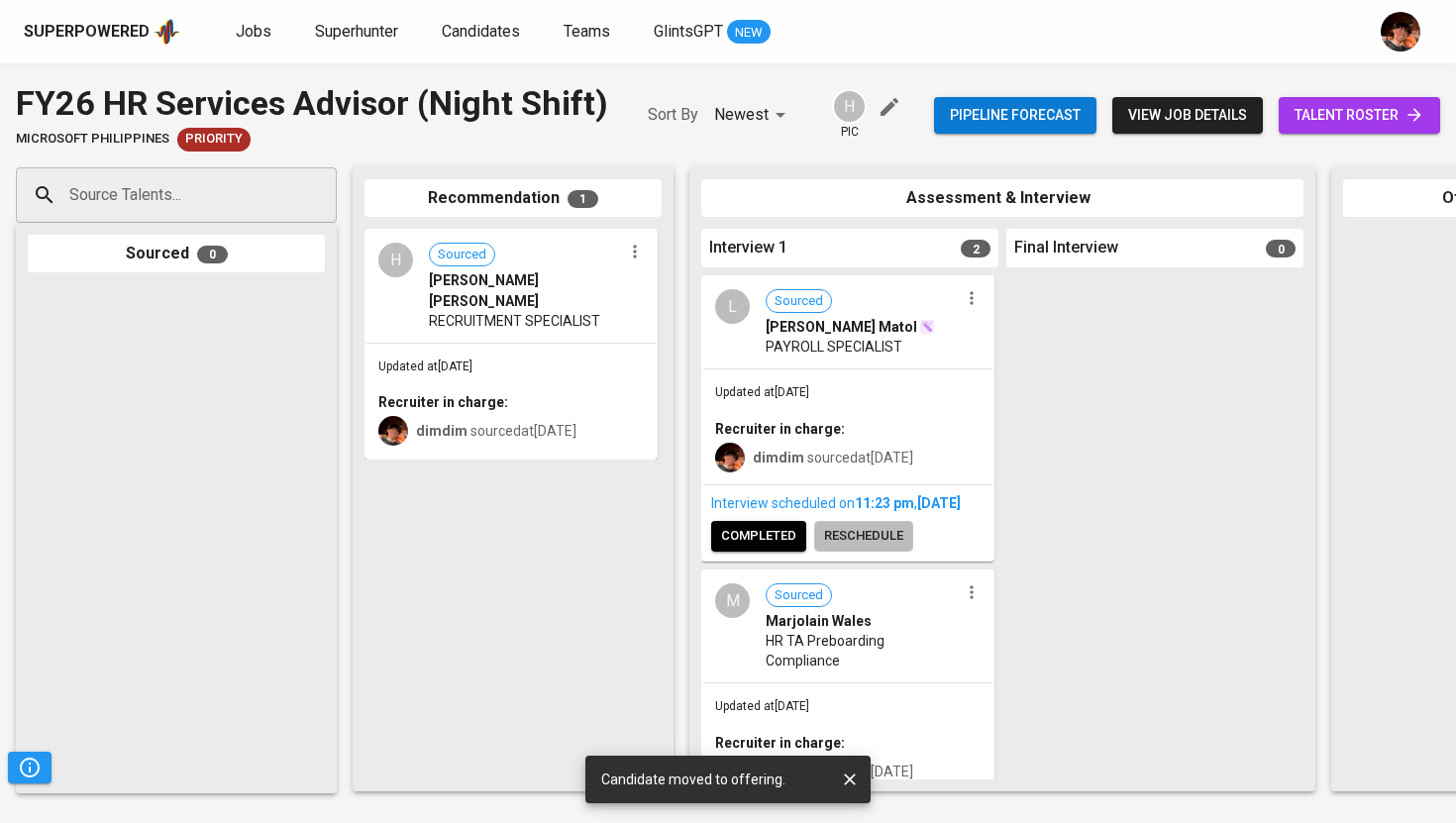click on "reschedule" at bounding box center [864, 536] 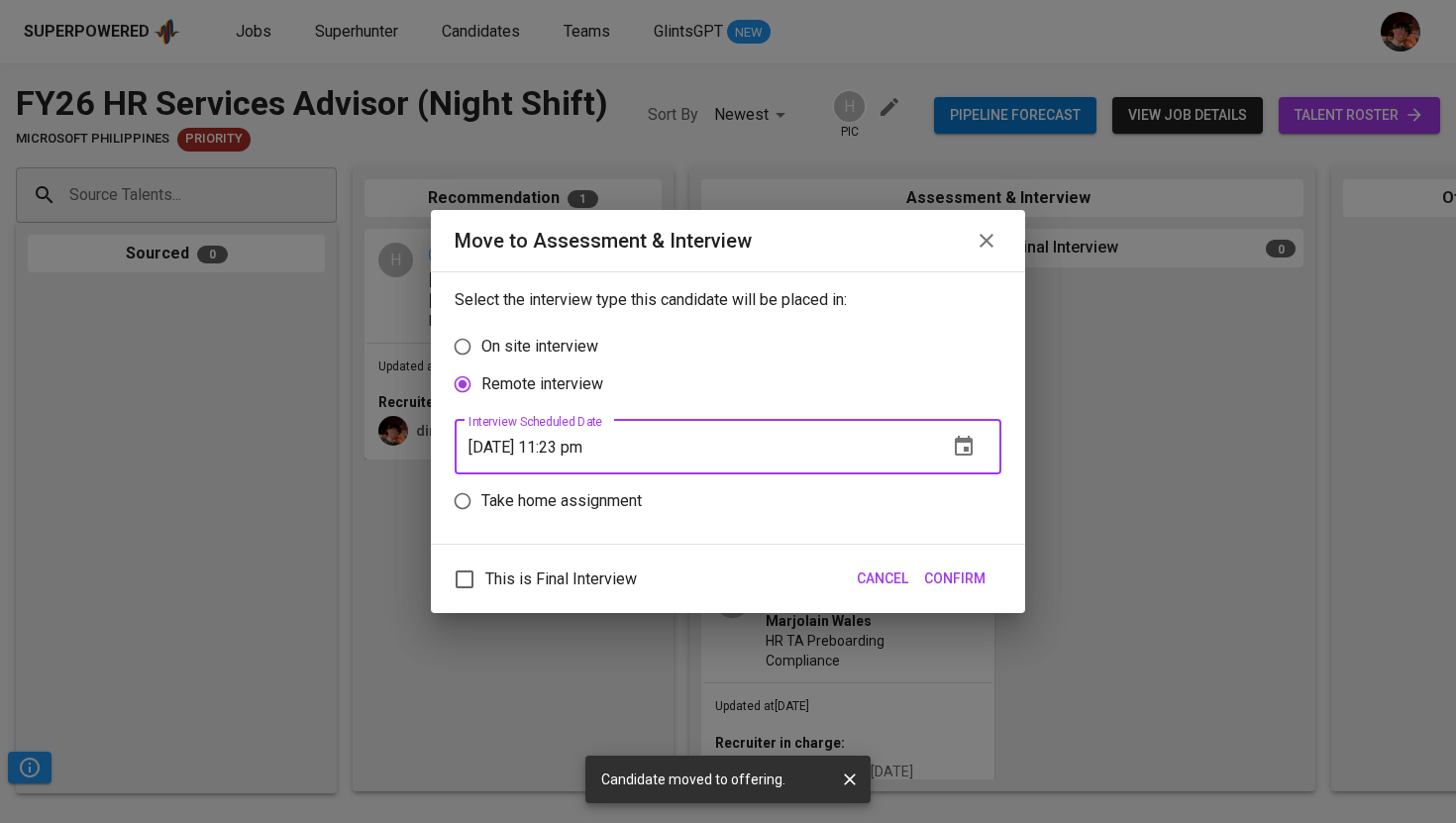 click on "[DATE] 11:23 pm" at bounding box center [693, 447] 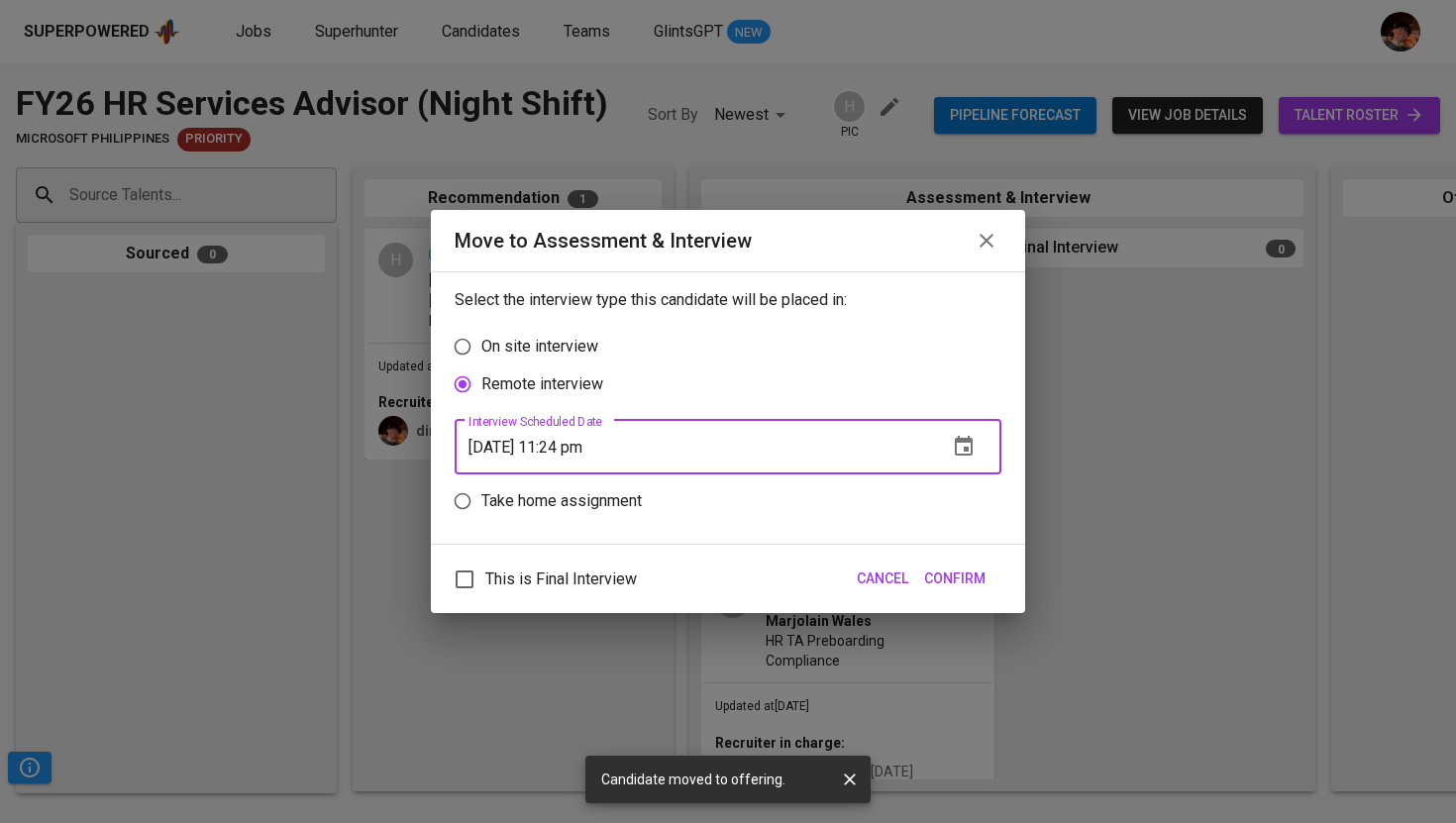 click on "[DATE] 11:24 pm" at bounding box center [693, 447] 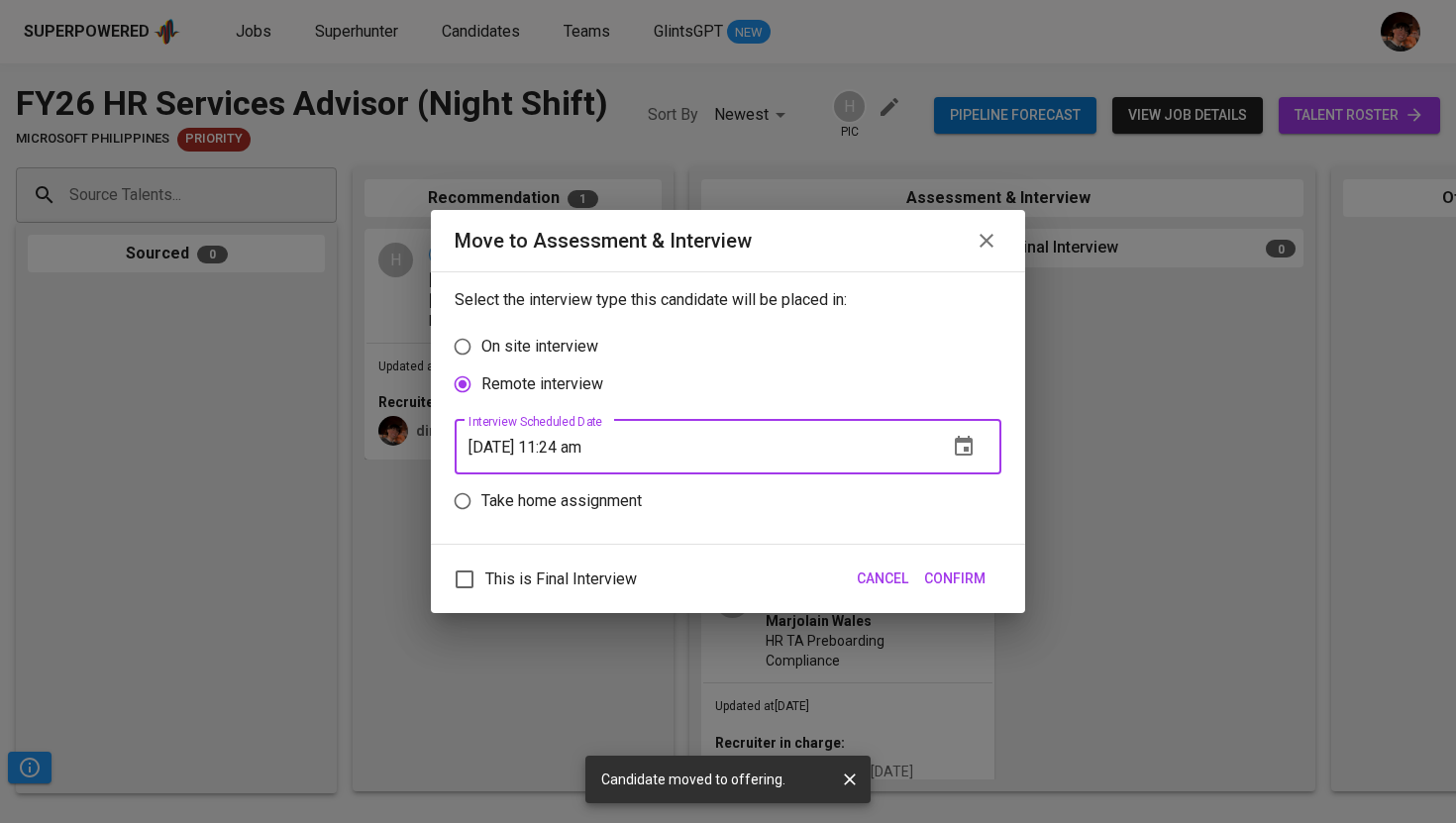 click on "Confirm" at bounding box center [955, 578] 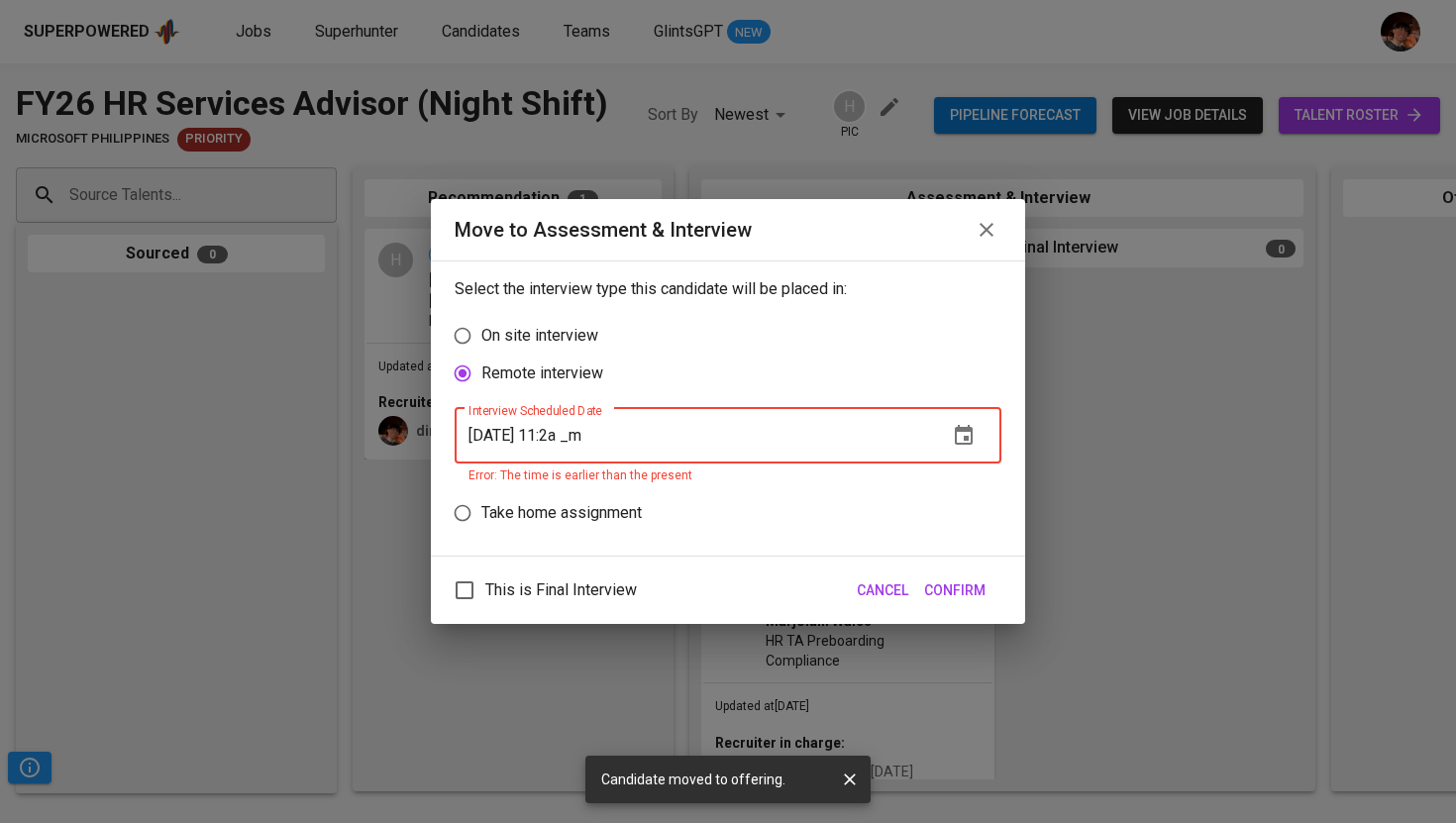 type on "[DATE] 11:25 am" 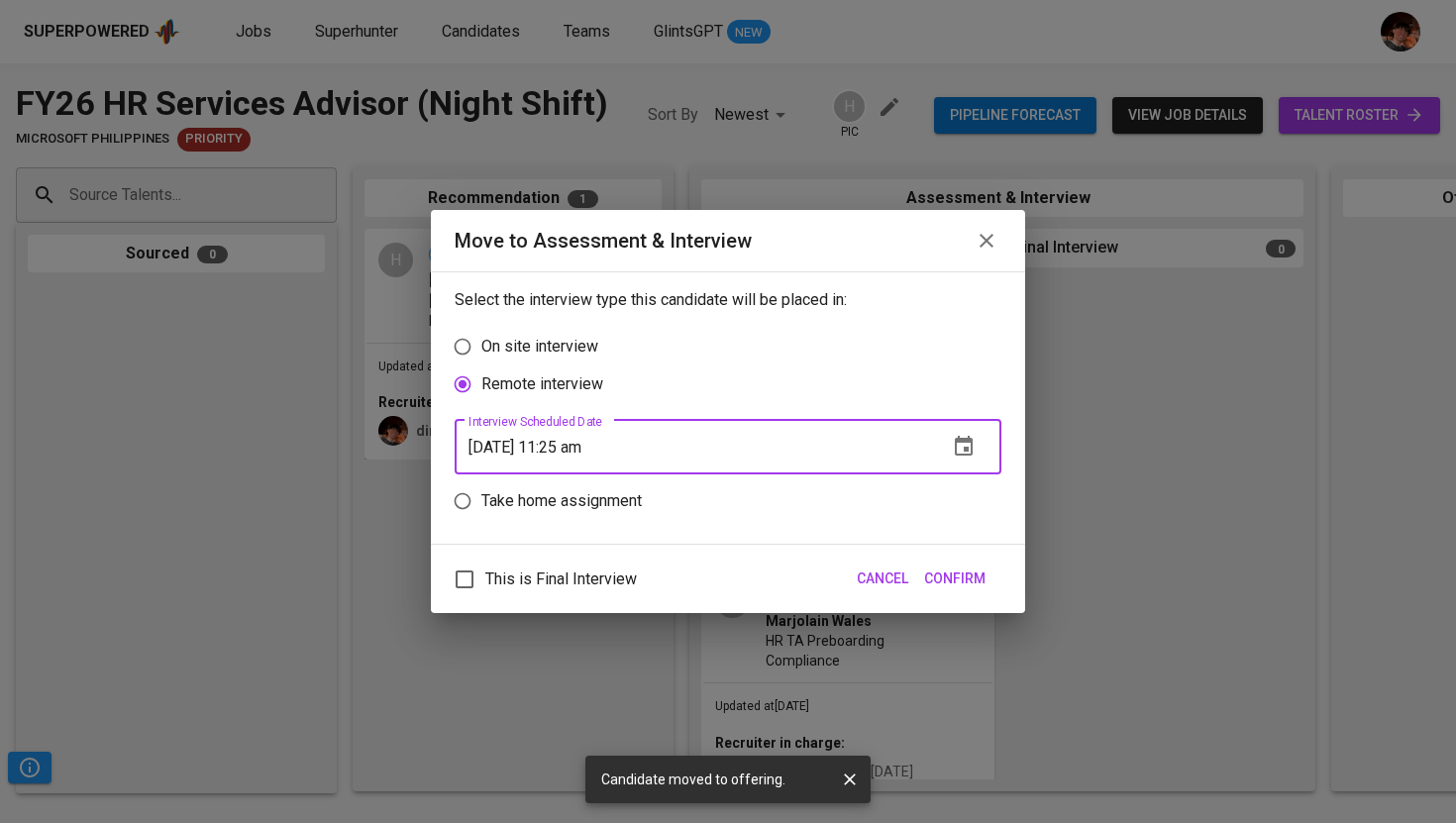 click on "Confirm" at bounding box center (955, 578) 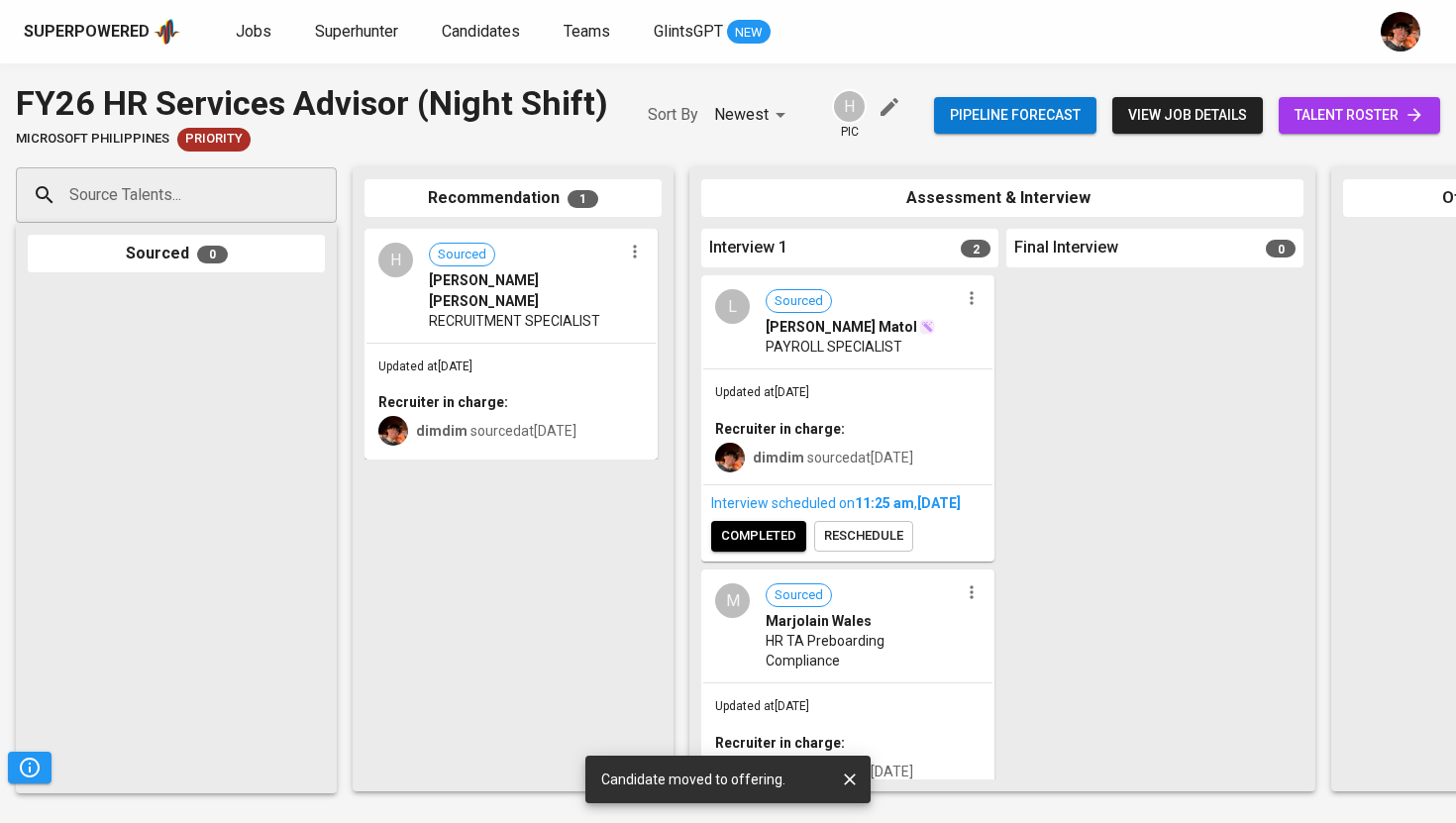 scroll, scrollTop: 134, scrollLeft: 0, axis: vertical 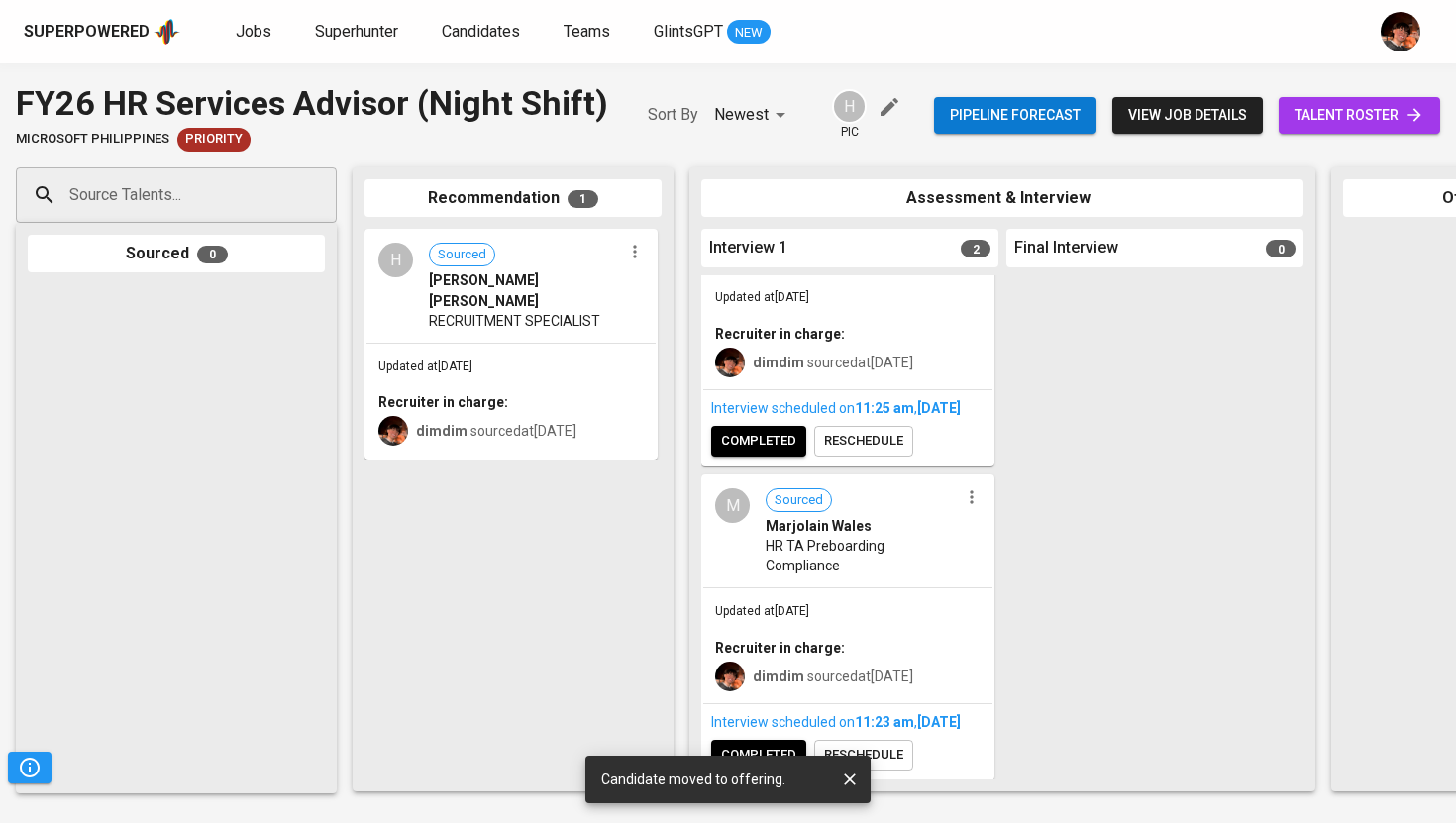 click on "completed" at bounding box center [759, 755] 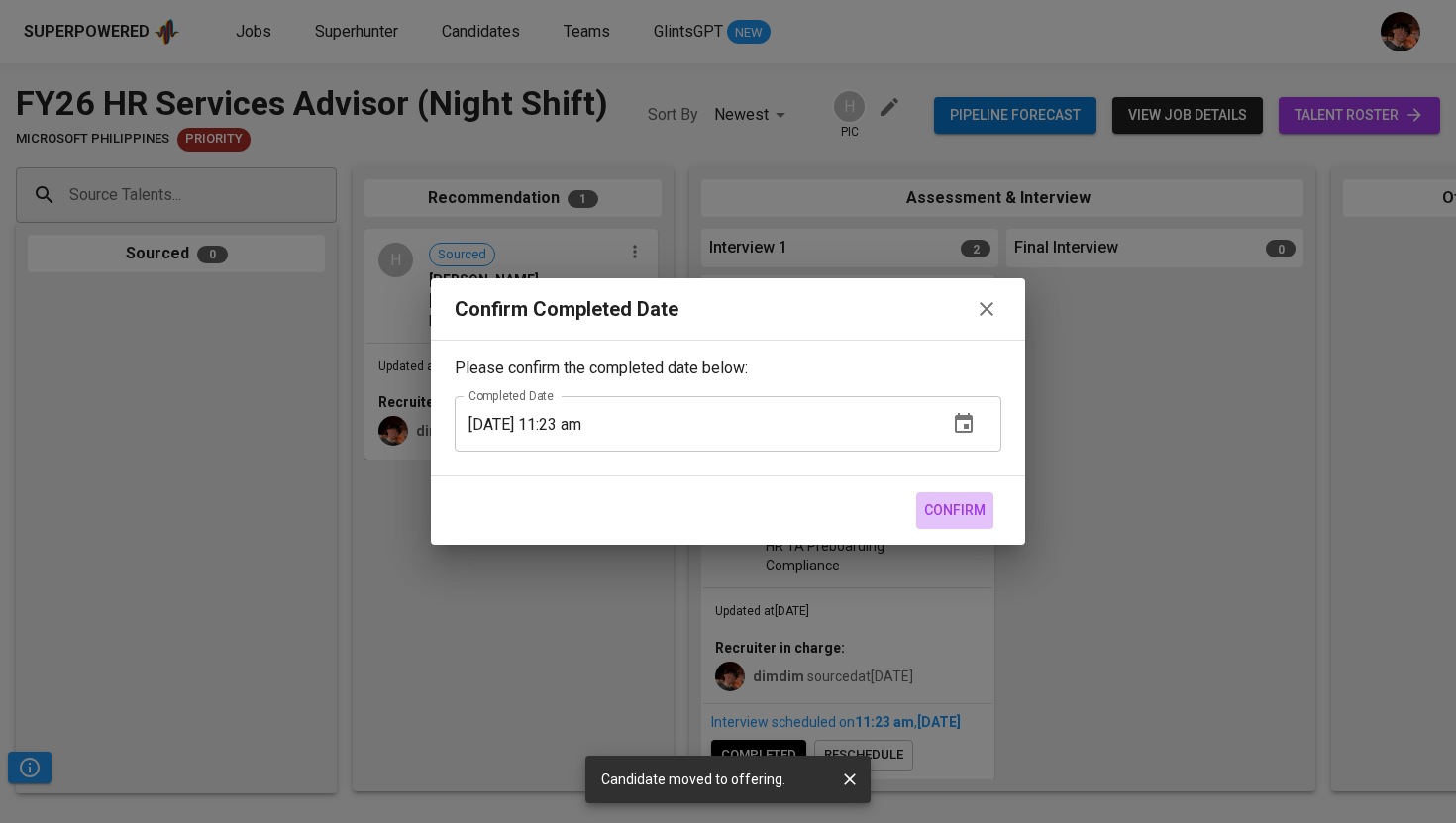 click on "Confirm" at bounding box center (955, 510) 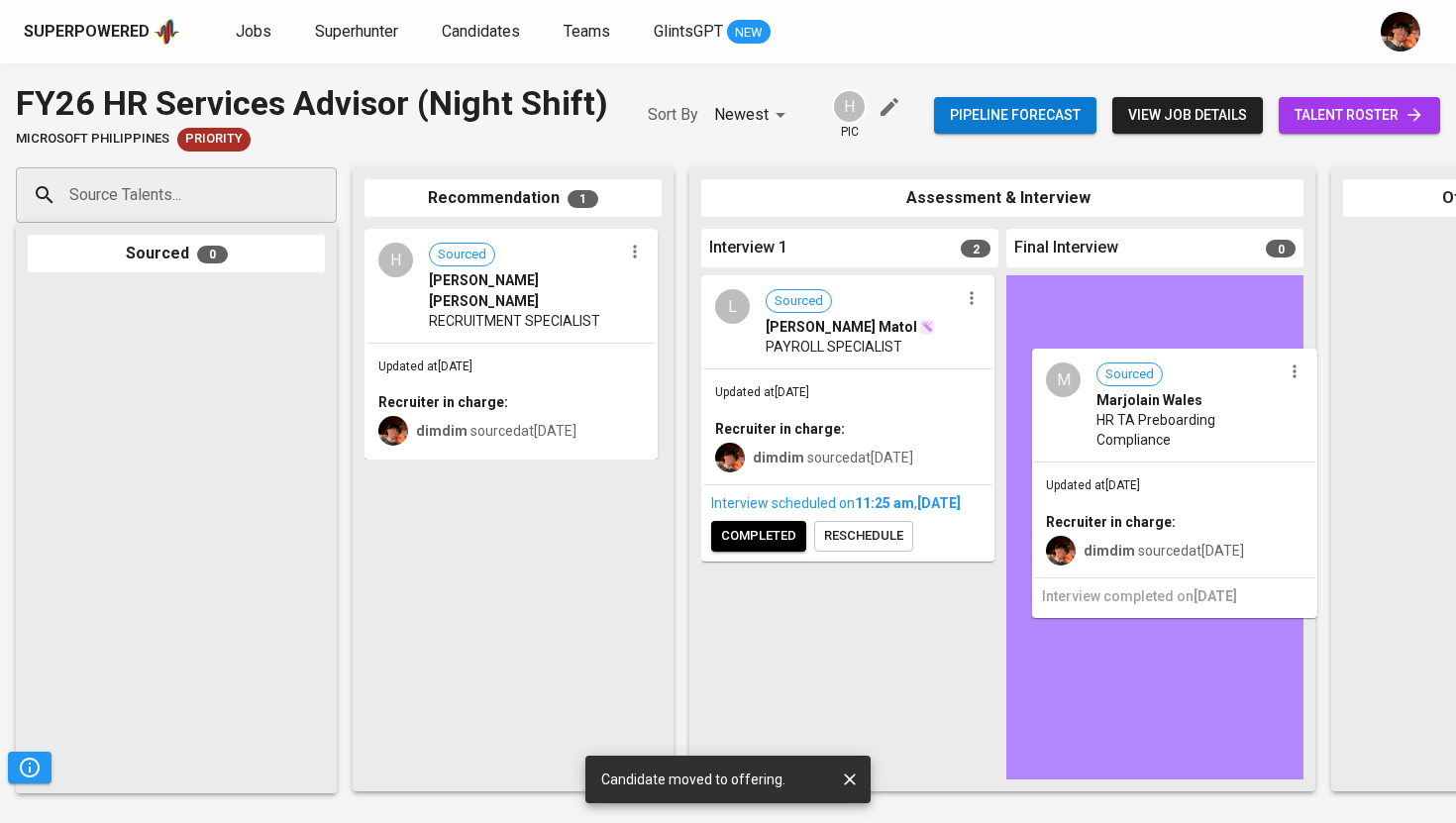 scroll, scrollTop: 0, scrollLeft: 0, axis: both 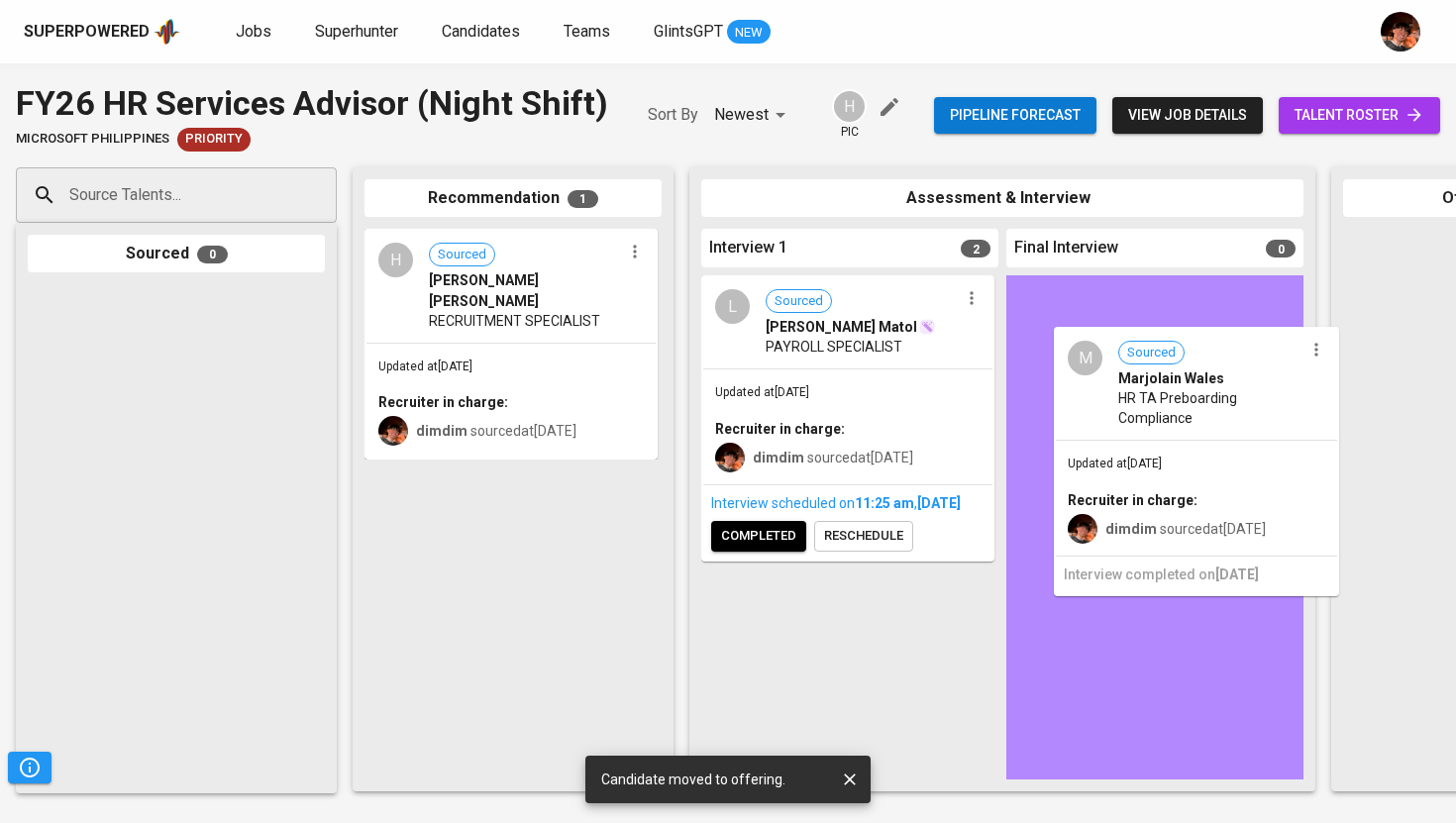 drag, startPoint x: 783, startPoint y: 583, endPoint x: 1110, endPoint y: 385, distance: 382.27346 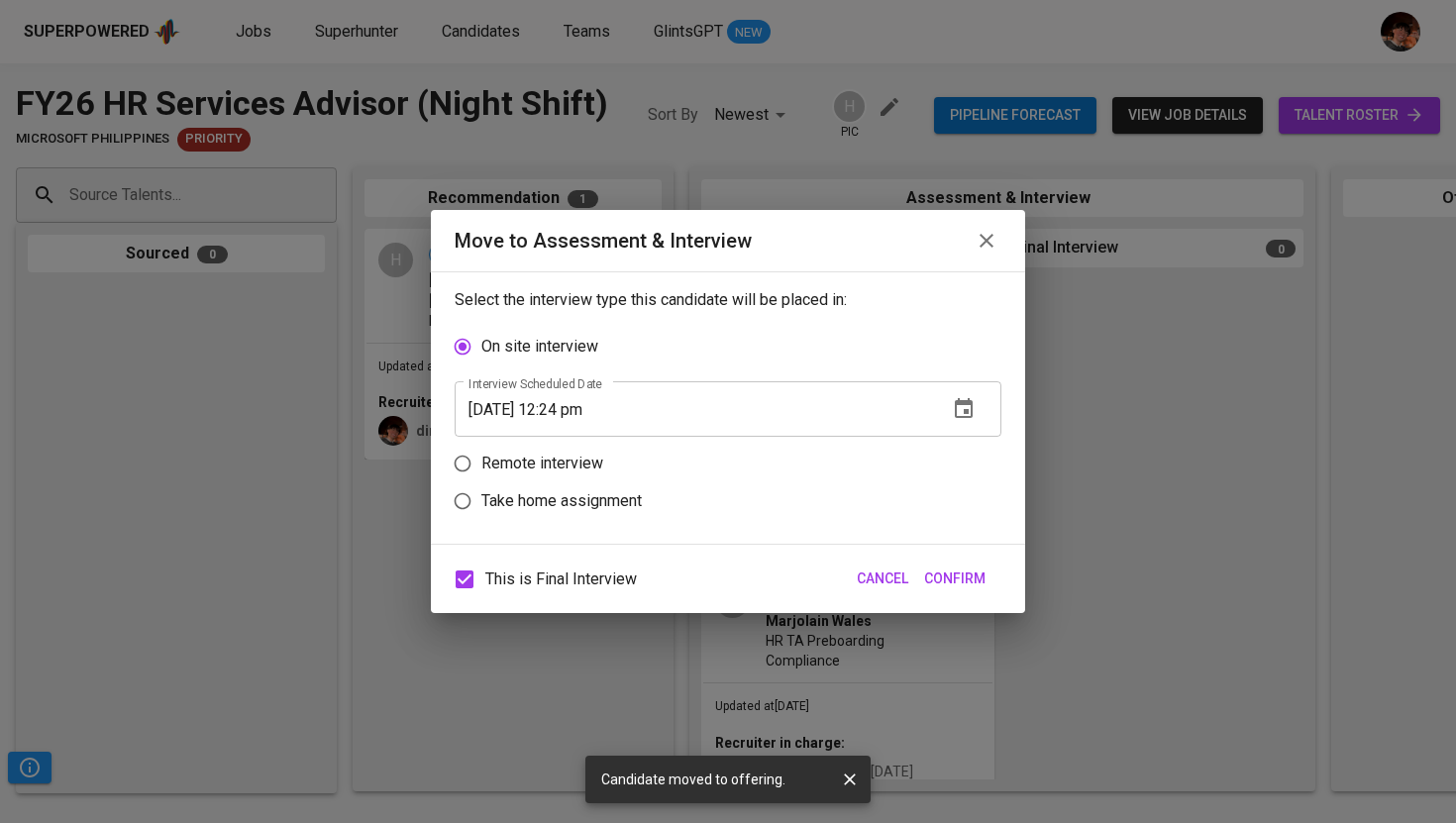 click on "Remote interview" at bounding box center (542, 463) 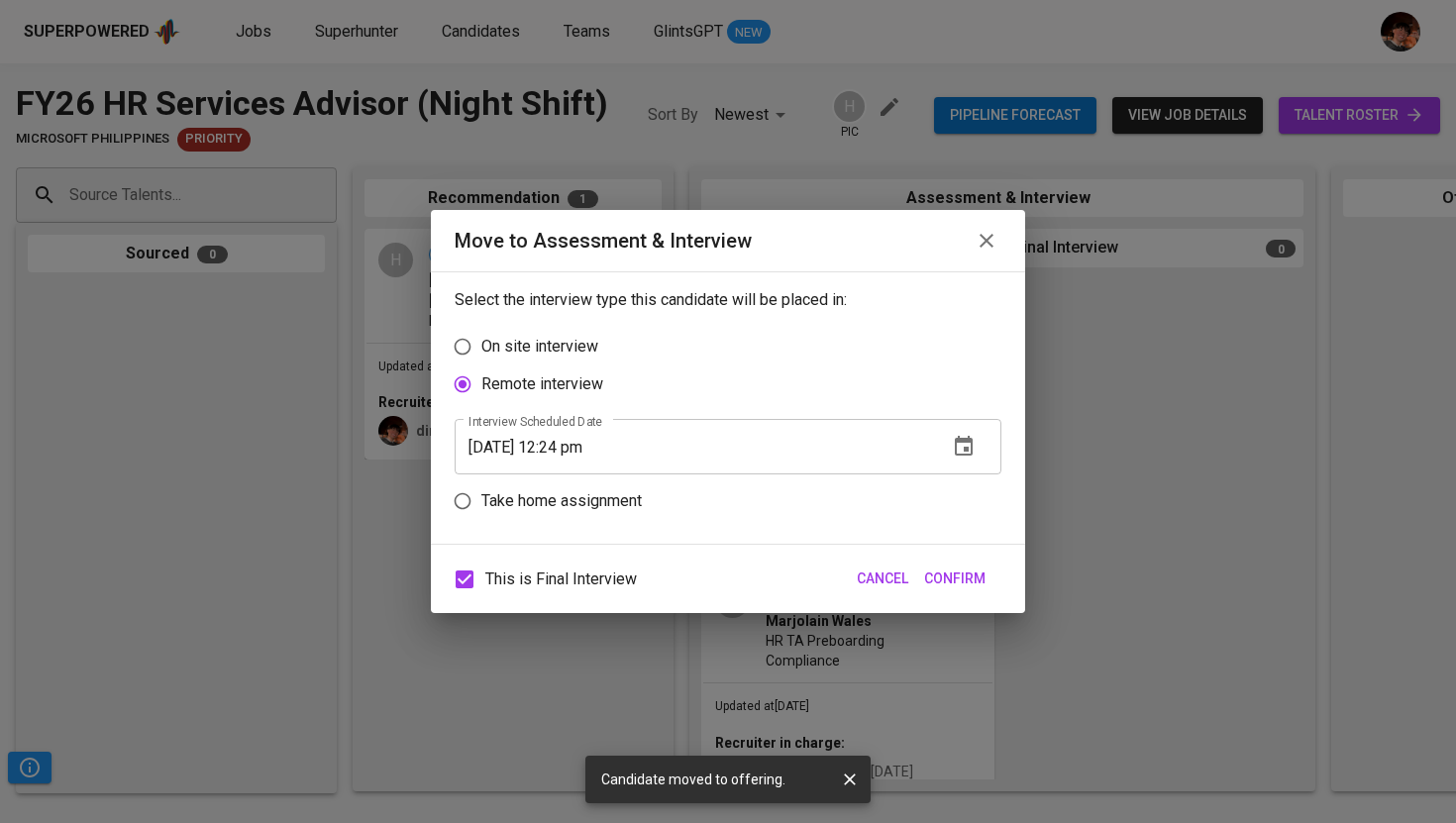 click on "[DATE] 12:24 pm" at bounding box center [693, 447] 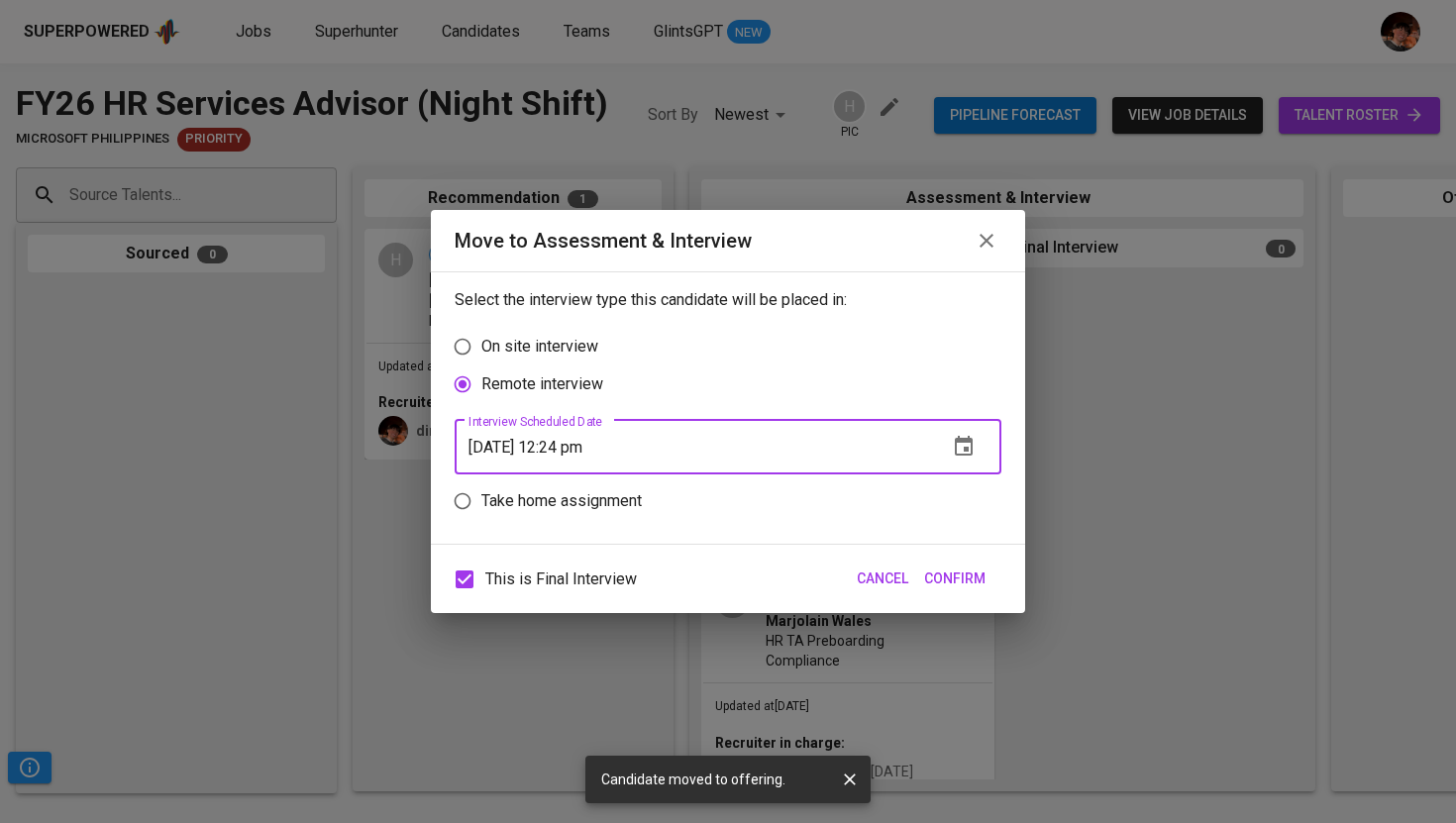 click on "[DATE] 12:24 pm" at bounding box center (693, 447) 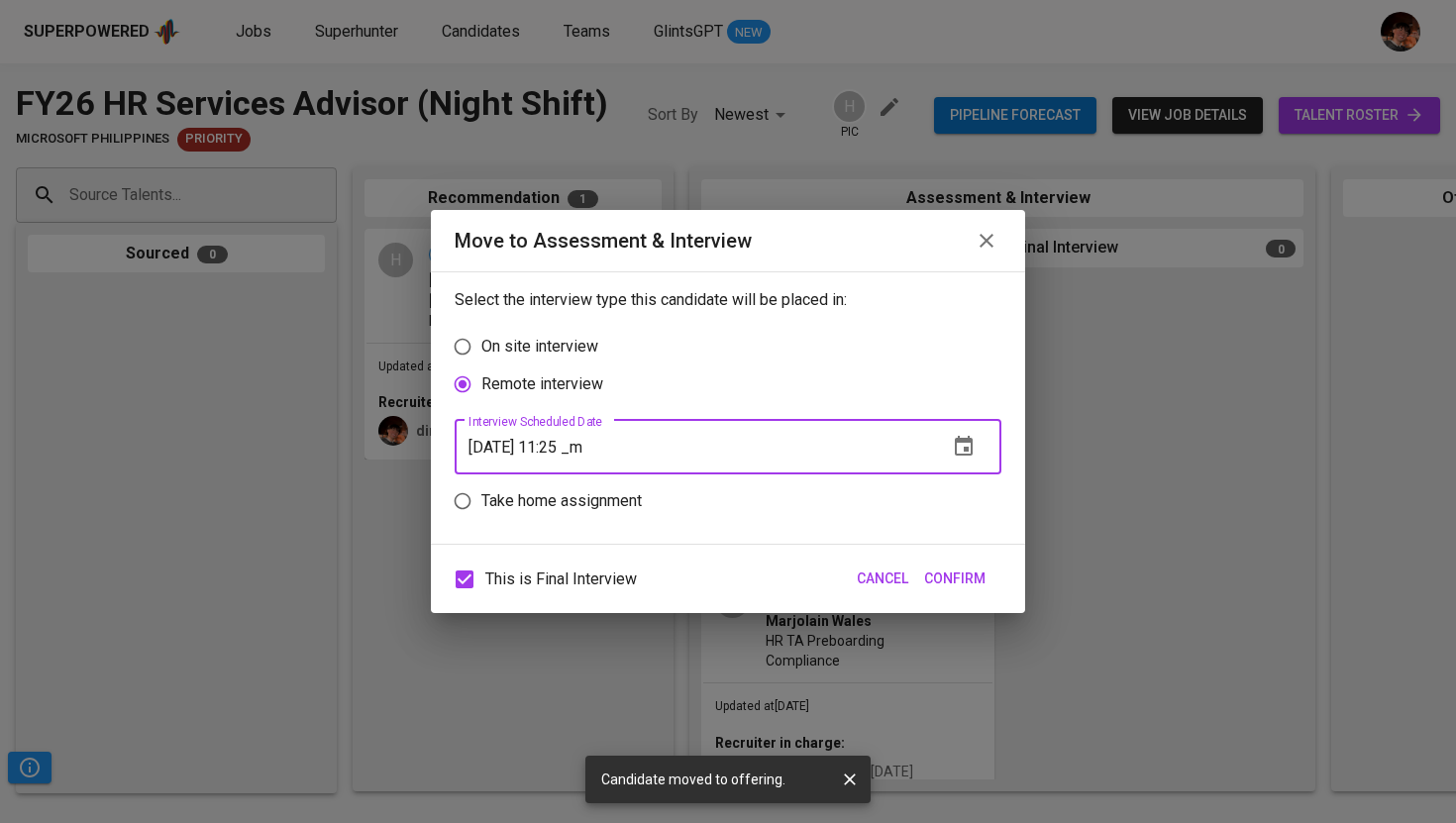 type on "[DATE] 11:25 am" 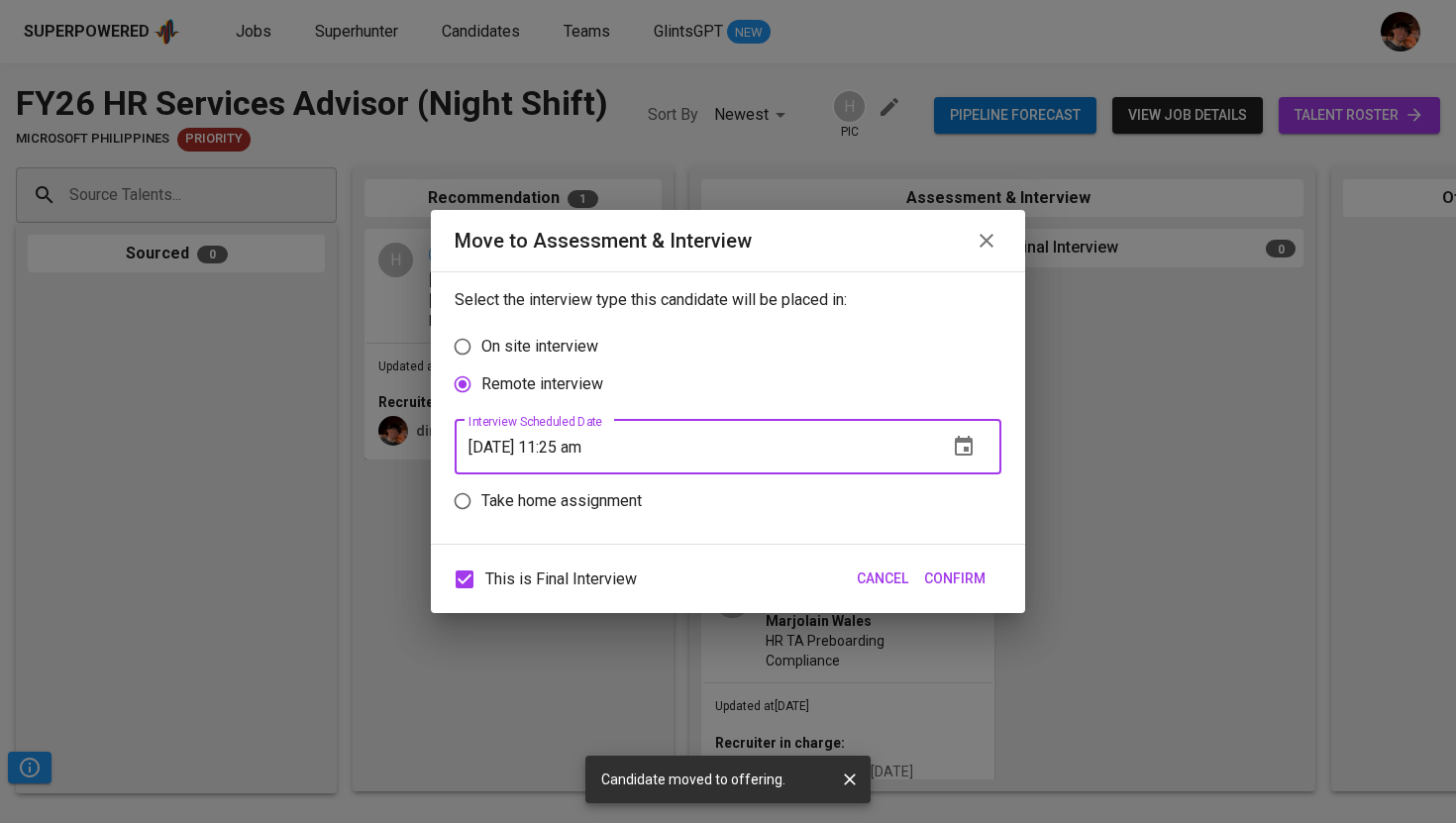 click on "Confirm" at bounding box center (955, 578) 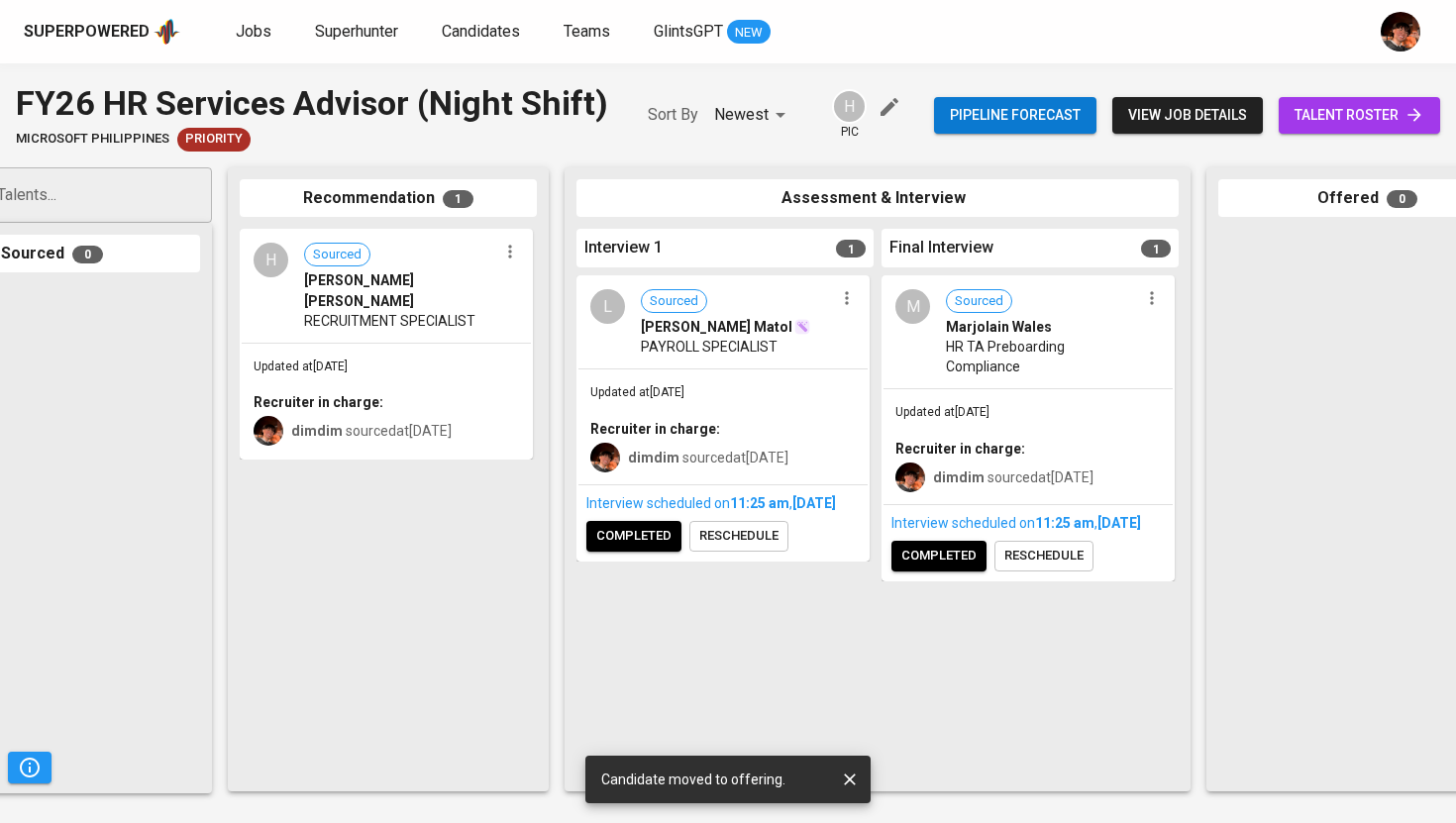scroll, scrollTop: 0, scrollLeft: 132, axis: horizontal 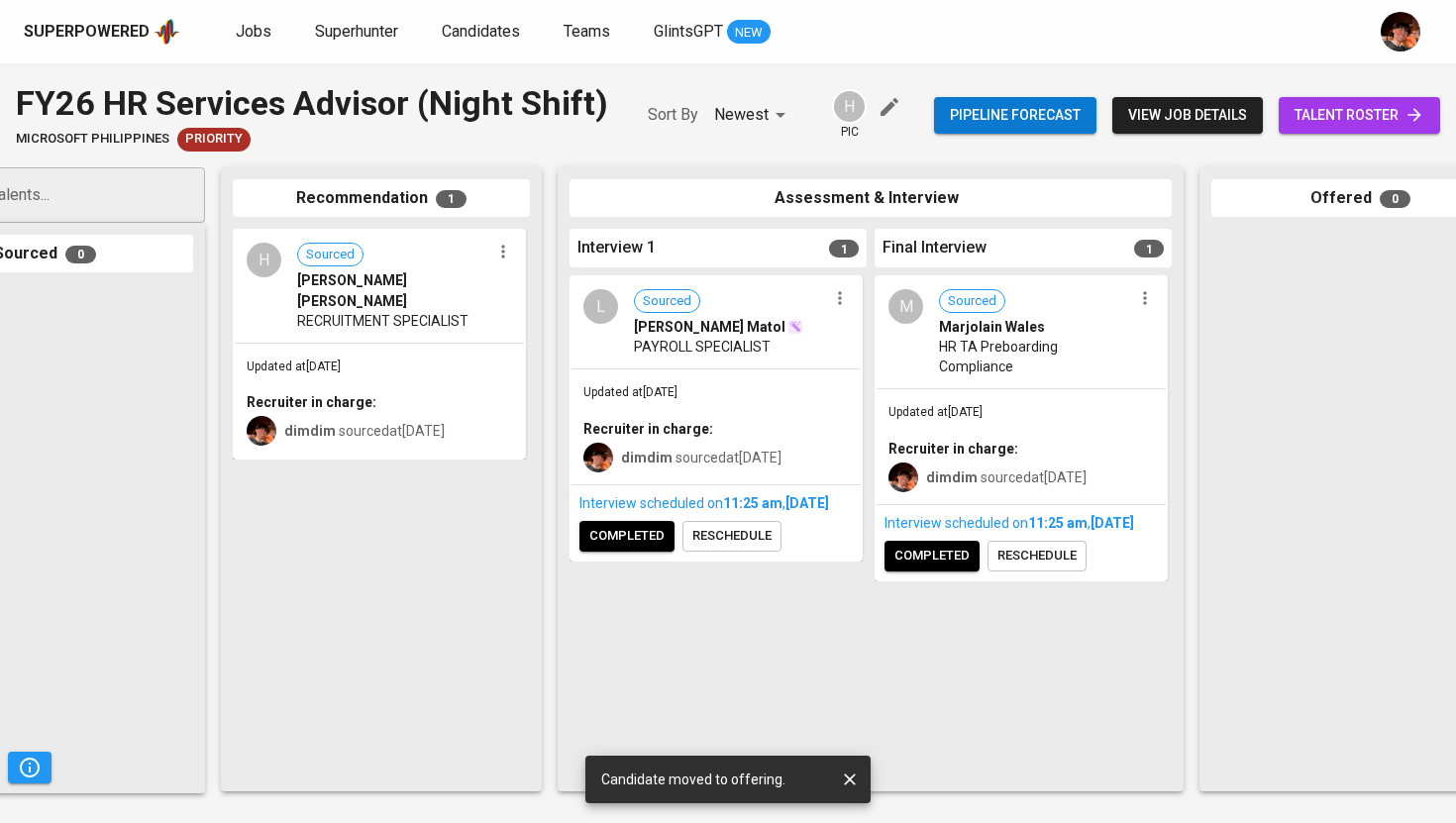 click on "completed" at bounding box center [627, 536] 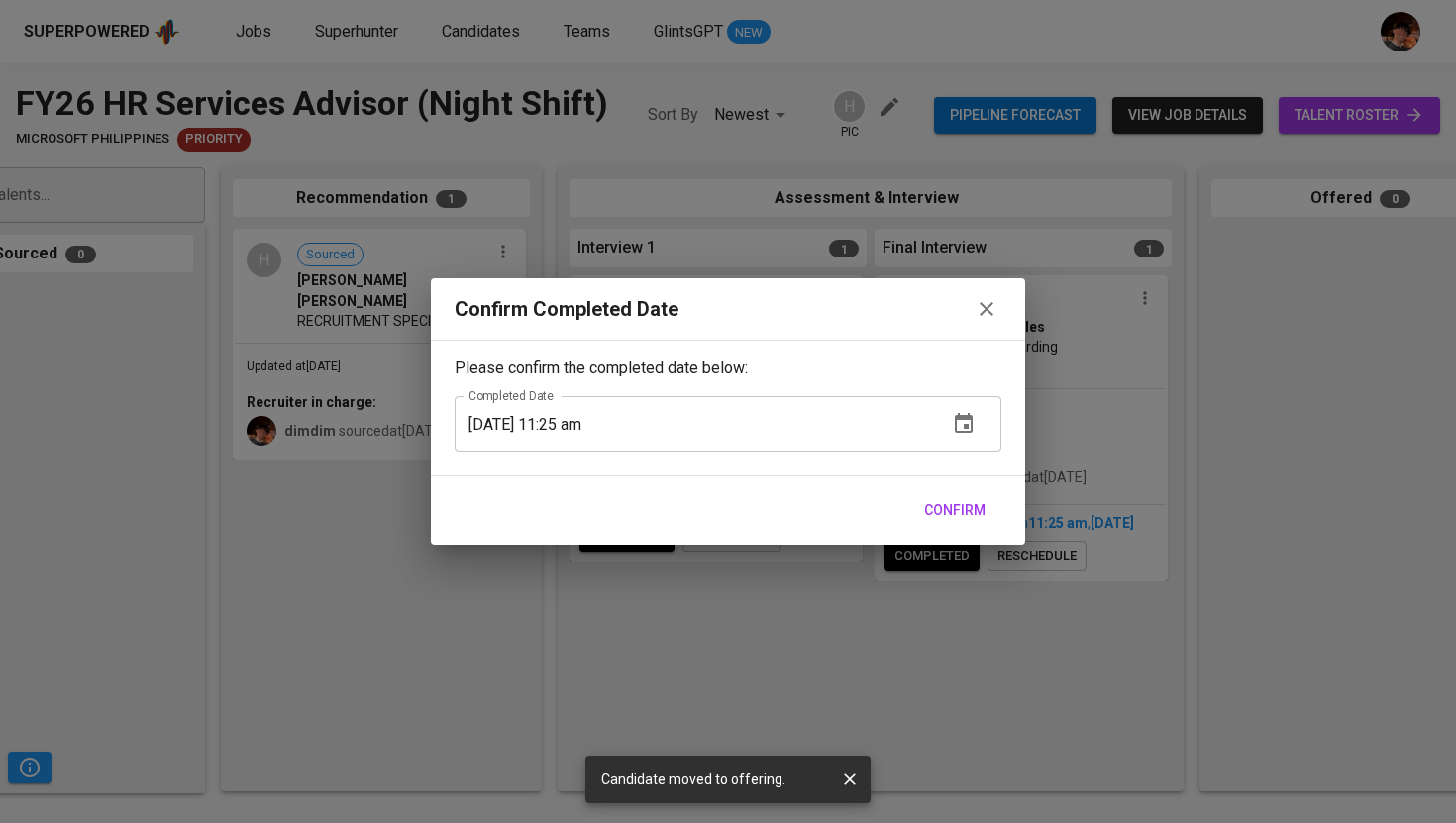 click on "Confirm" at bounding box center [728, 510] 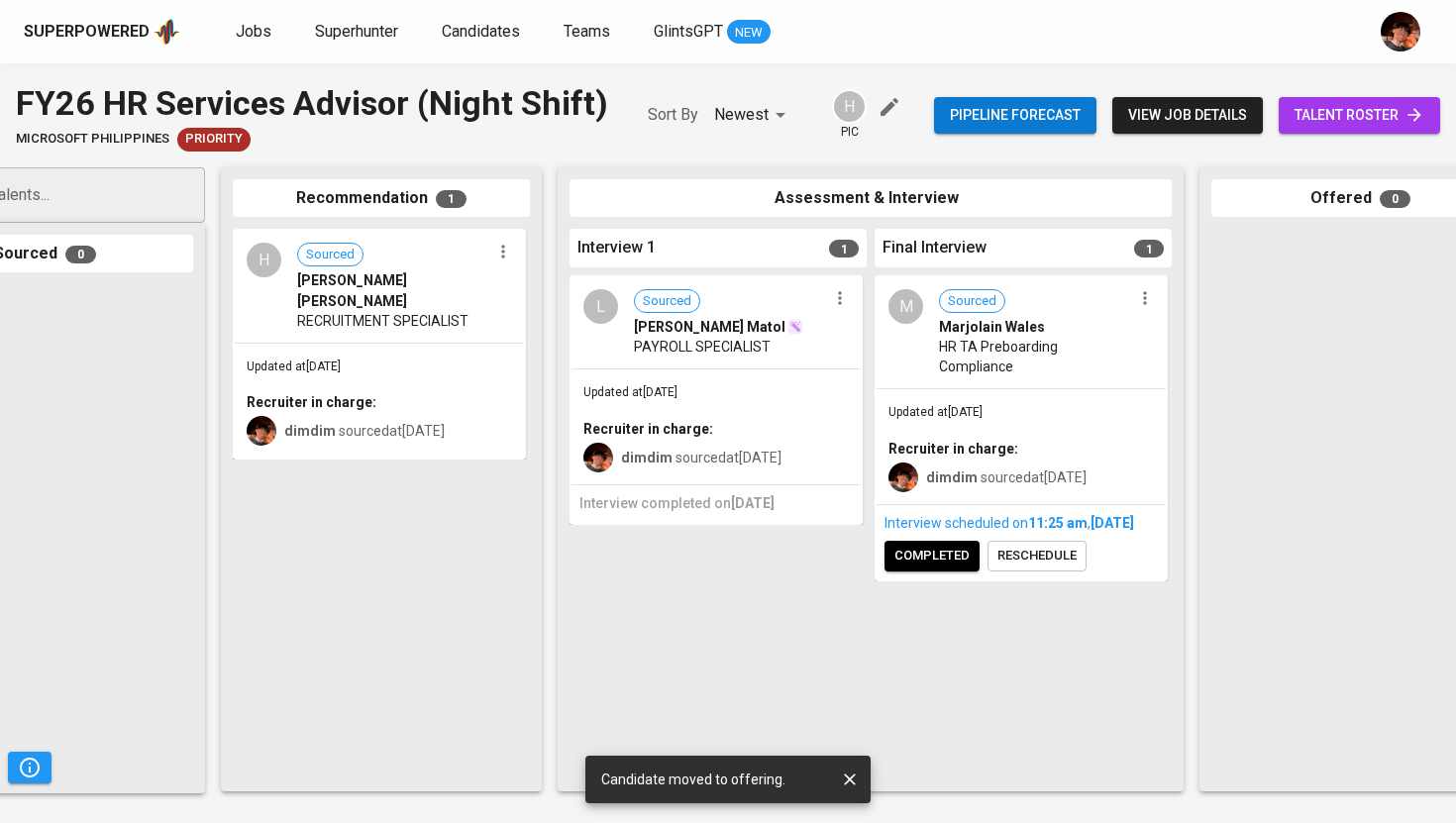 click on "completed" at bounding box center (932, 556) 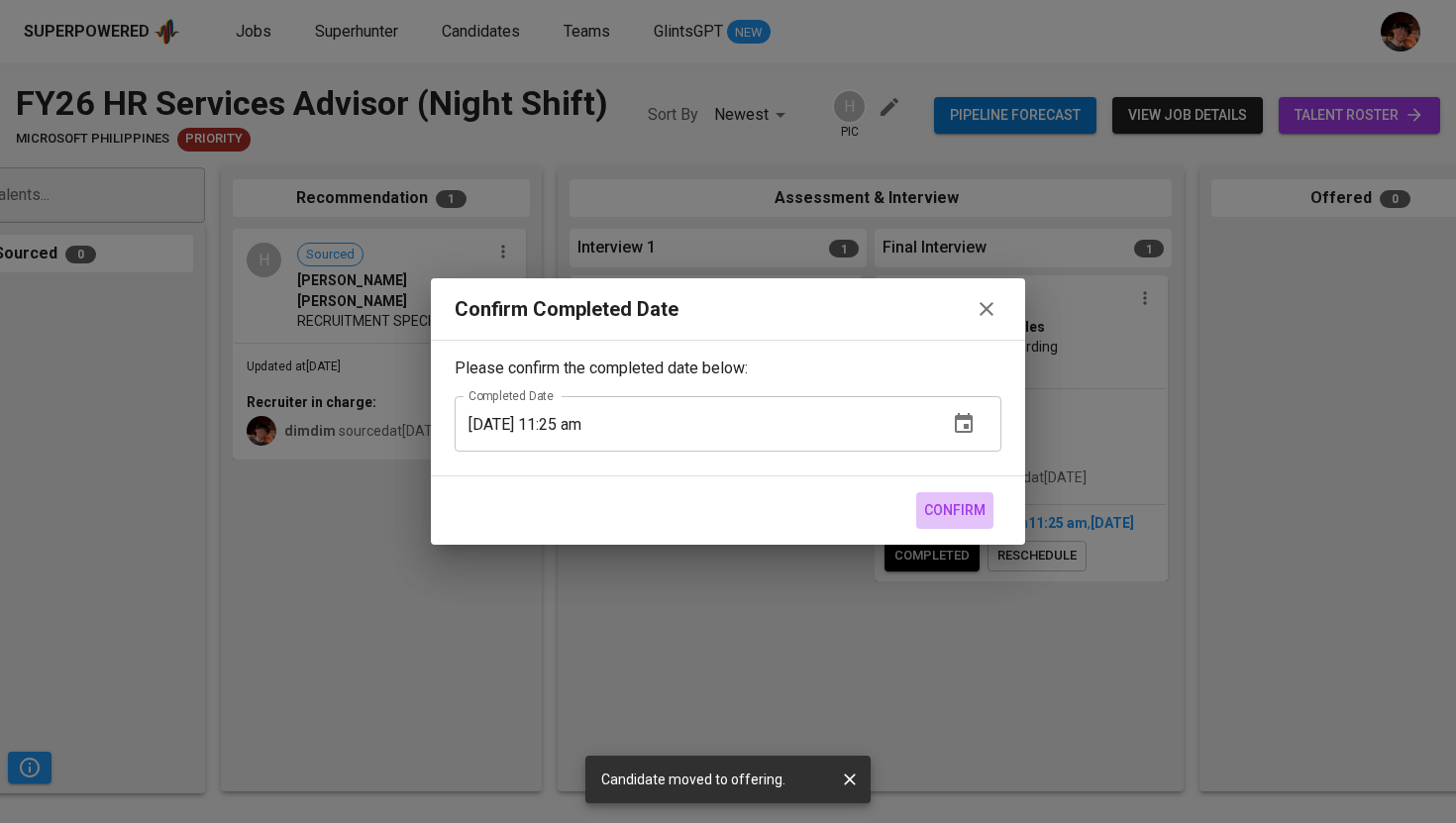 click on "Confirm" at bounding box center [955, 510] 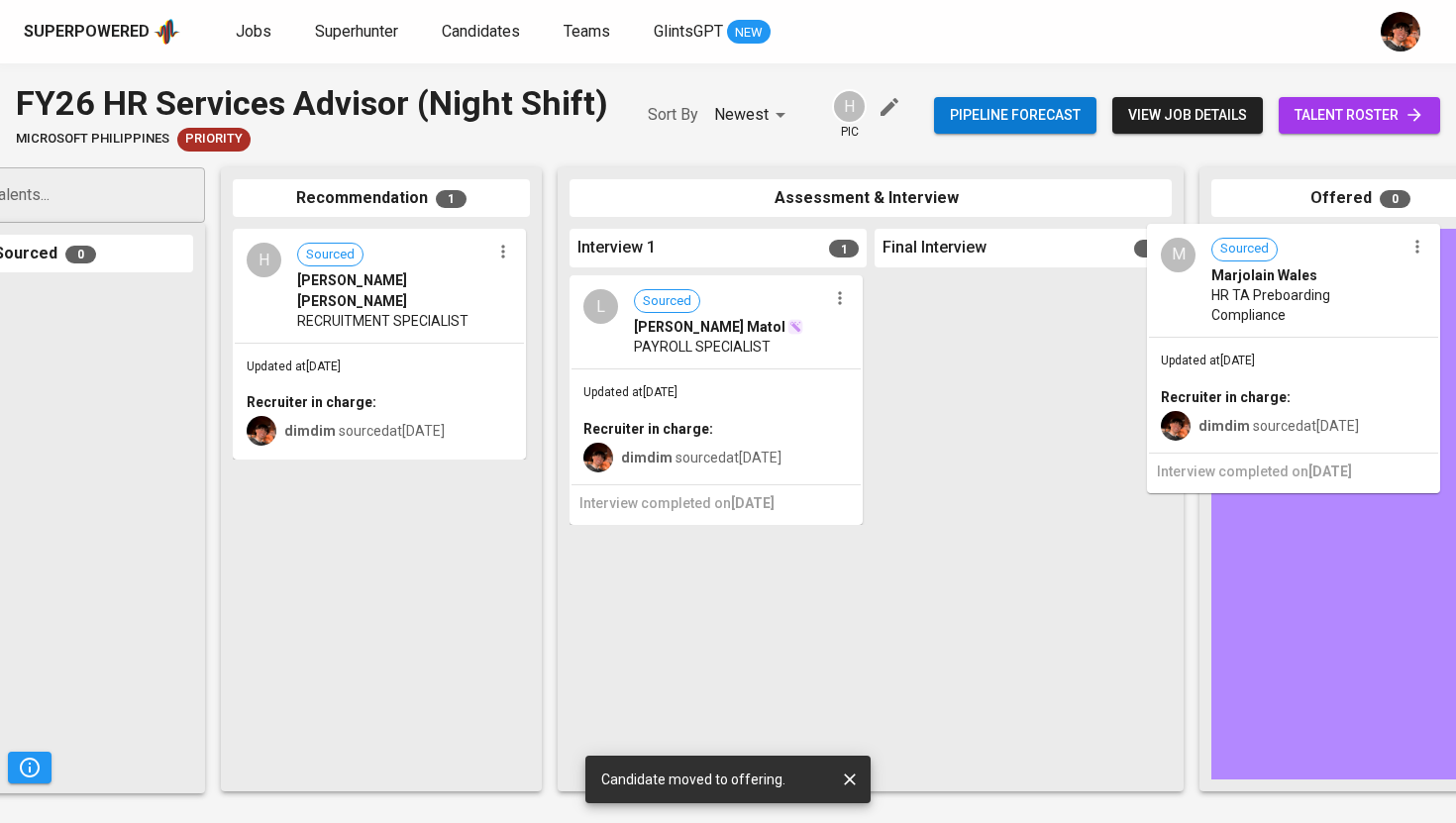 drag, startPoint x: 935, startPoint y: 360, endPoint x: 1223, endPoint y: 309, distance: 292.48077 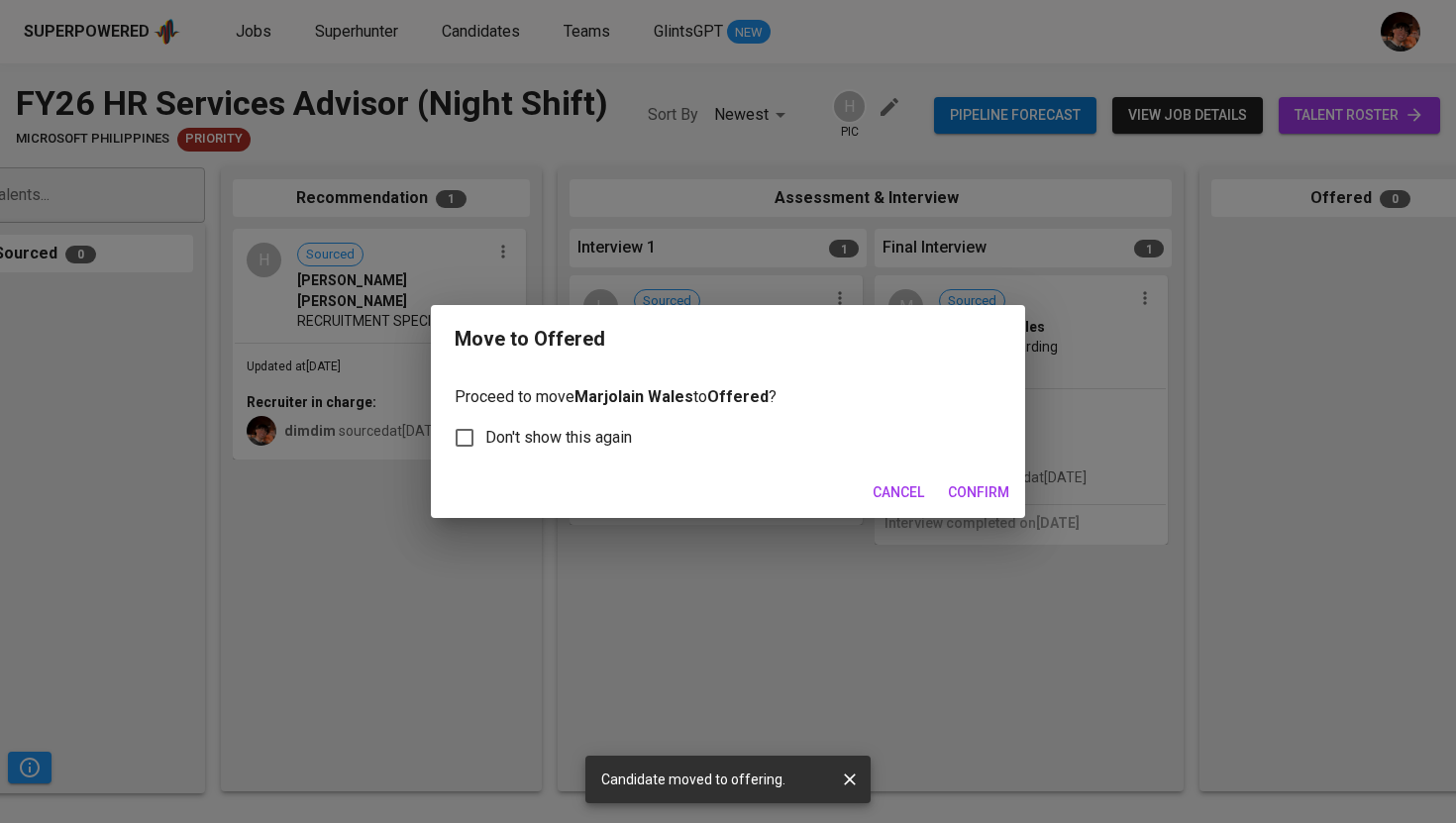 scroll, scrollTop: 0, scrollLeft: 130, axis: horizontal 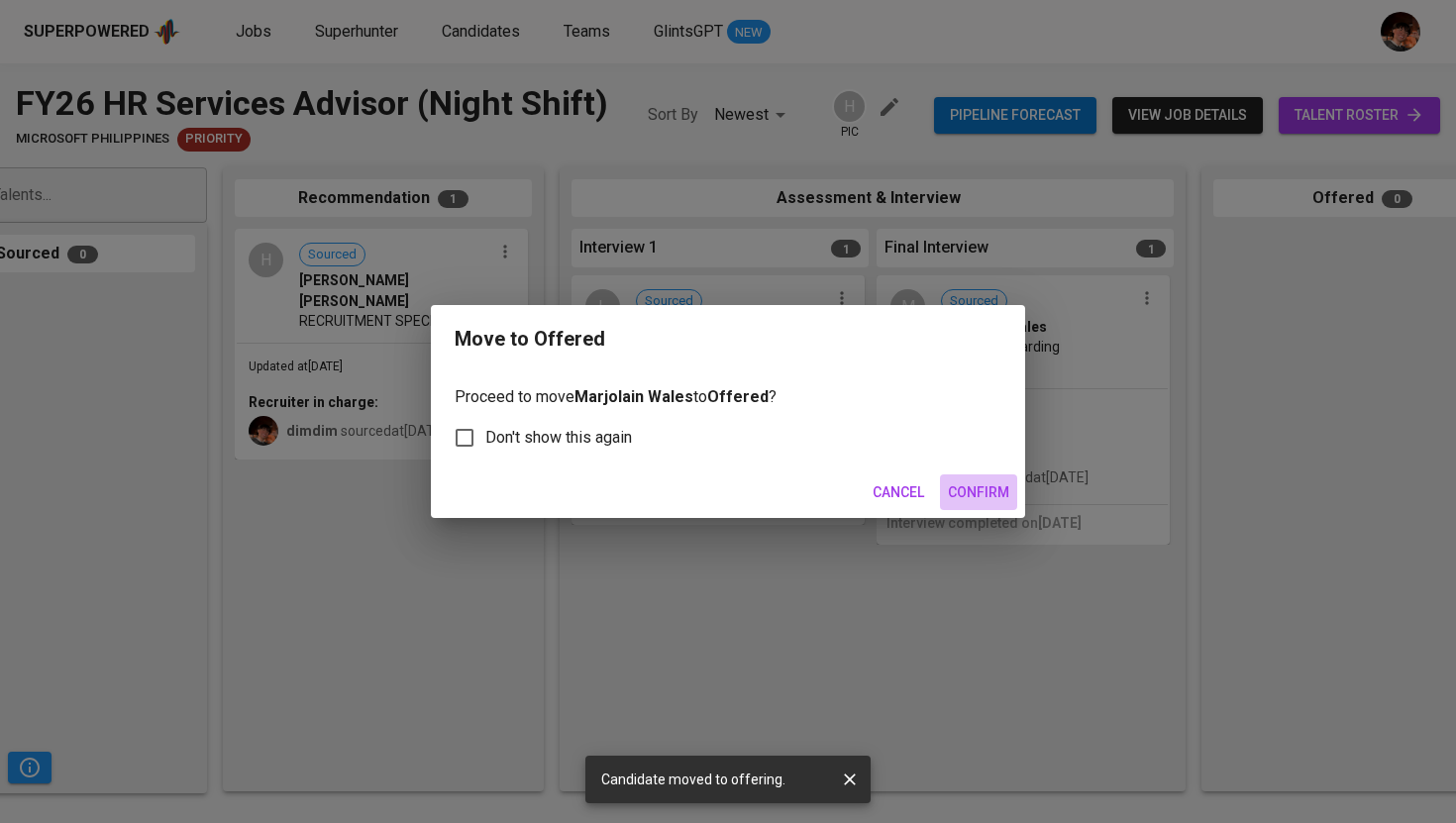 click on "Confirm" at bounding box center [979, 492] 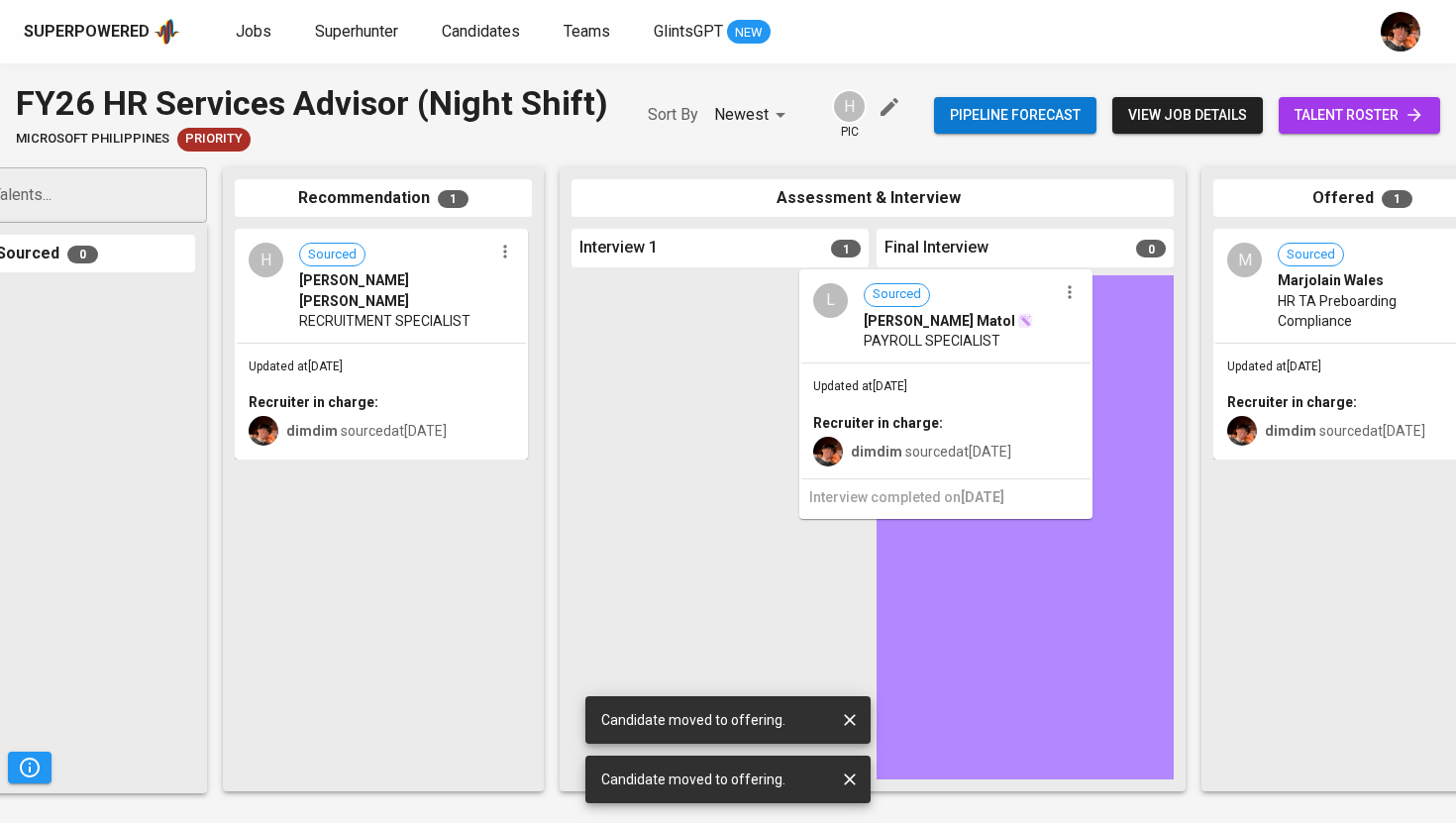 drag, startPoint x: 731, startPoint y: 344, endPoint x: 957, endPoint y: 337, distance: 226.10838 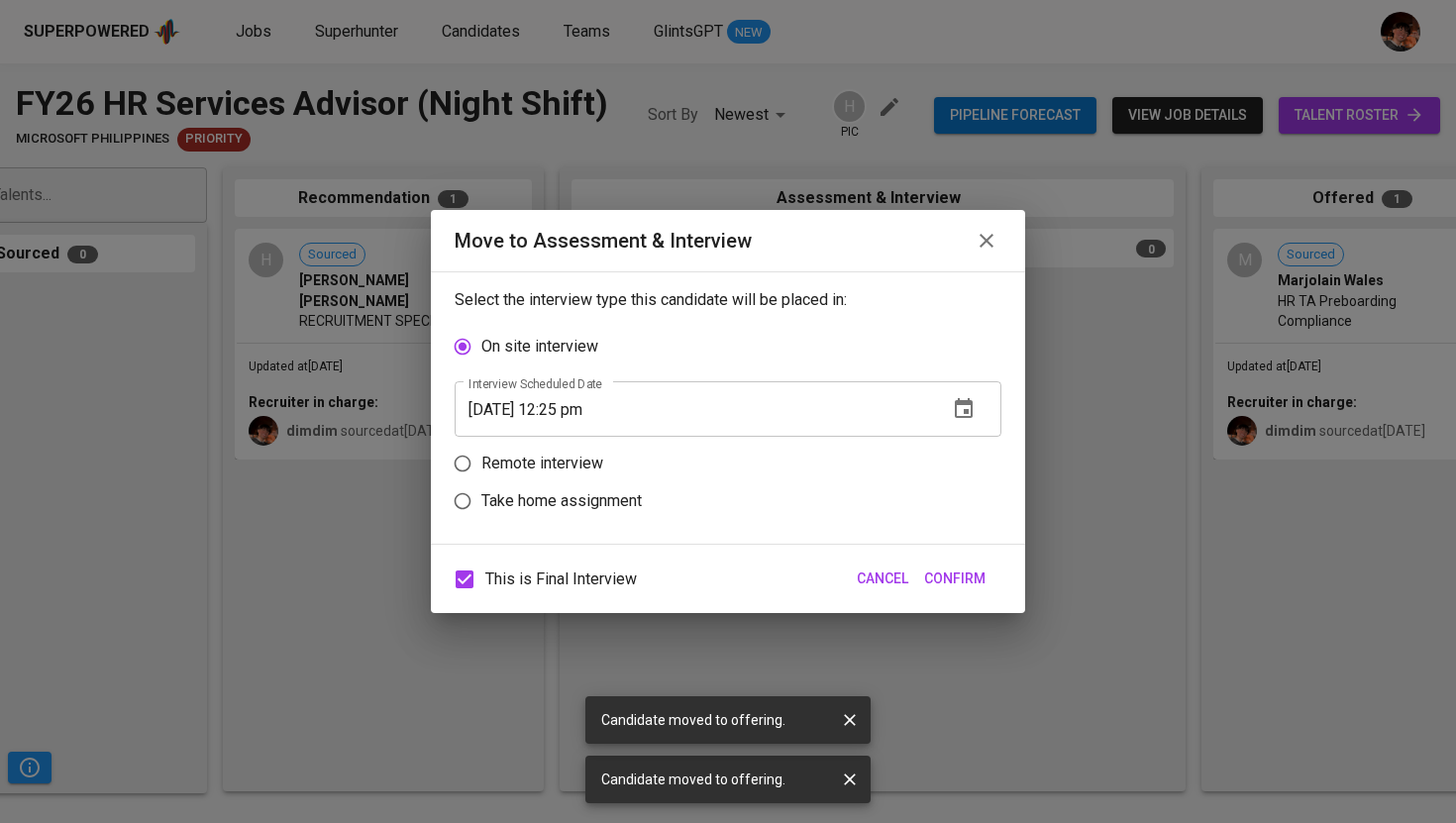 click on "Remote interview" at bounding box center (463, 463) 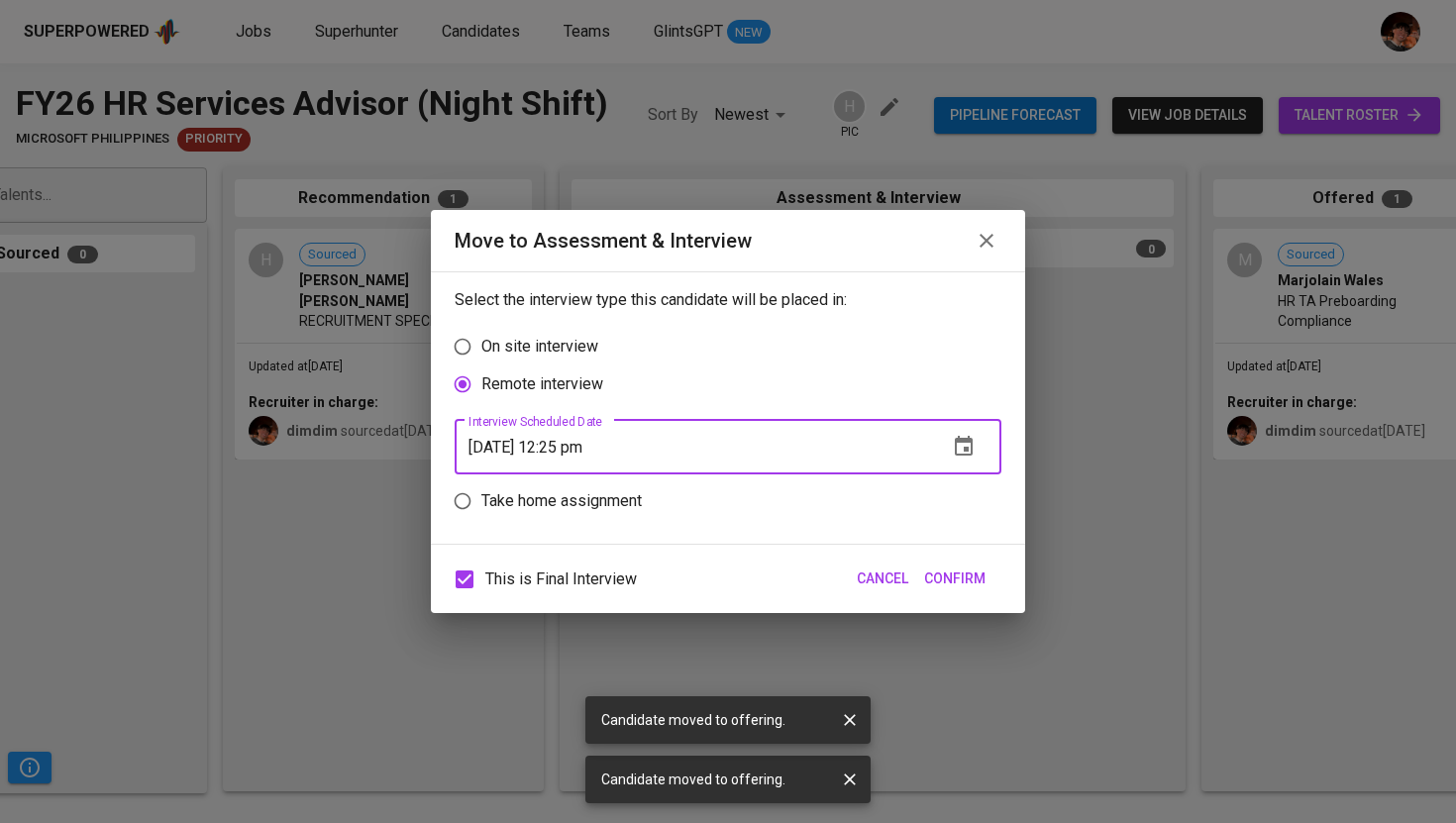 click on "[DATE] 12:25 pm" at bounding box center (693, 447) 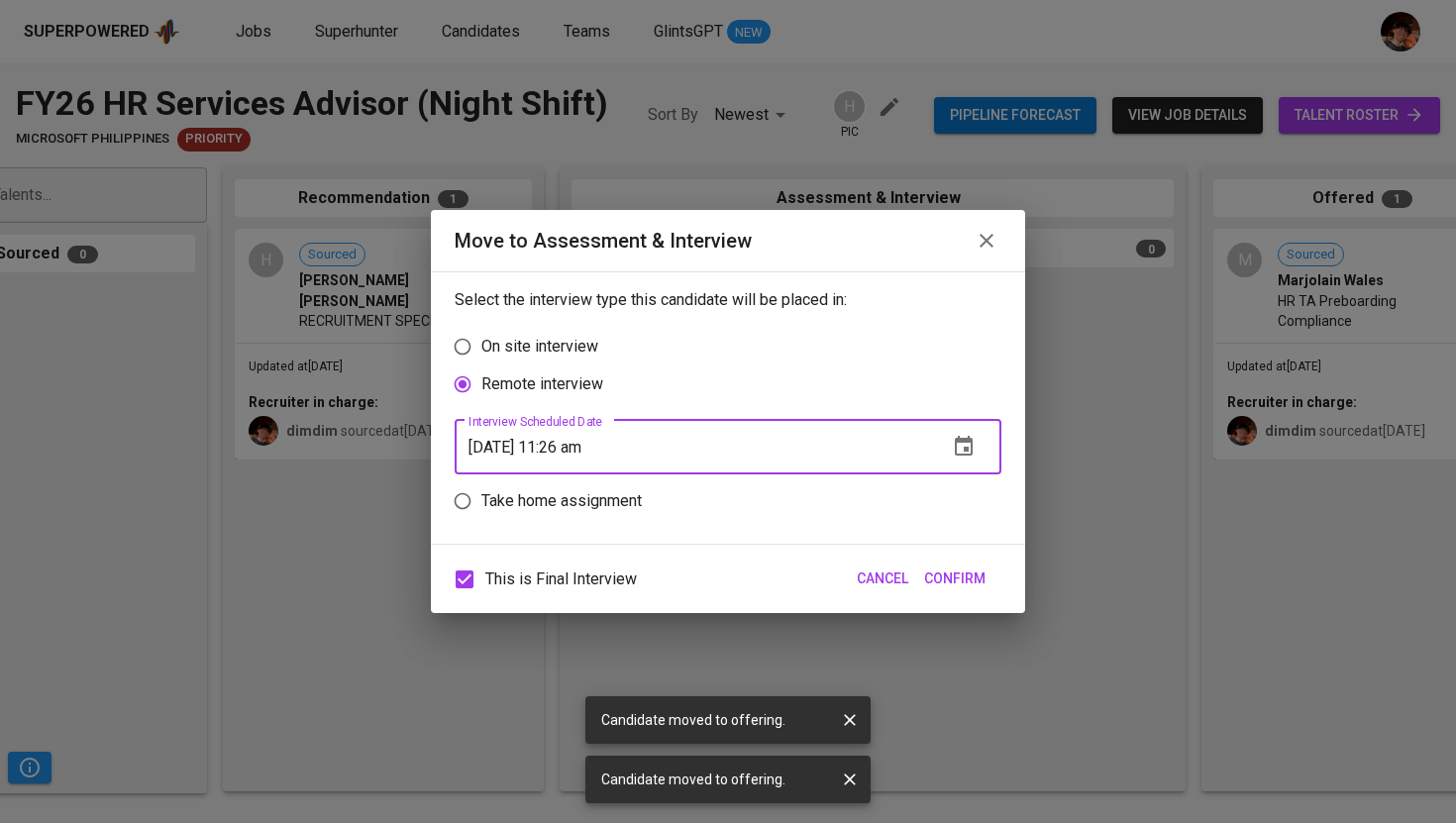 type on "[DATE] 11:26 am" 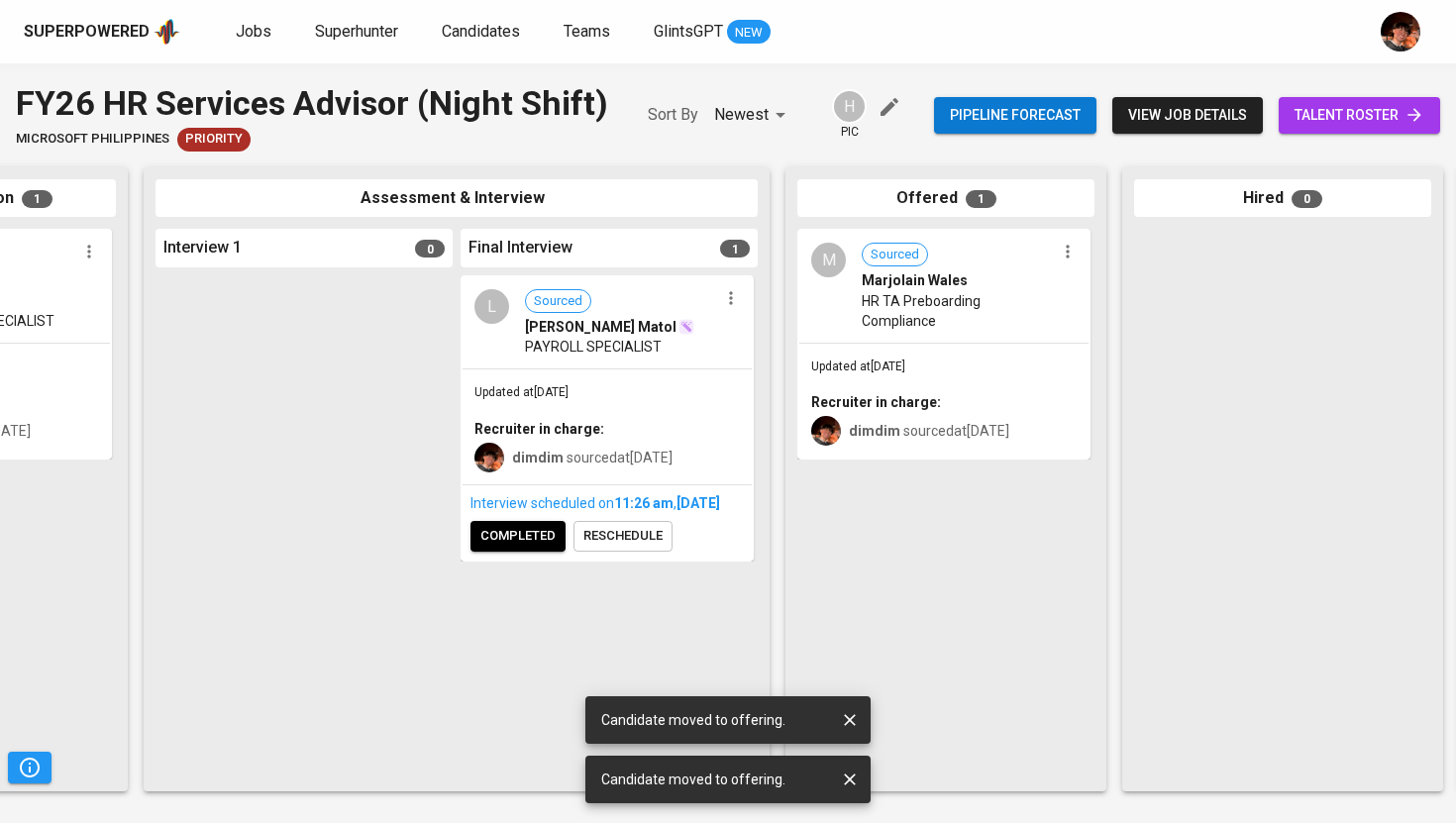 scroll, scrollTop: 0, scrollLeft: 587, axis: horizontal 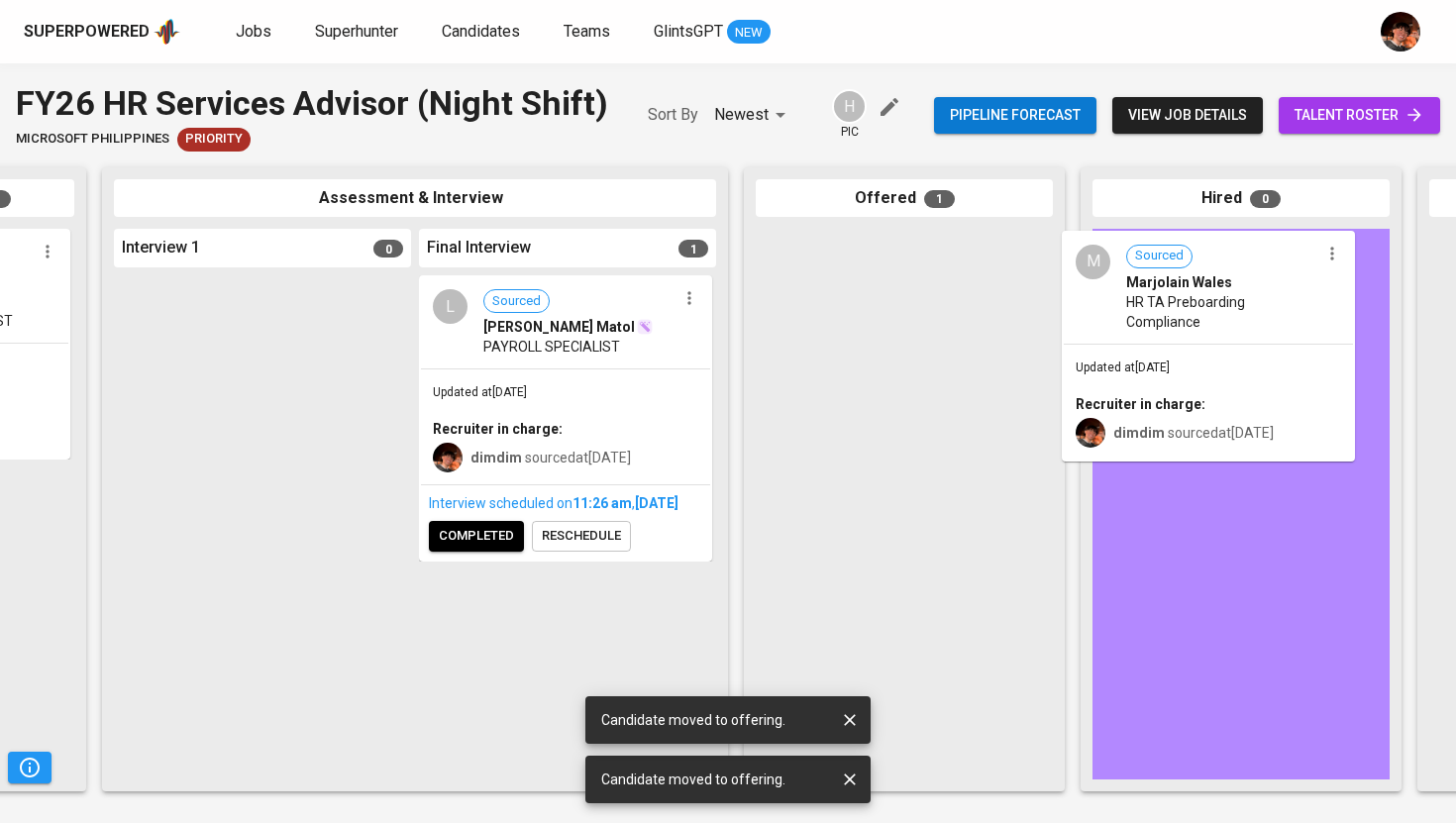 drag, startPoint x: 806, startPoint y: 327, endPoint x: 1120, endPoint y: 328, distance: 314.0016 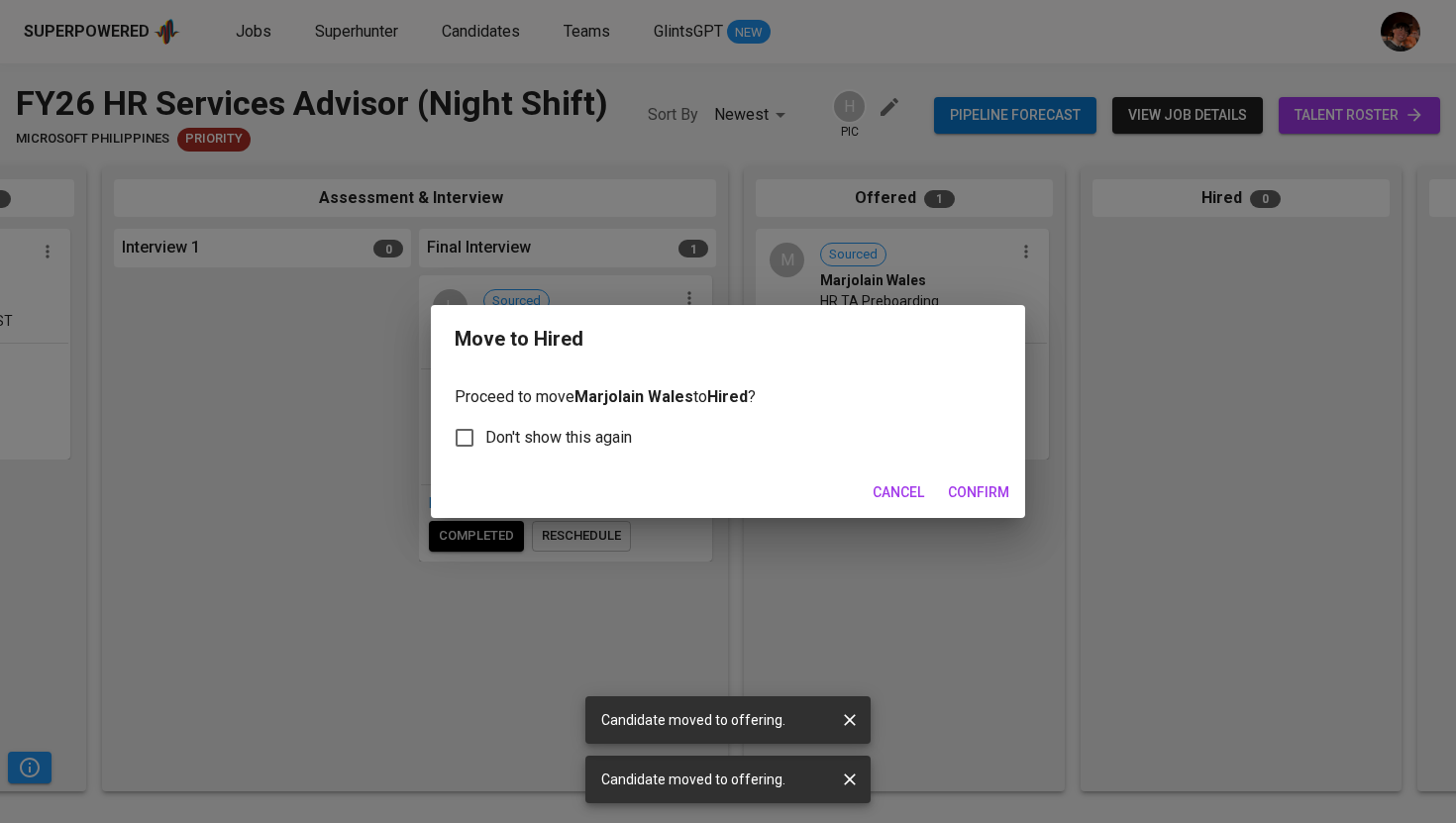 click on "Confirm" at bounding box center (979, 492) 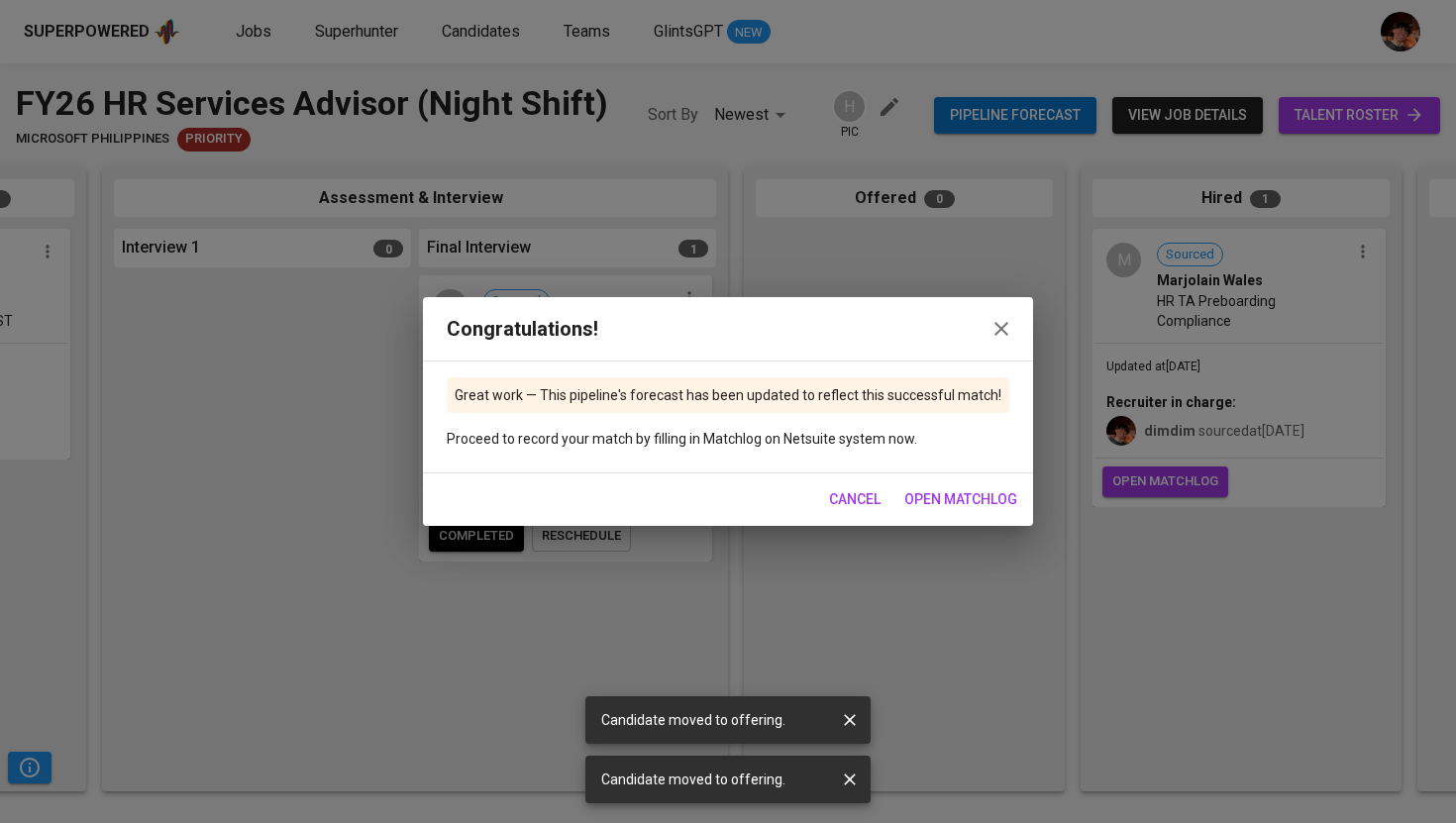 click on "open matchlog" at bounding box center (961, 499) 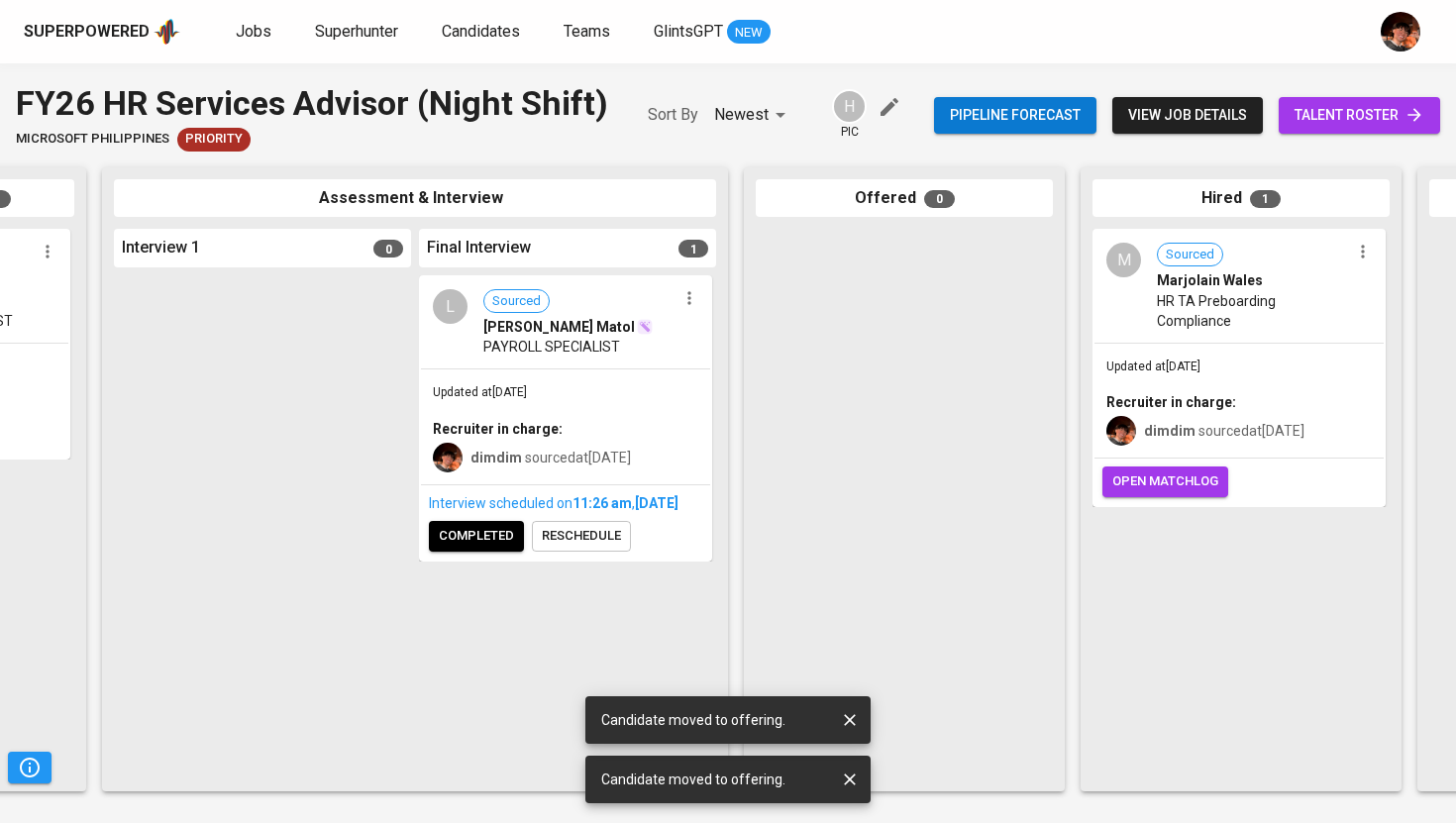 click on "completed" at bounding box center [476, 536] 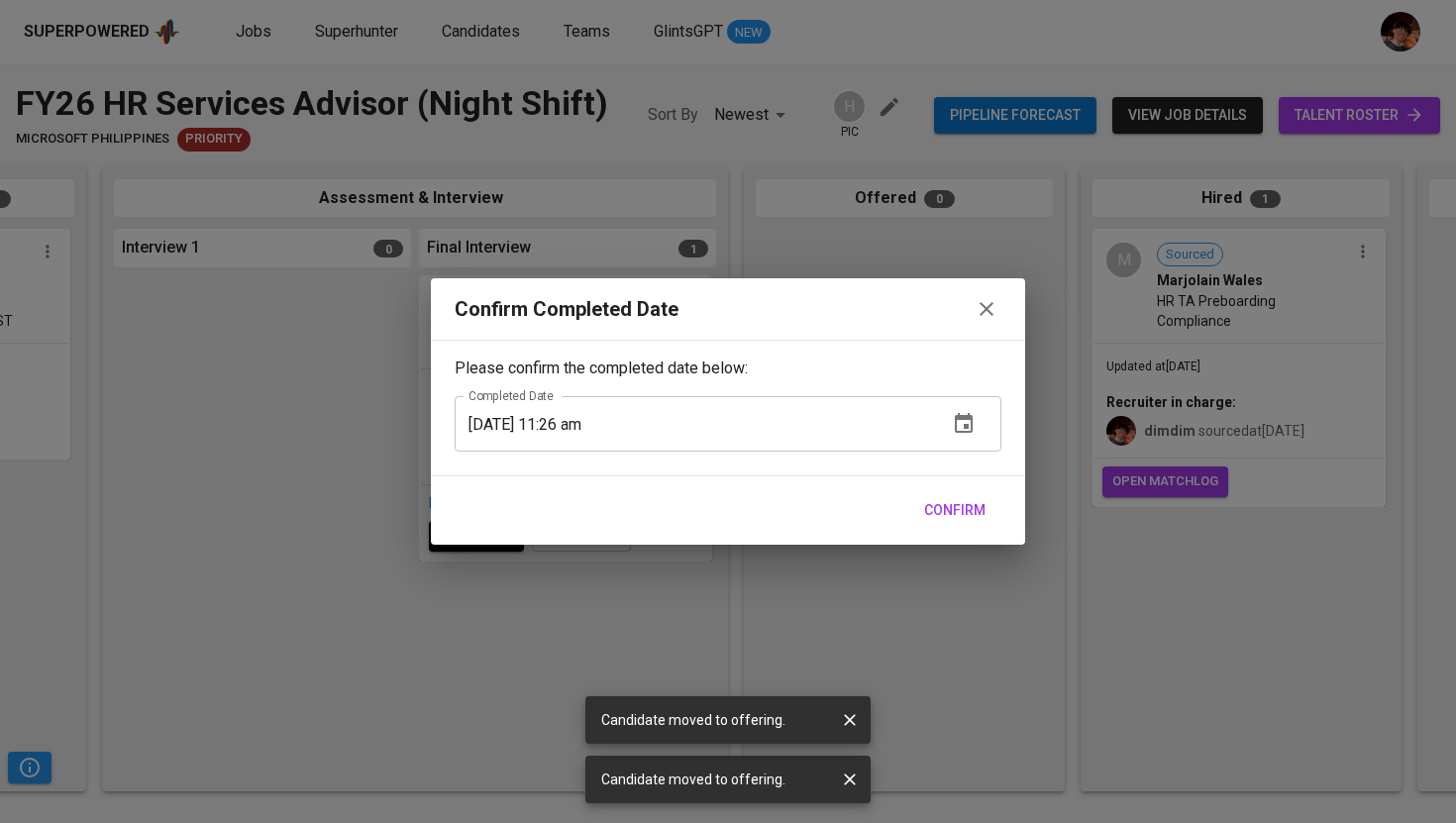 click on "Confirm" at bounding box center [955, 510] 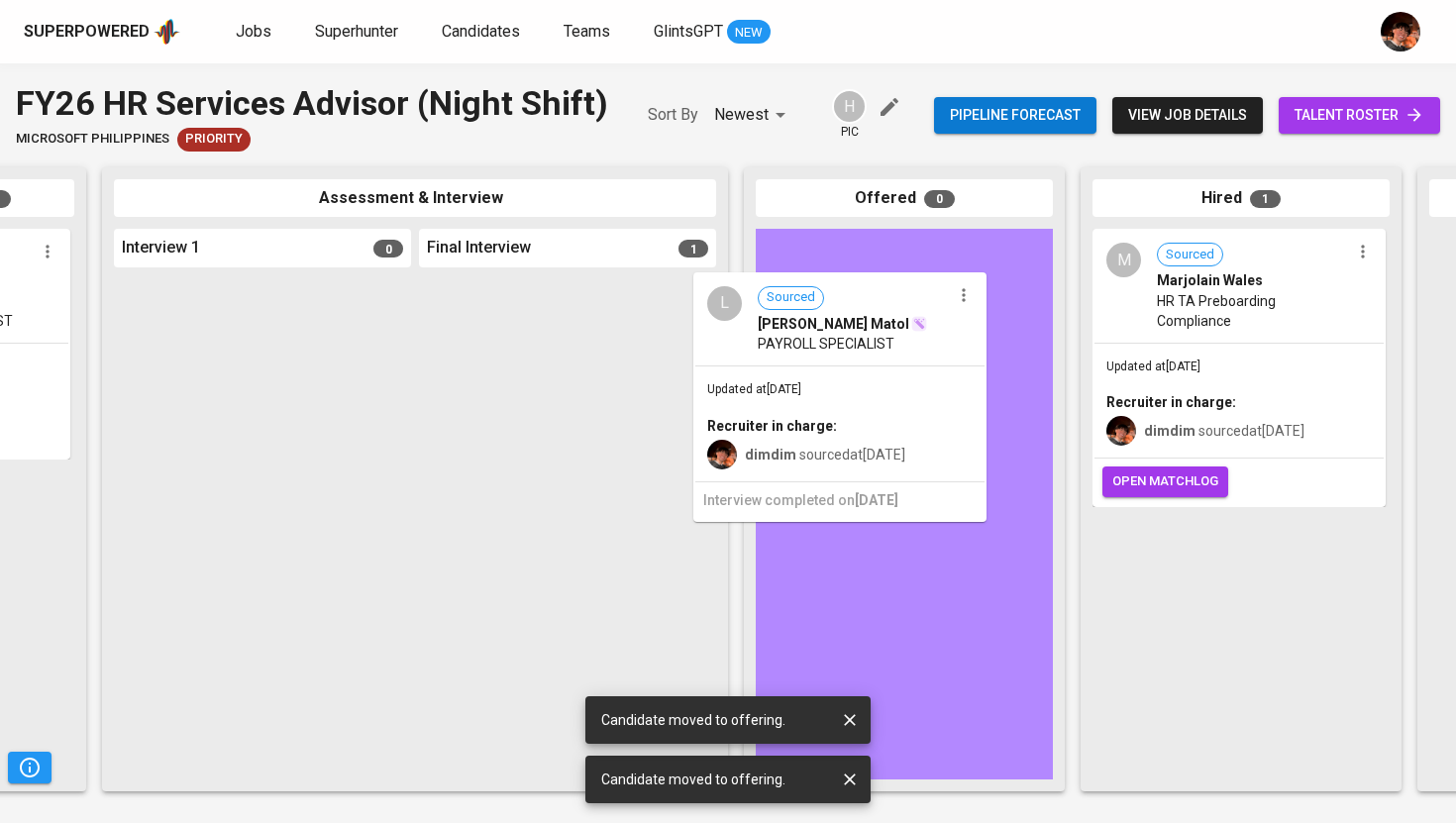 drag, startPoint x: 454, startPoint y: 360, endPoint x: 733, endPoint y: 356, distance: 279.02867 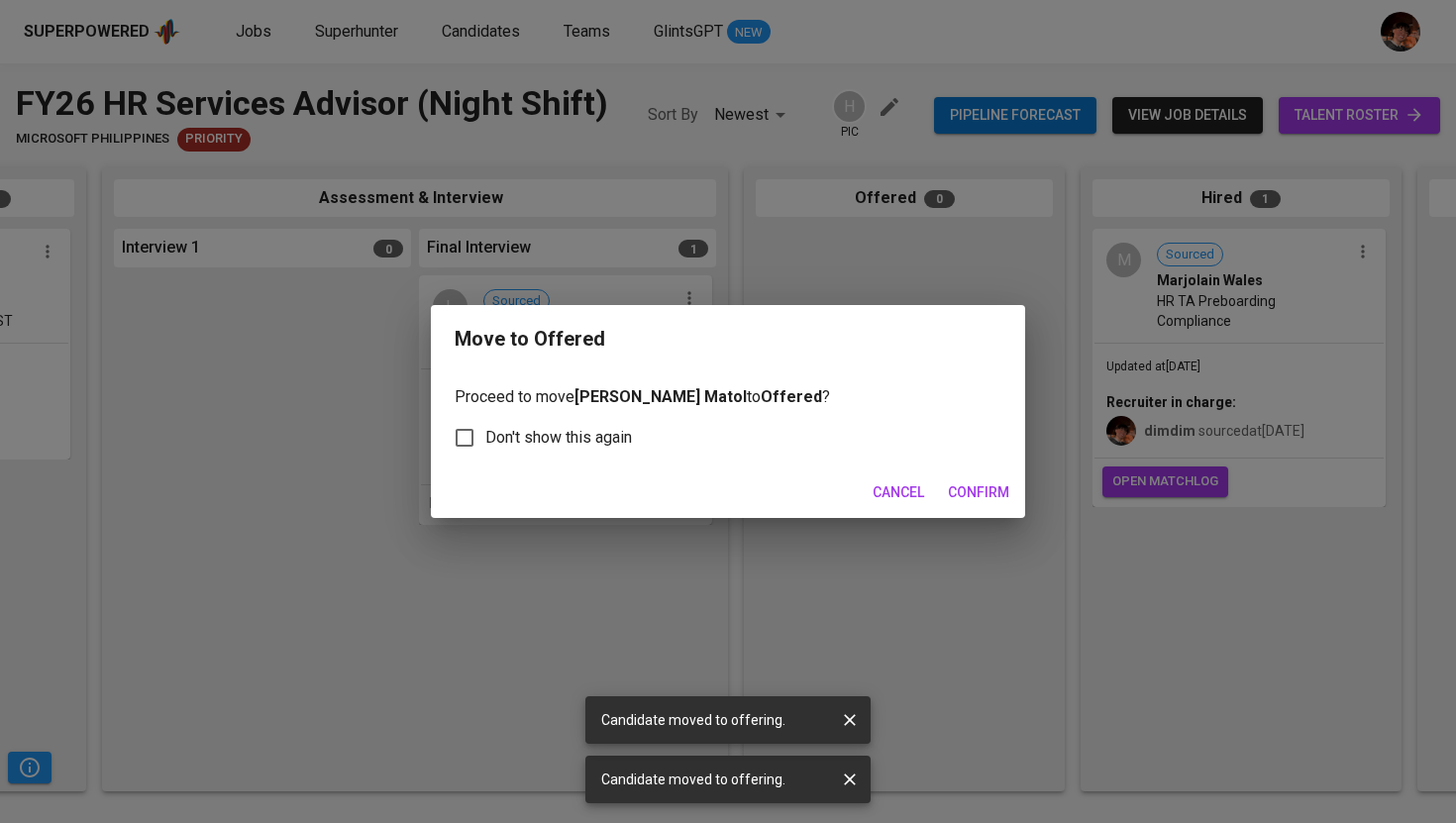 click on "Confirm" at bounding box center [979, 492] 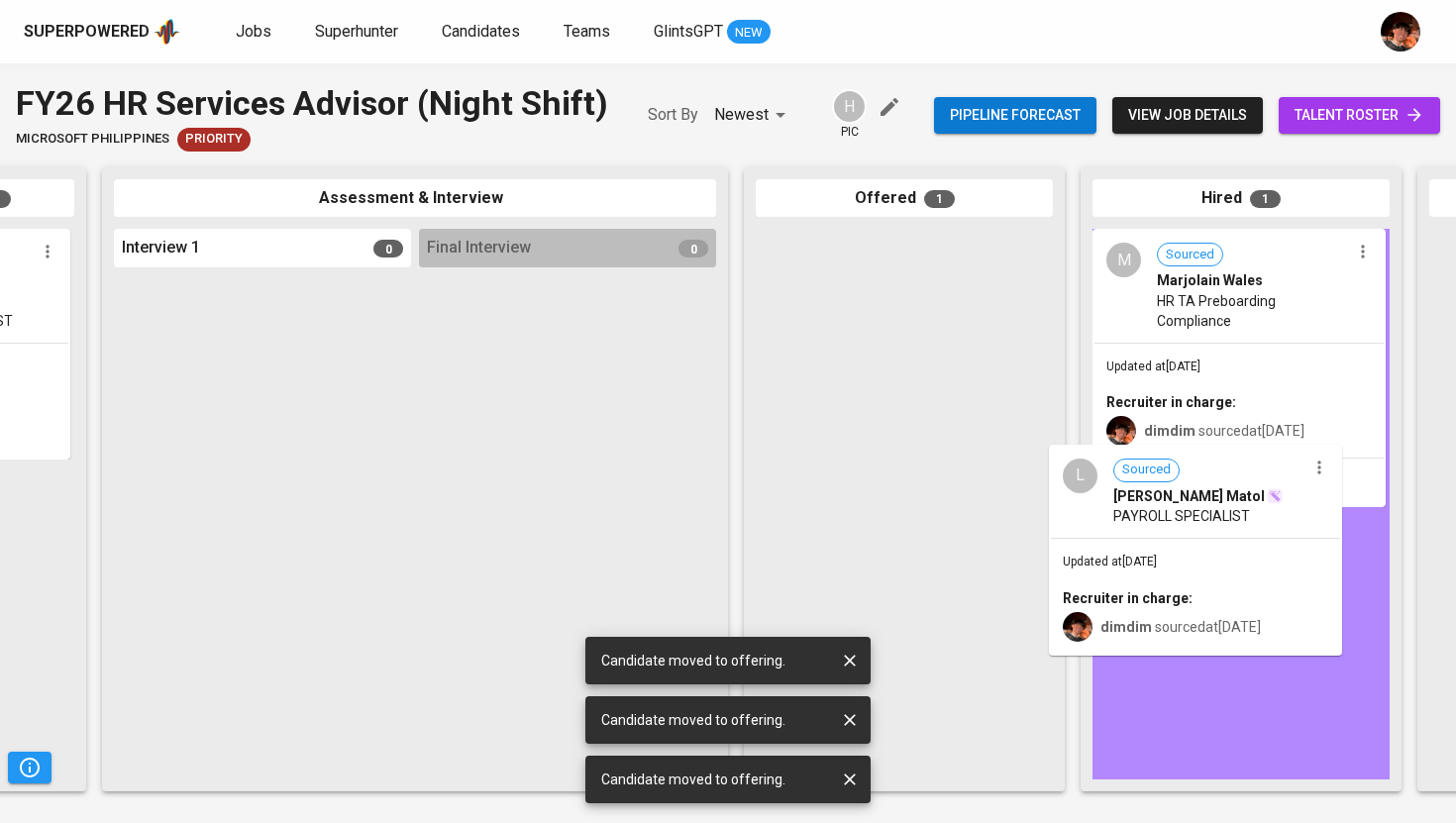 drag, startPoint x: 873, startPoint y: 309, endPoint x: 1134, endPoint y: 518, distance: 334.36806 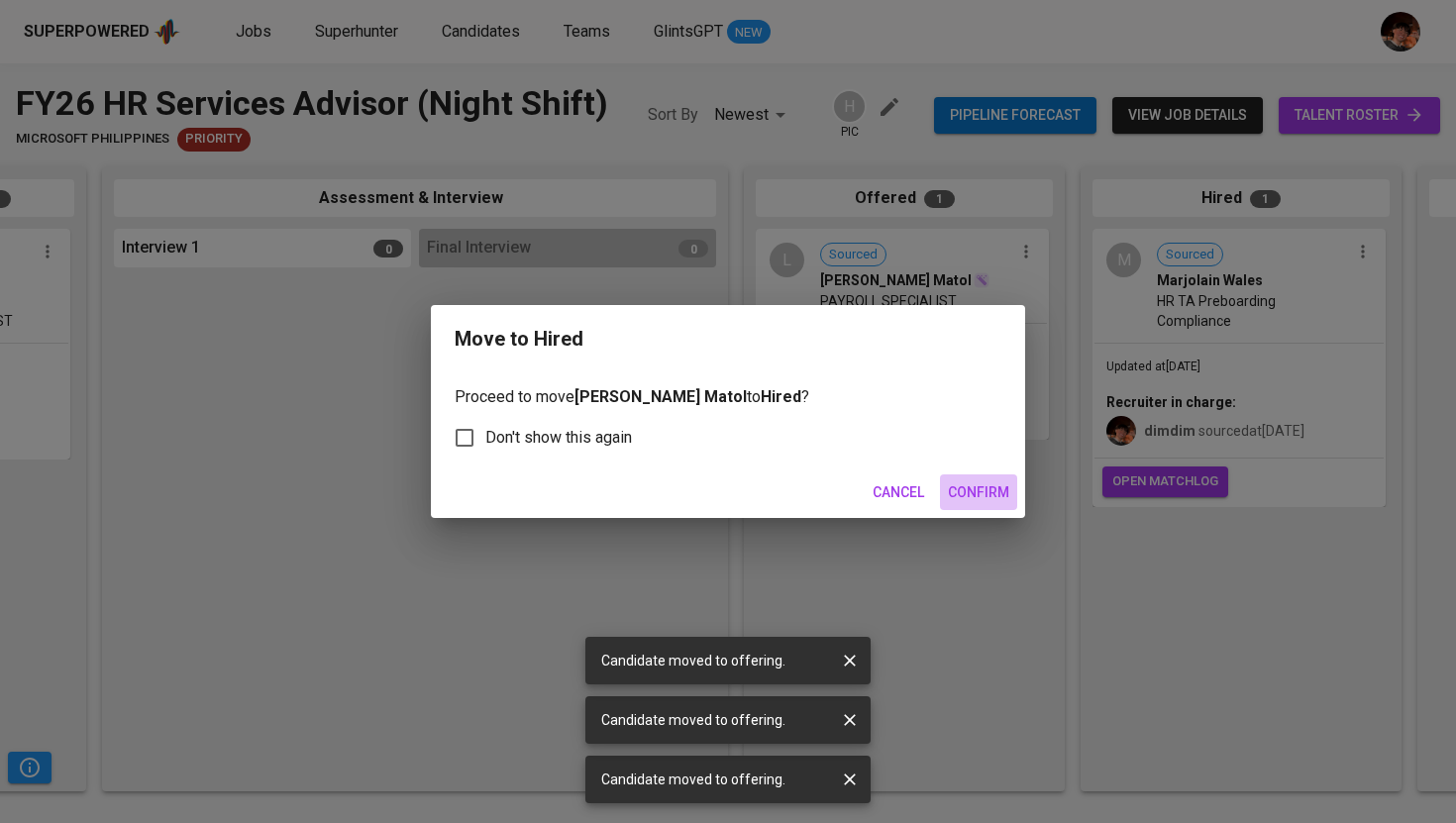 click on "Confirm" at bounding box center (979, 492) 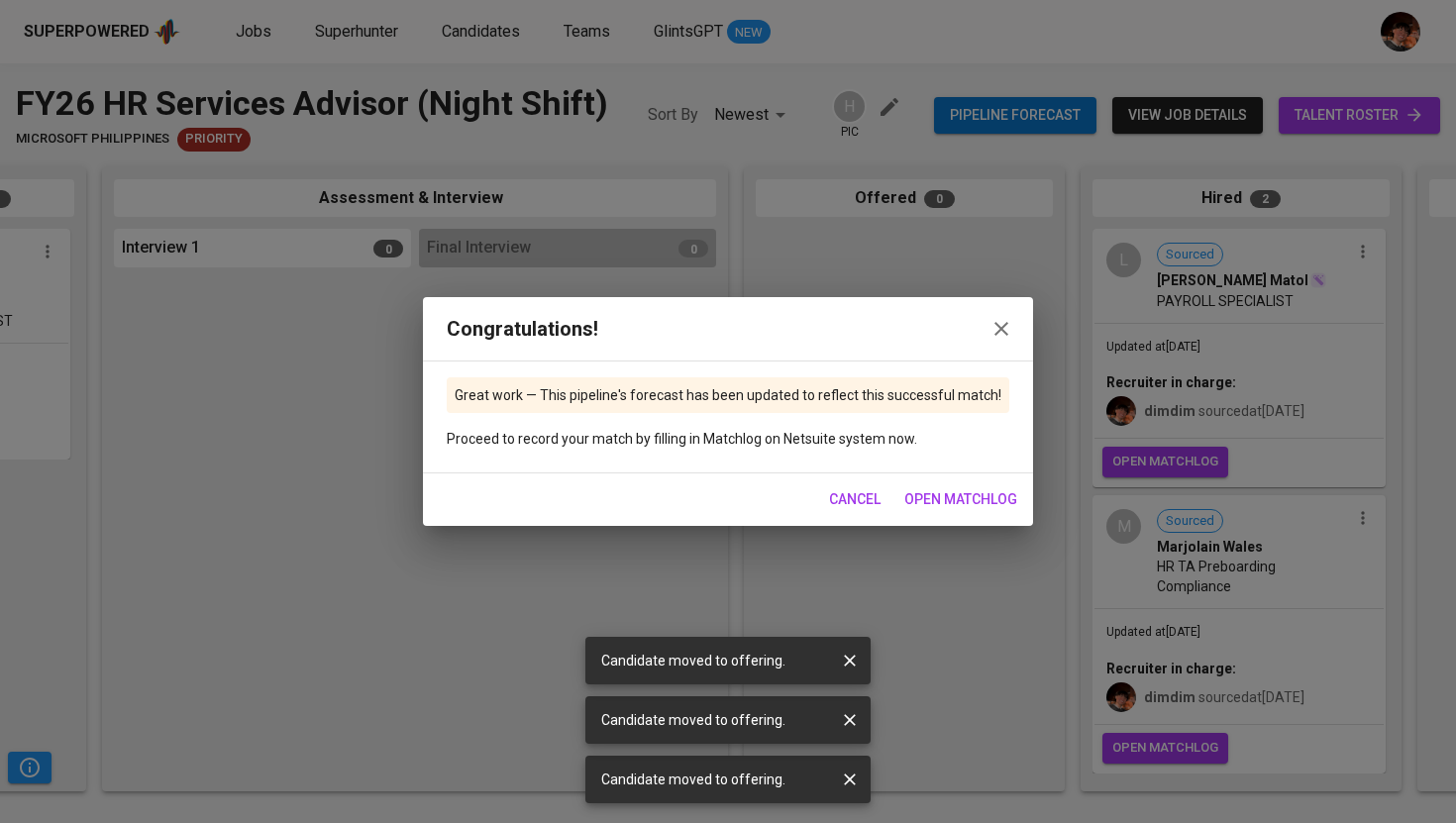 click on "open matchlog" at bounding box center [961, 499] 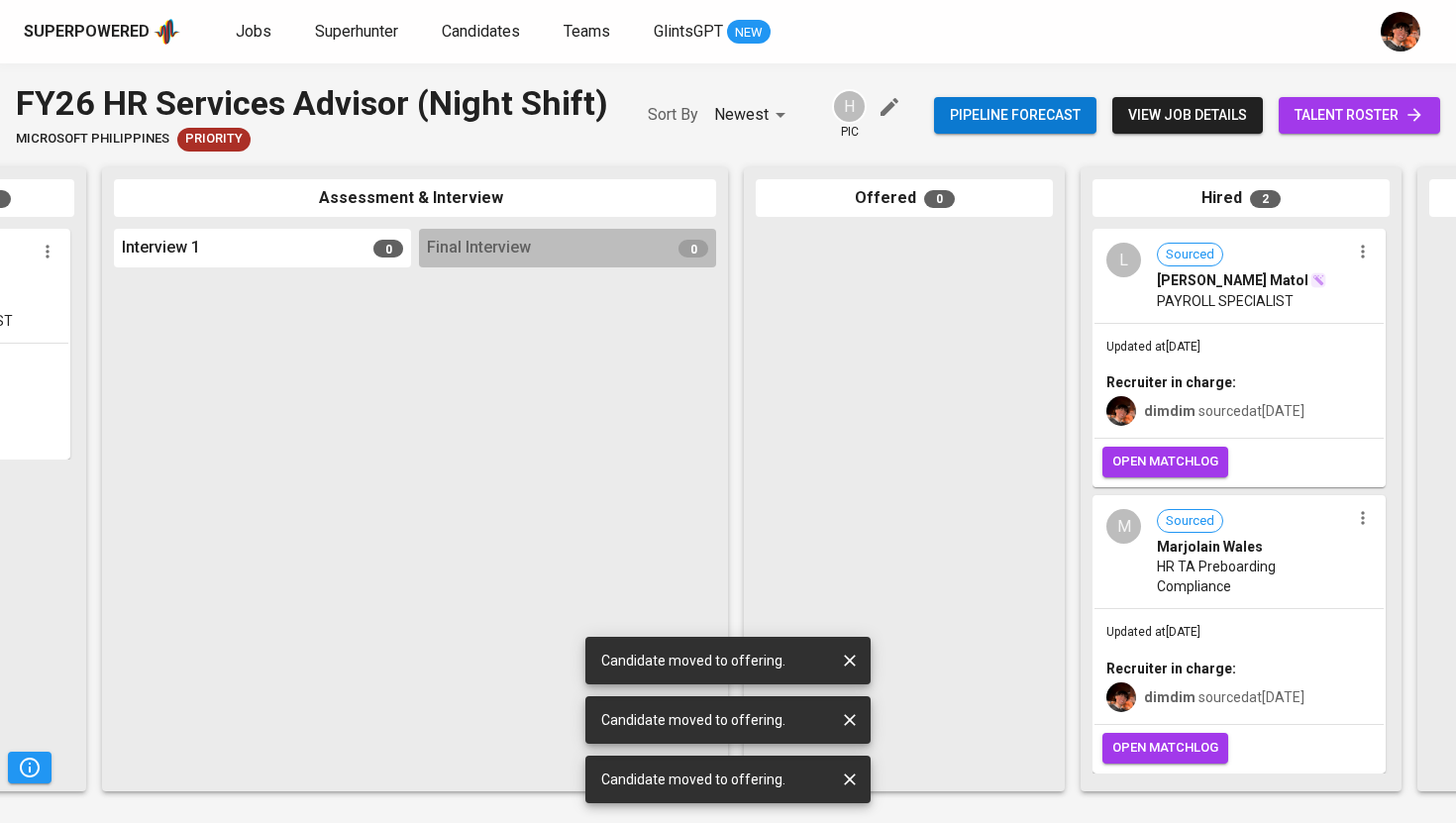 click 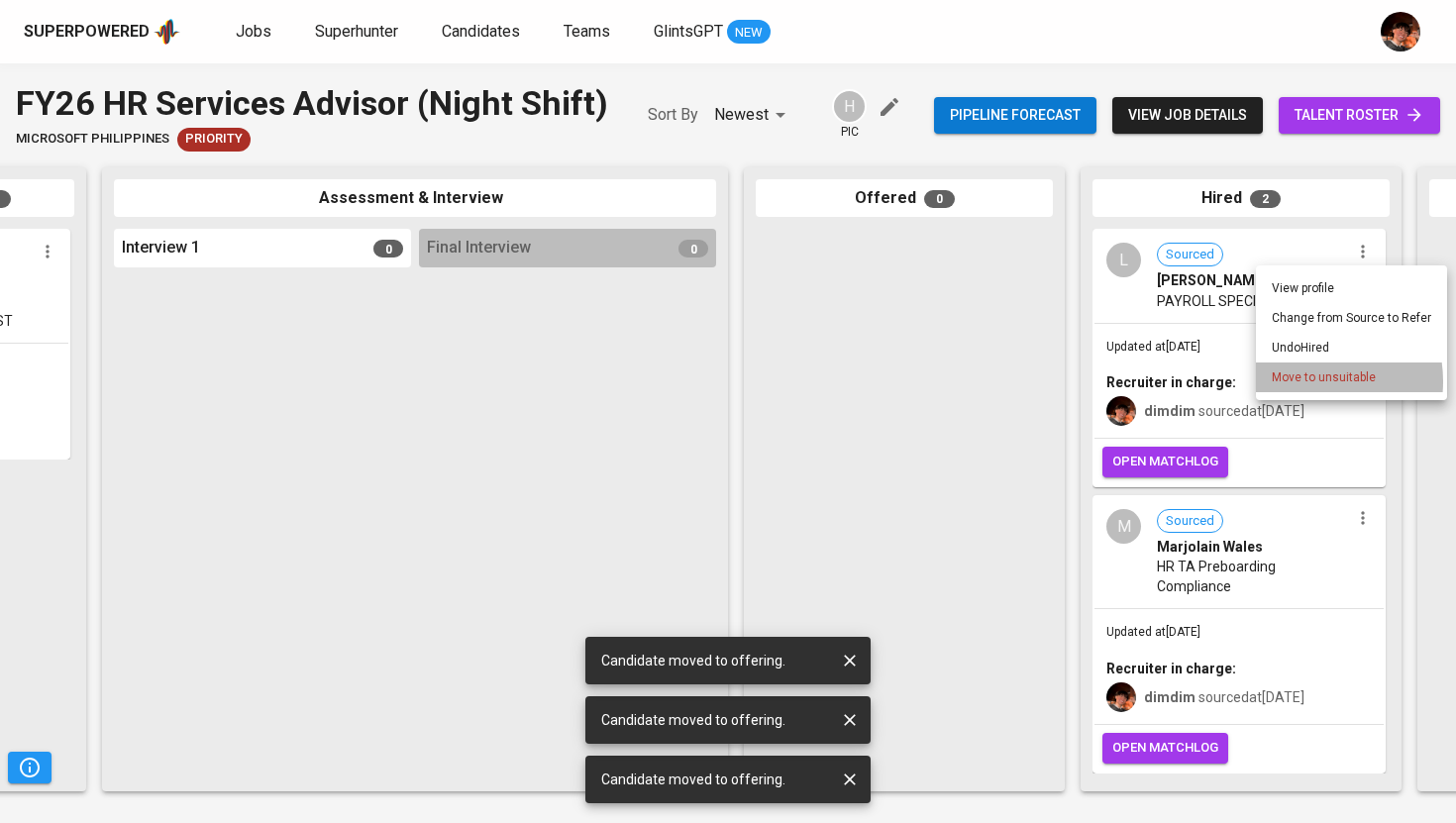 click on "Move to unsuitable" at bounding box center (1323, 377) 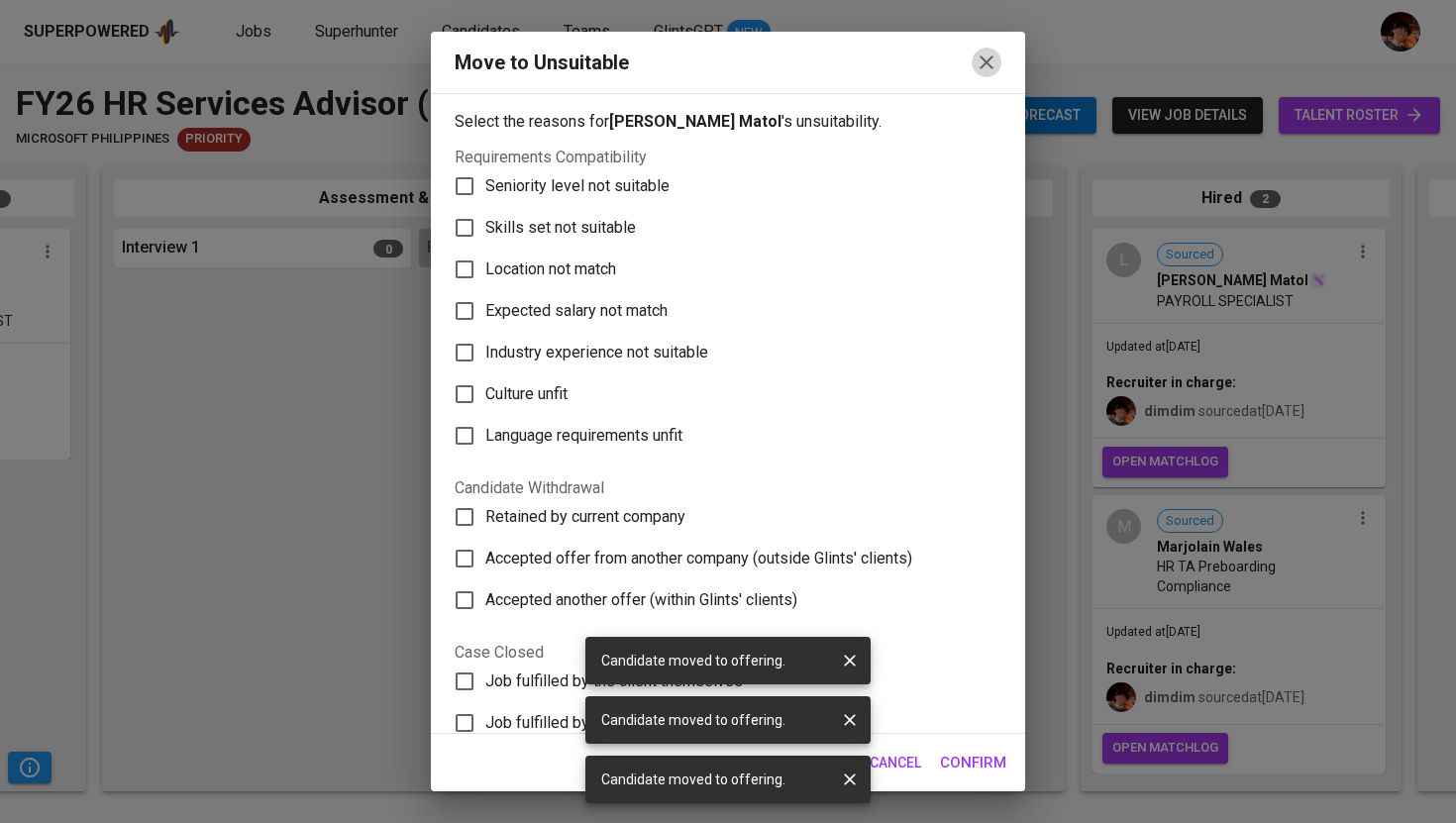 click 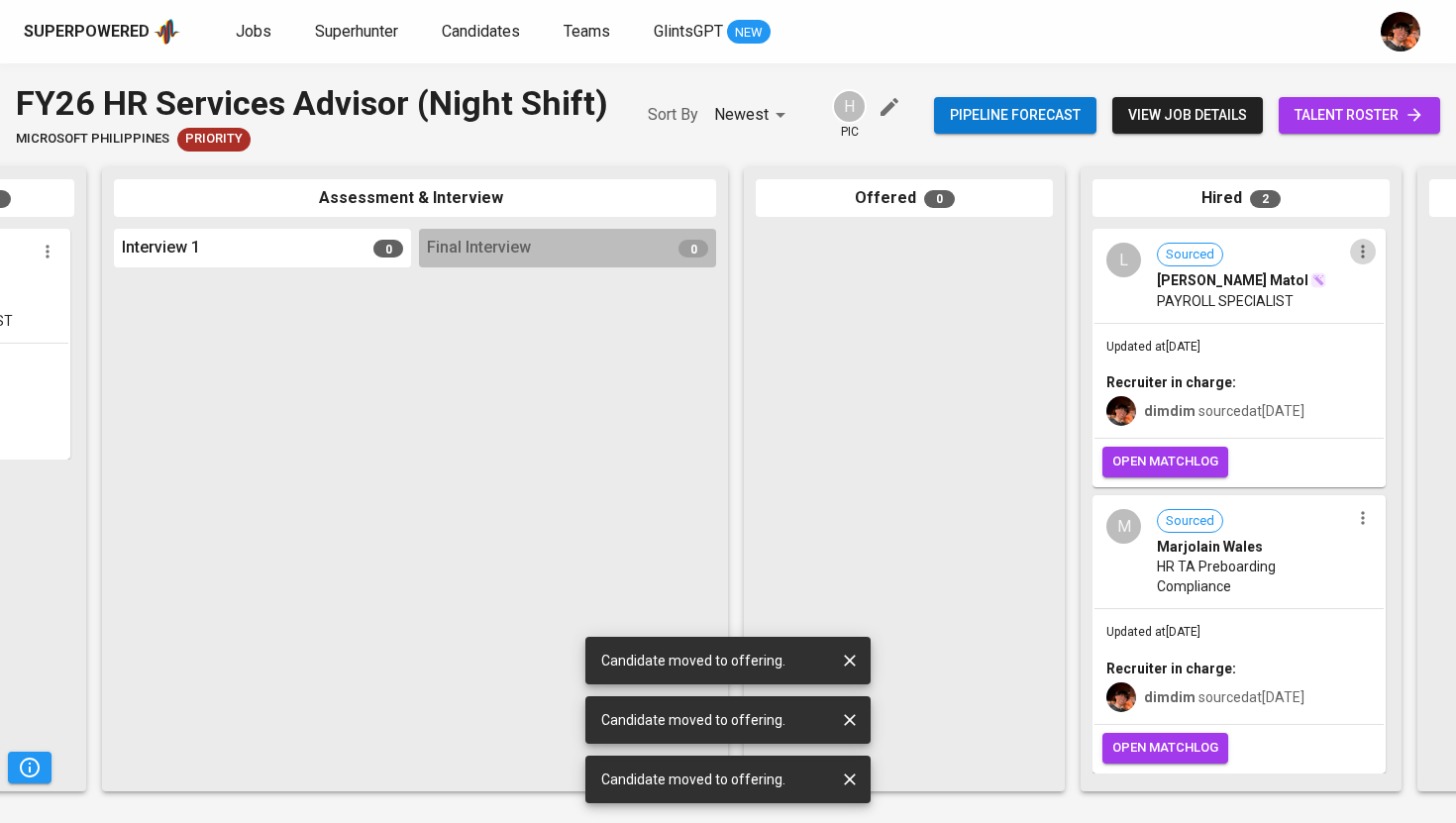 click 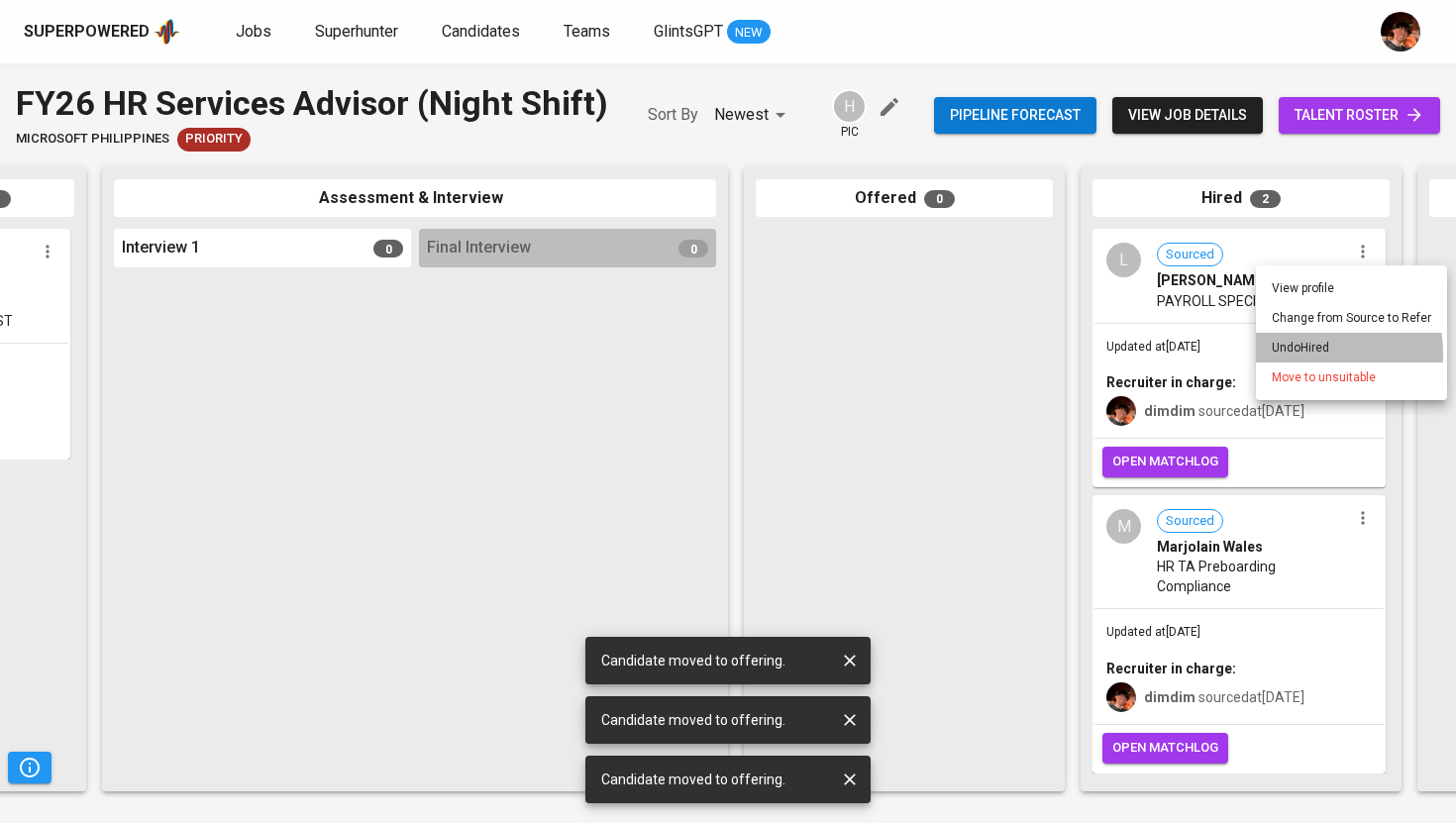click on "Undo  Hired" at bounding box center [1351, 348] 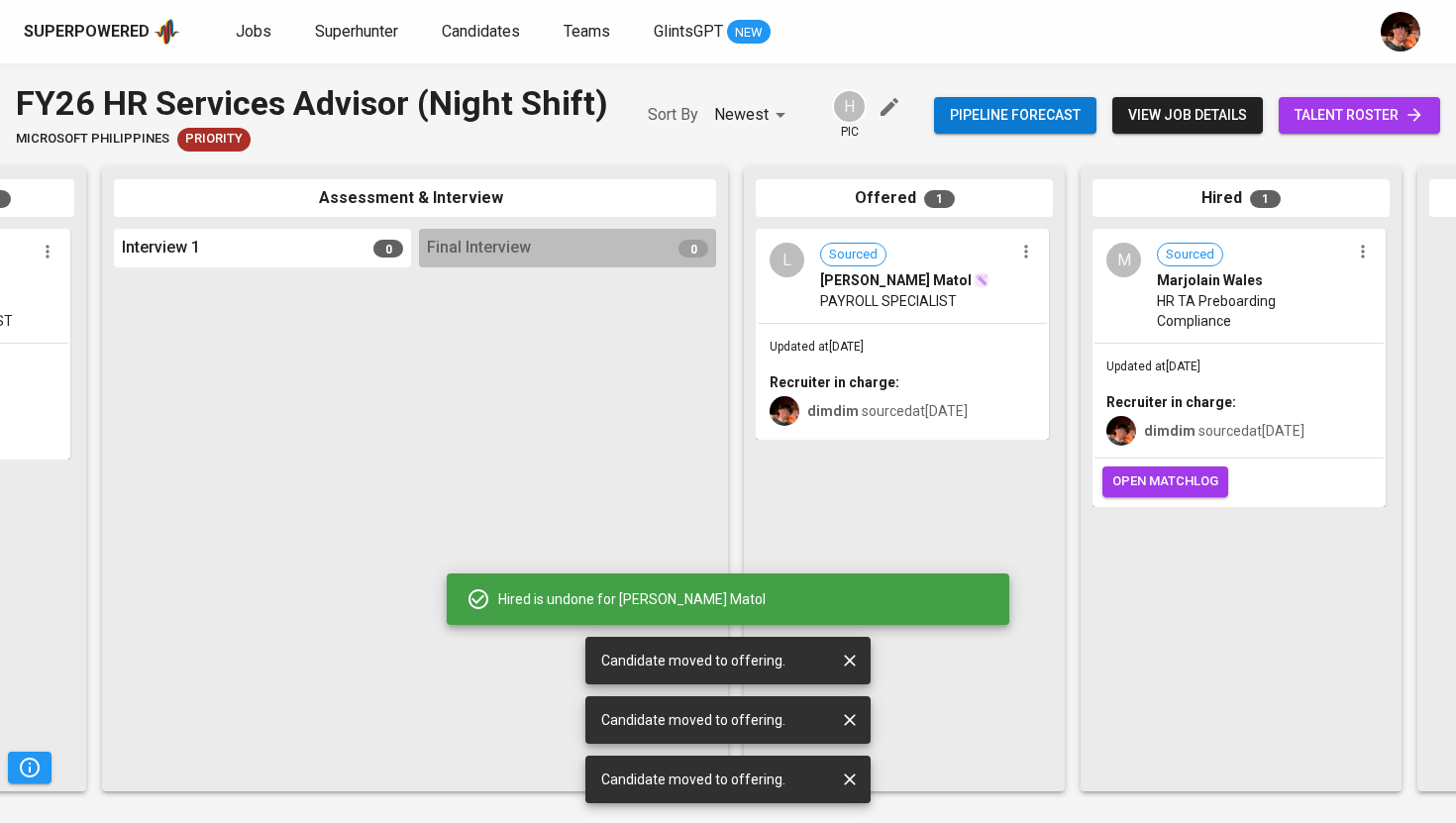 click 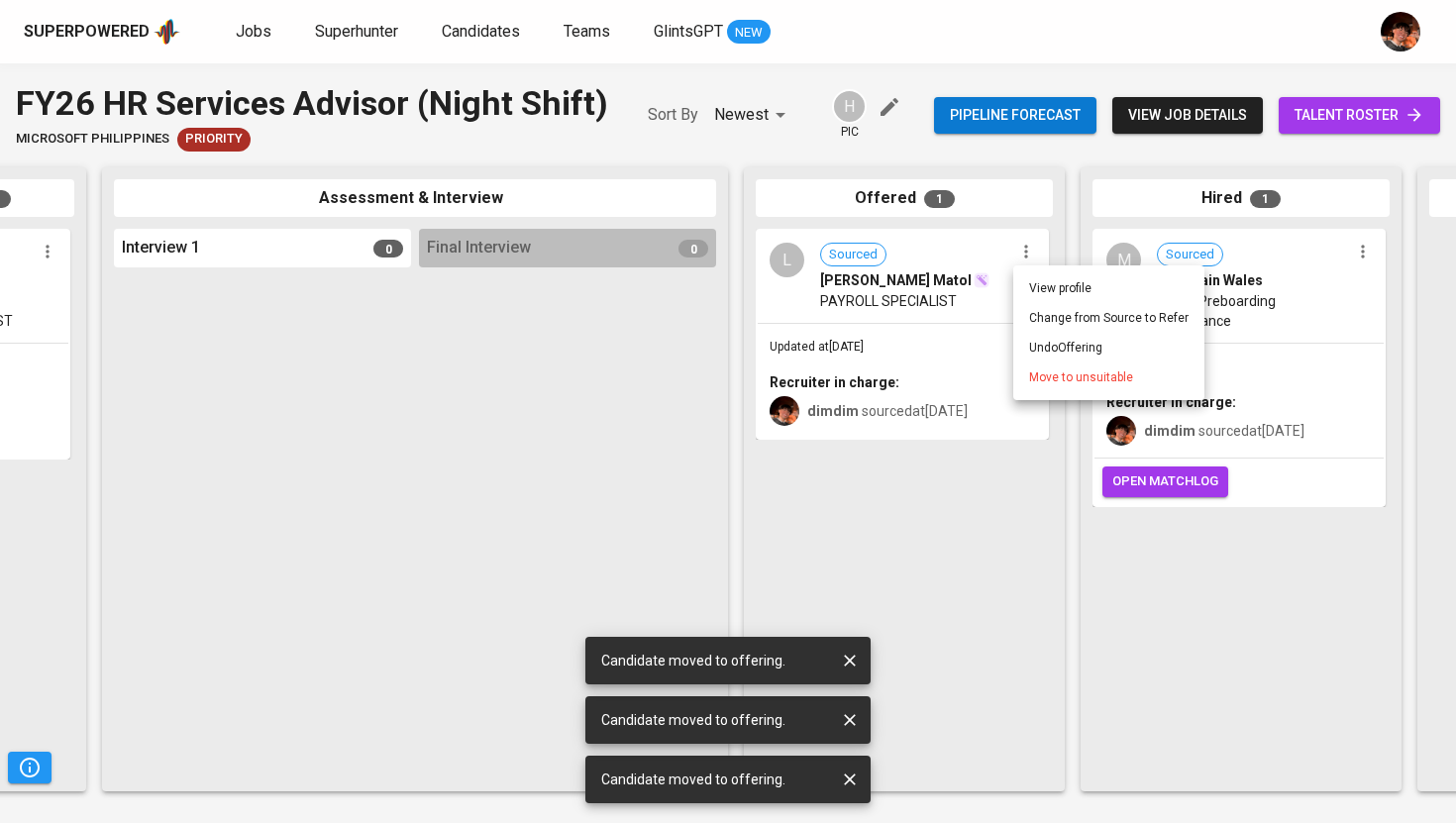 click on "Undo  Offering" at bounding box center (1108, 348) 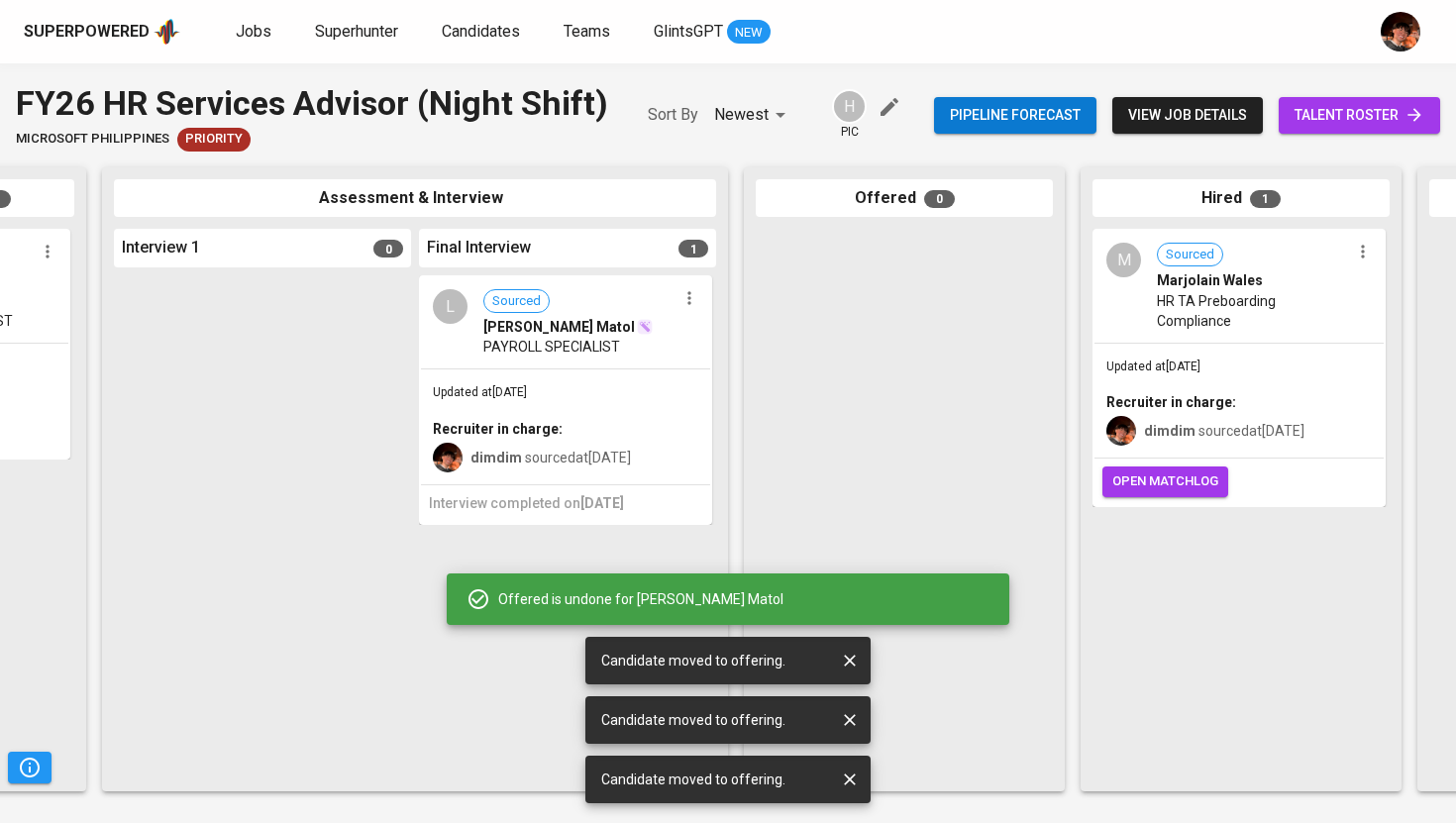click 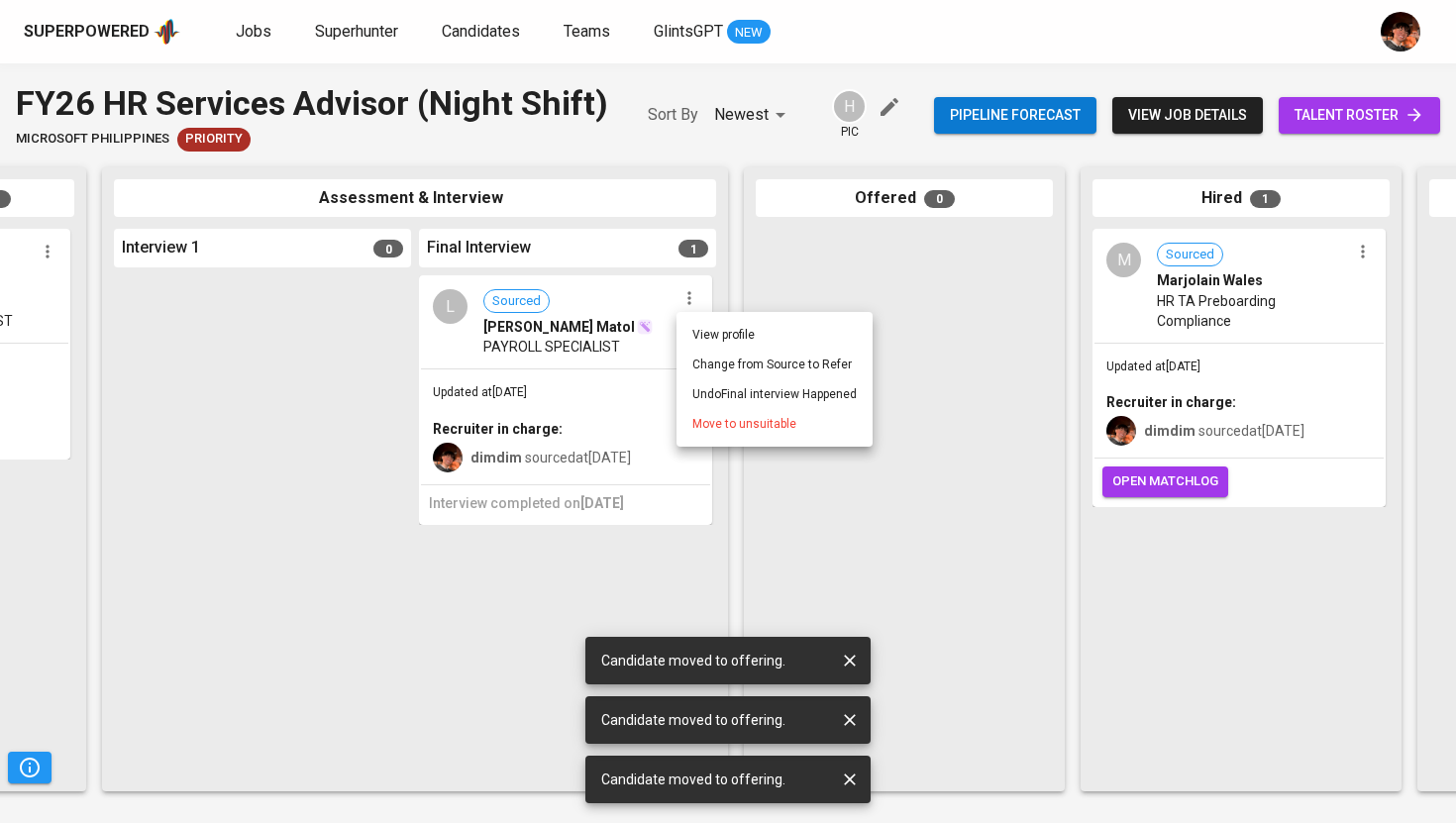 click on "Undo  Final interview Happened" at bounding box center [775, 394] 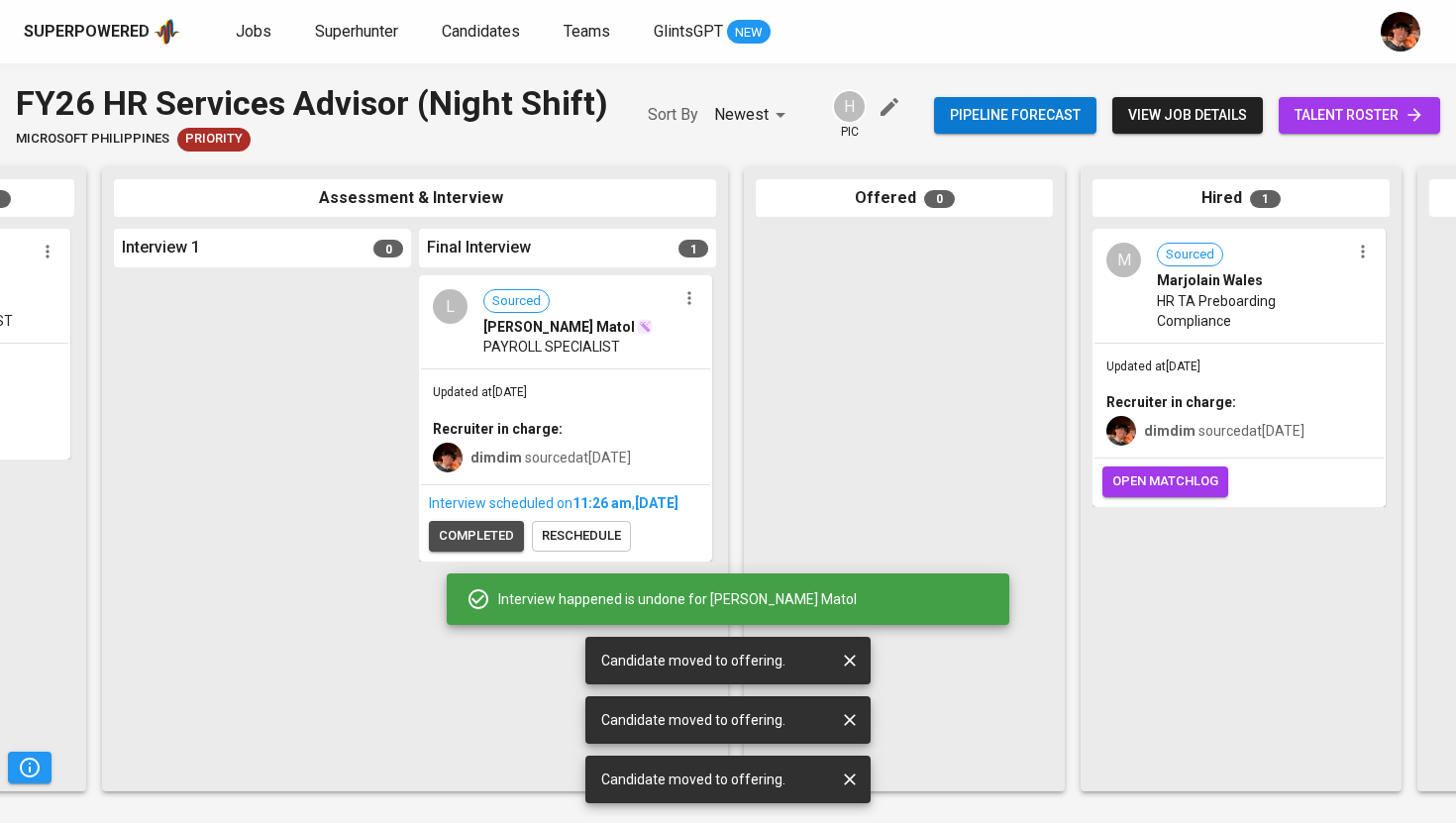 click on "completed" at bounding box center [476, 536] 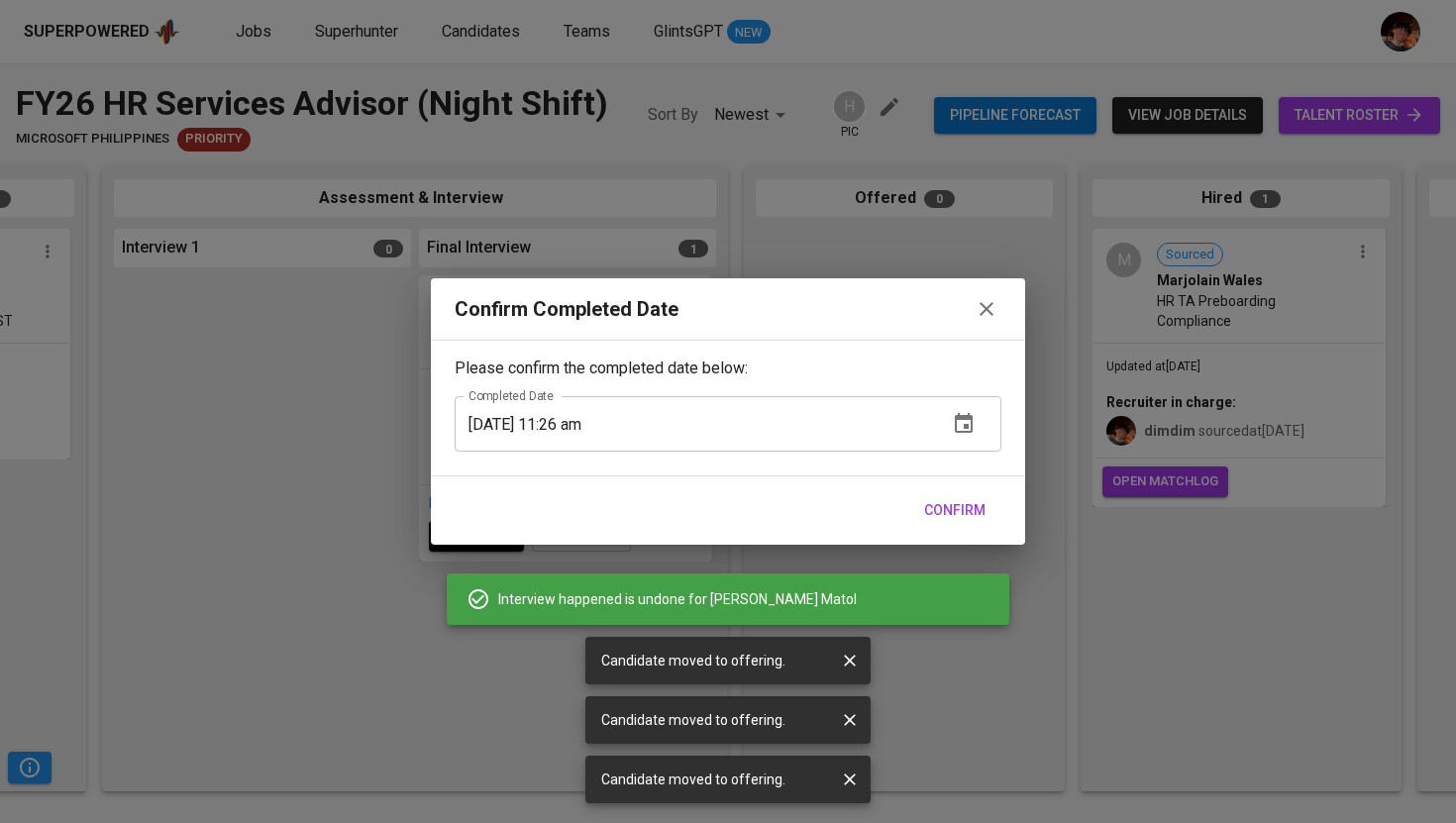 click on "Confirm" at bounding box center [955, 510] 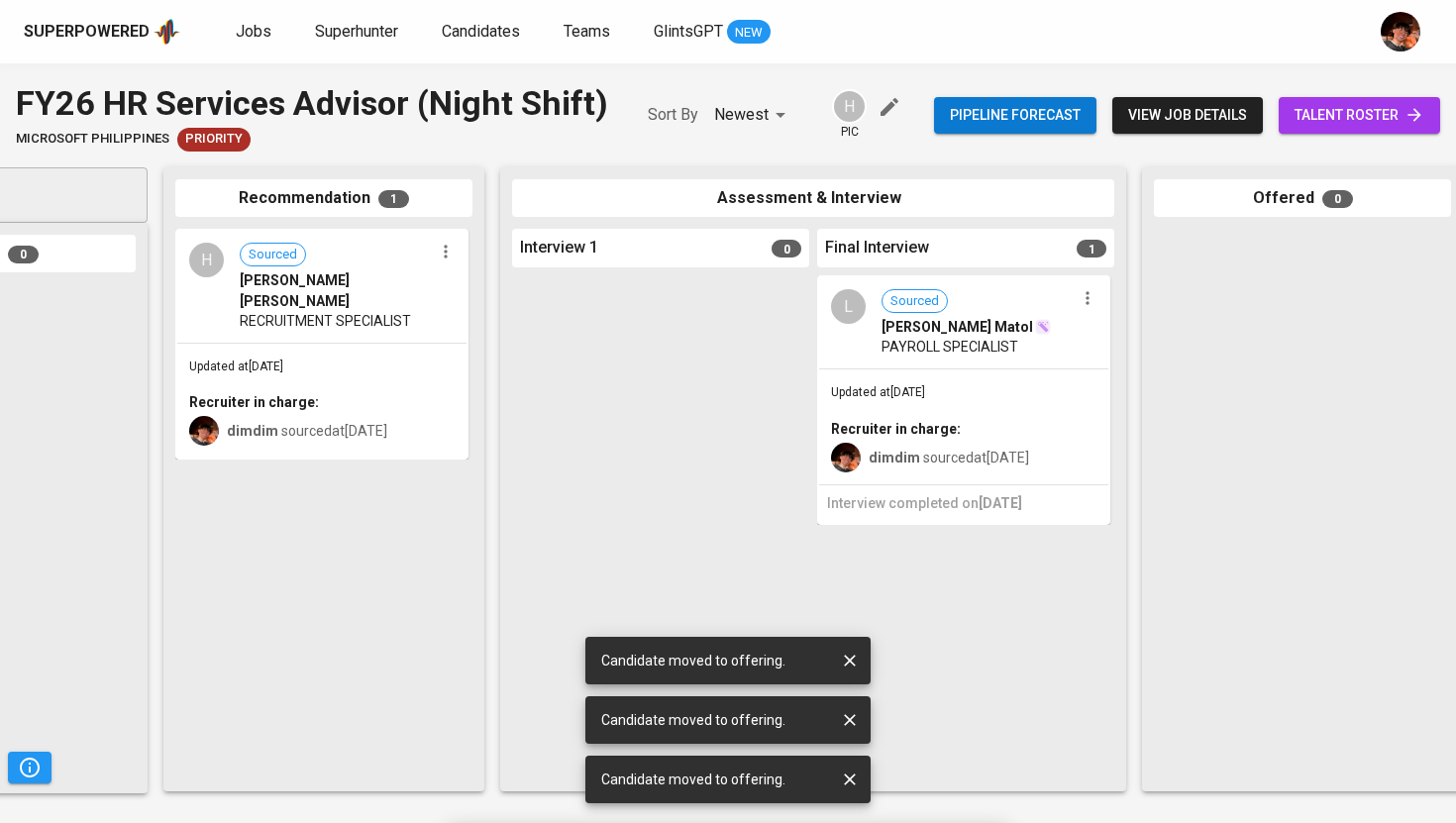 scroll, scrollTop: 0, scrollLeft: 0, axis: both 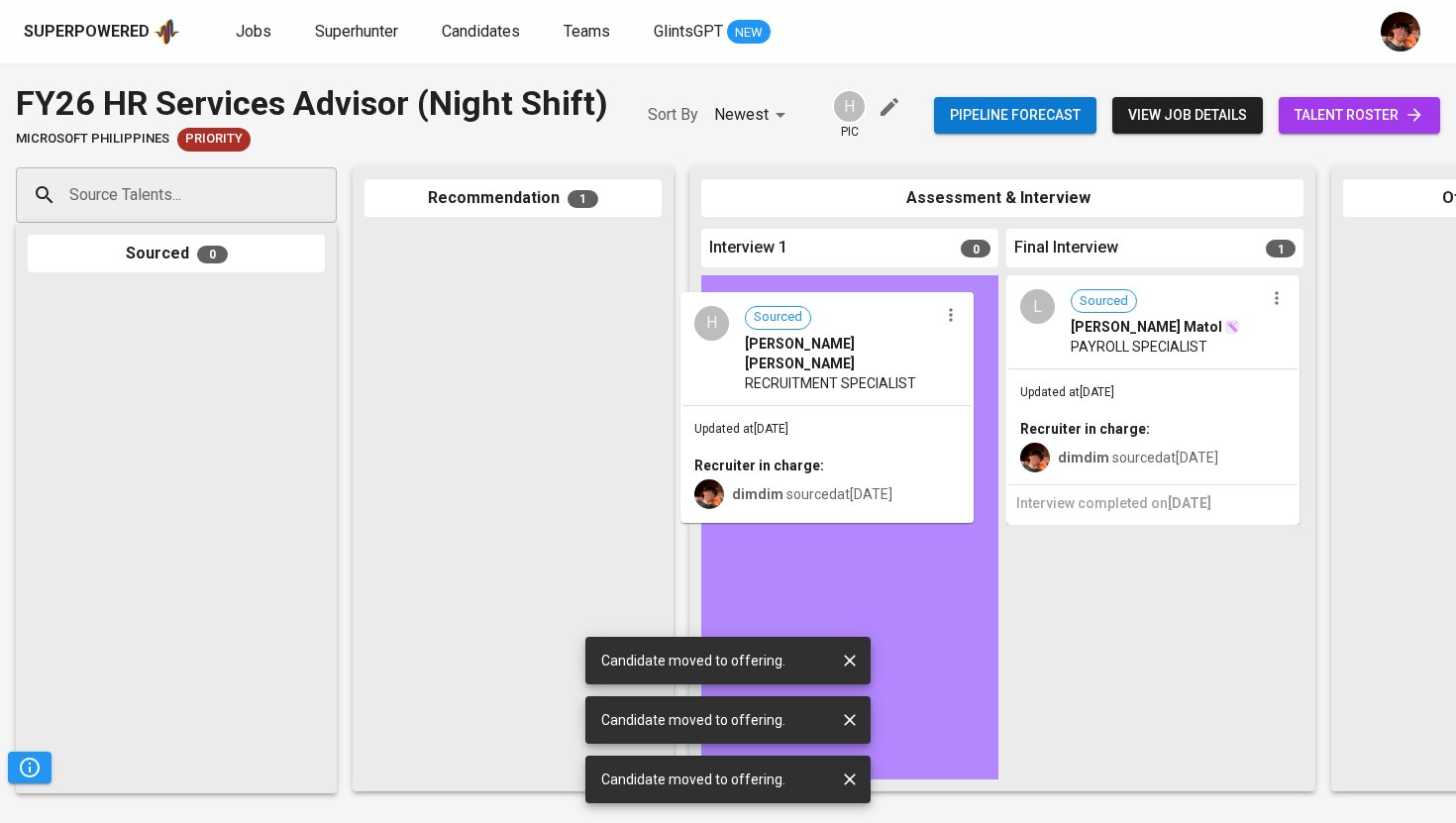 drag, startPoint x: 447, startPoint y: 302, endPoint x: 776, endPoint y: 364, distance: 334.79098 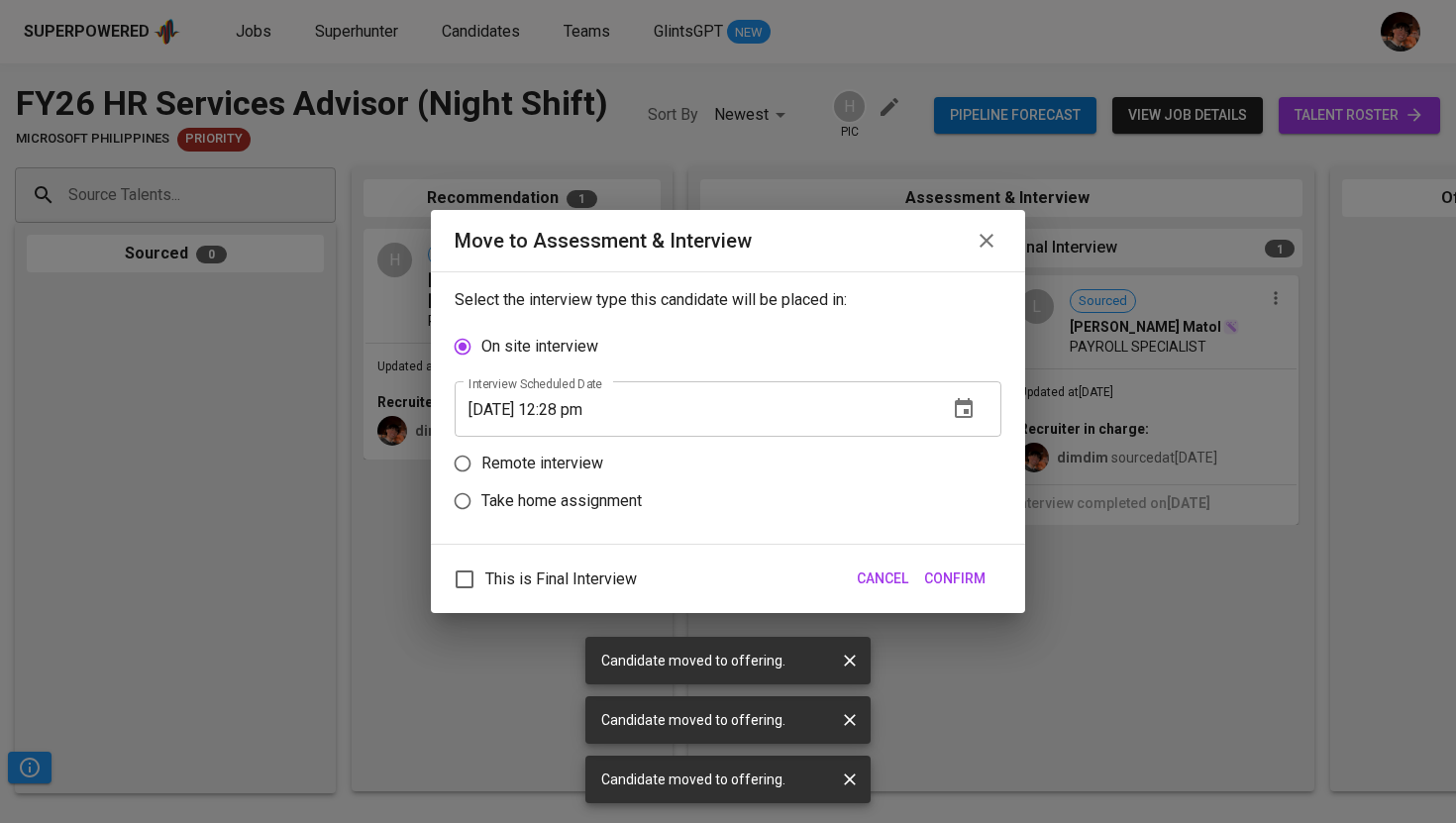click on "Remote interview" at bounding box center (542, 463) 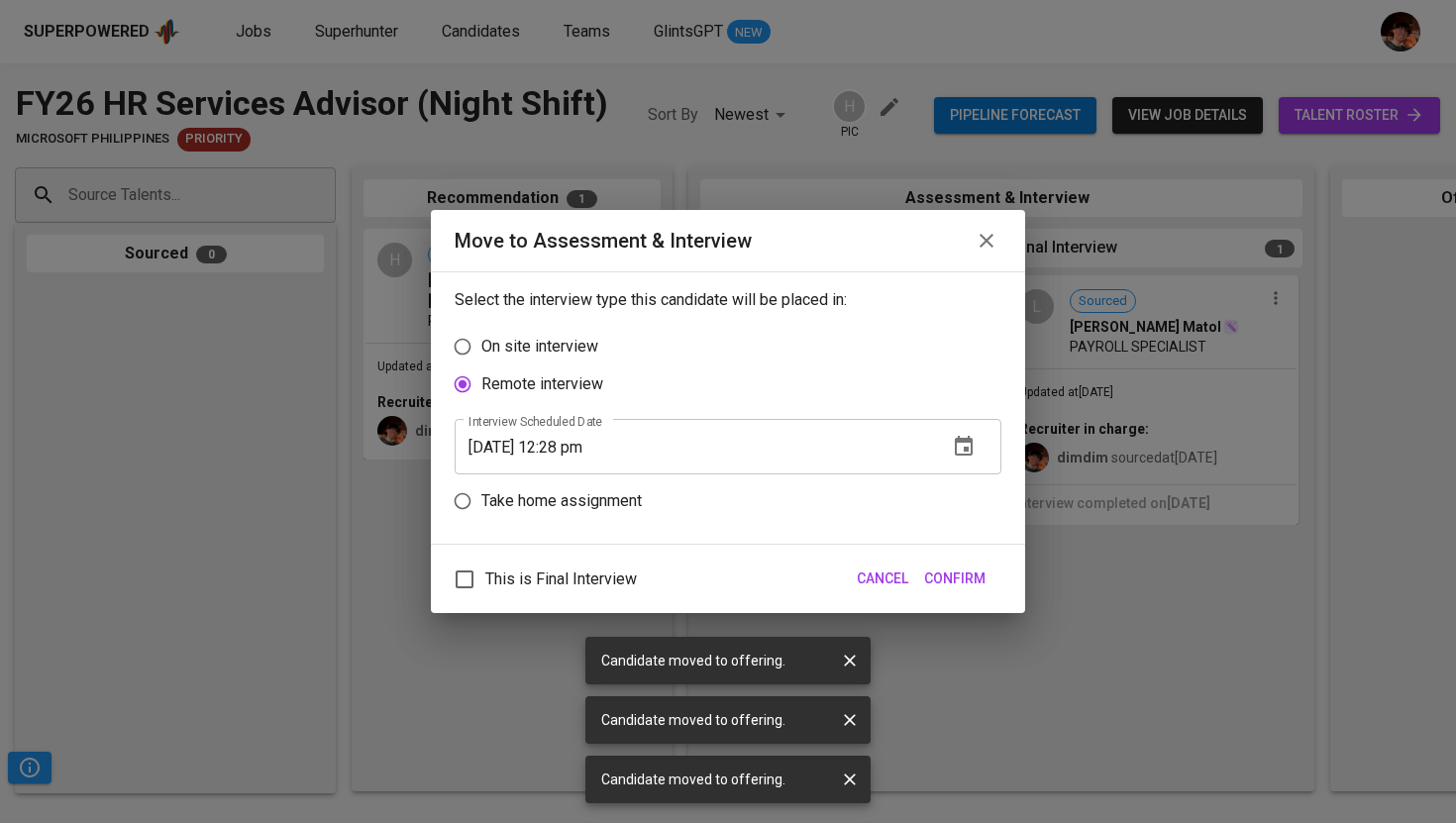 click on "[DATE] 12:28 pm" at bounding box center [693, 447] 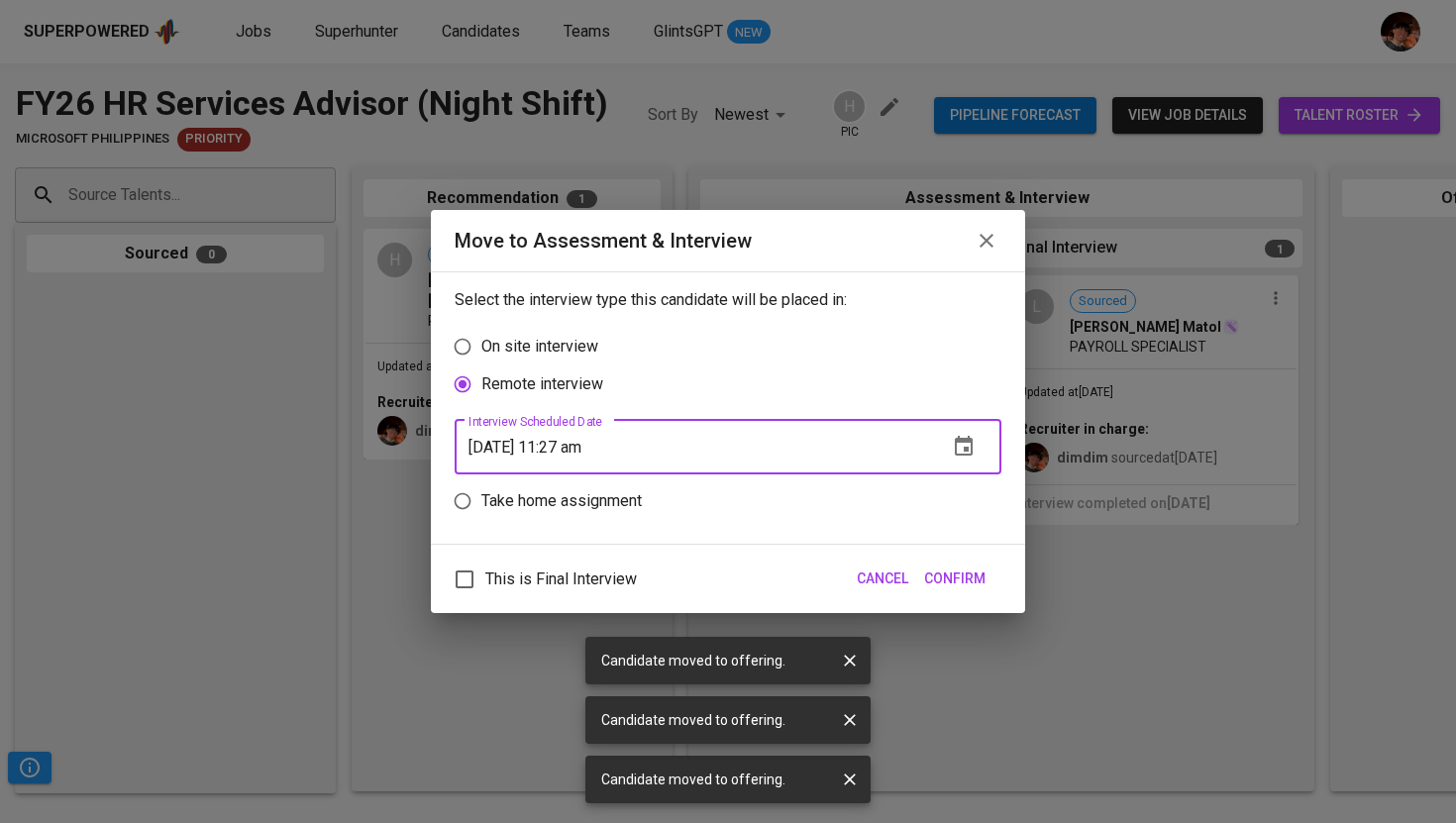 click on "Confirm" at bounding box center [955, 578] 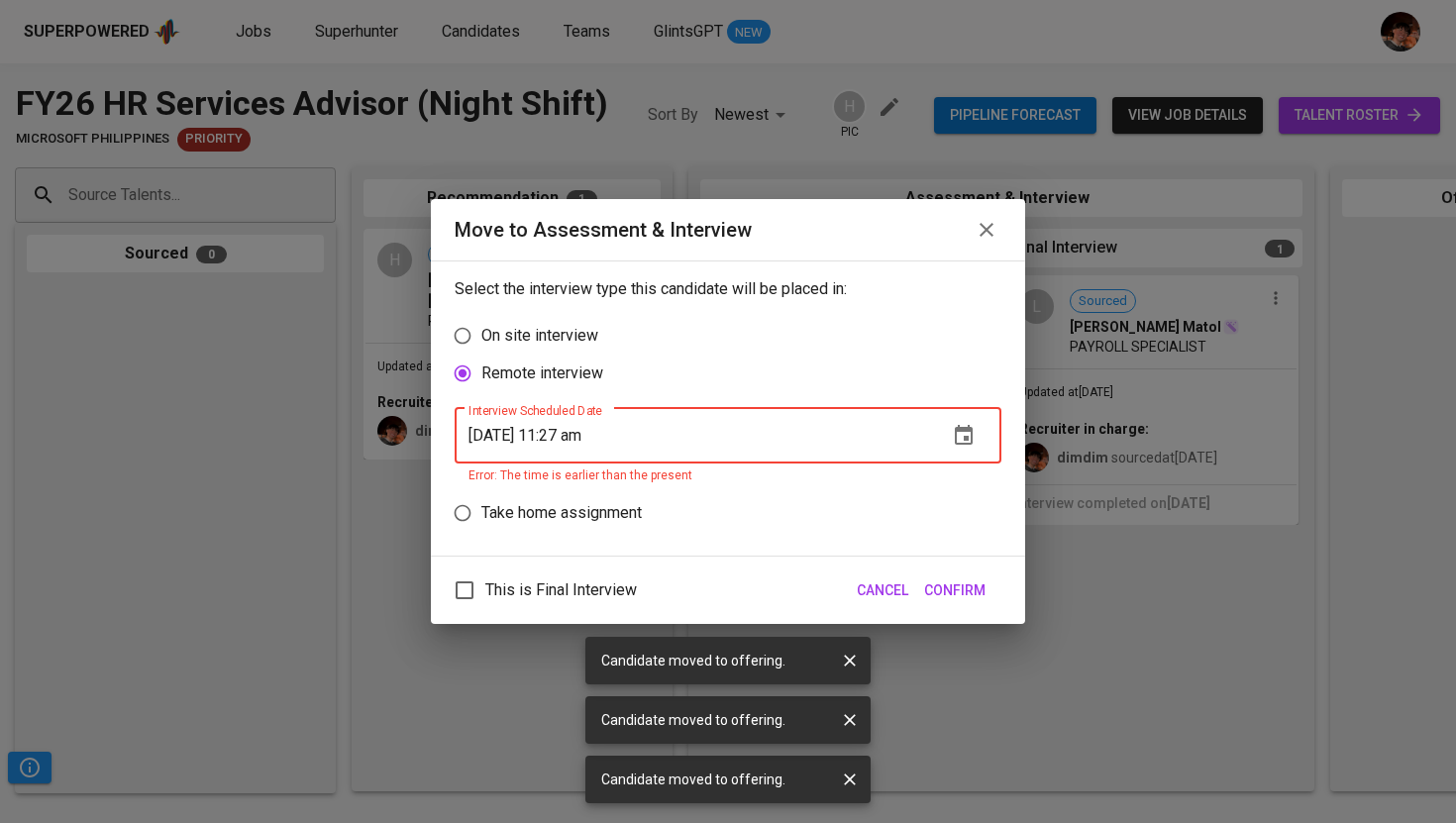 click on "[DATE] 11:27 am" at bounding box center [693, 436] 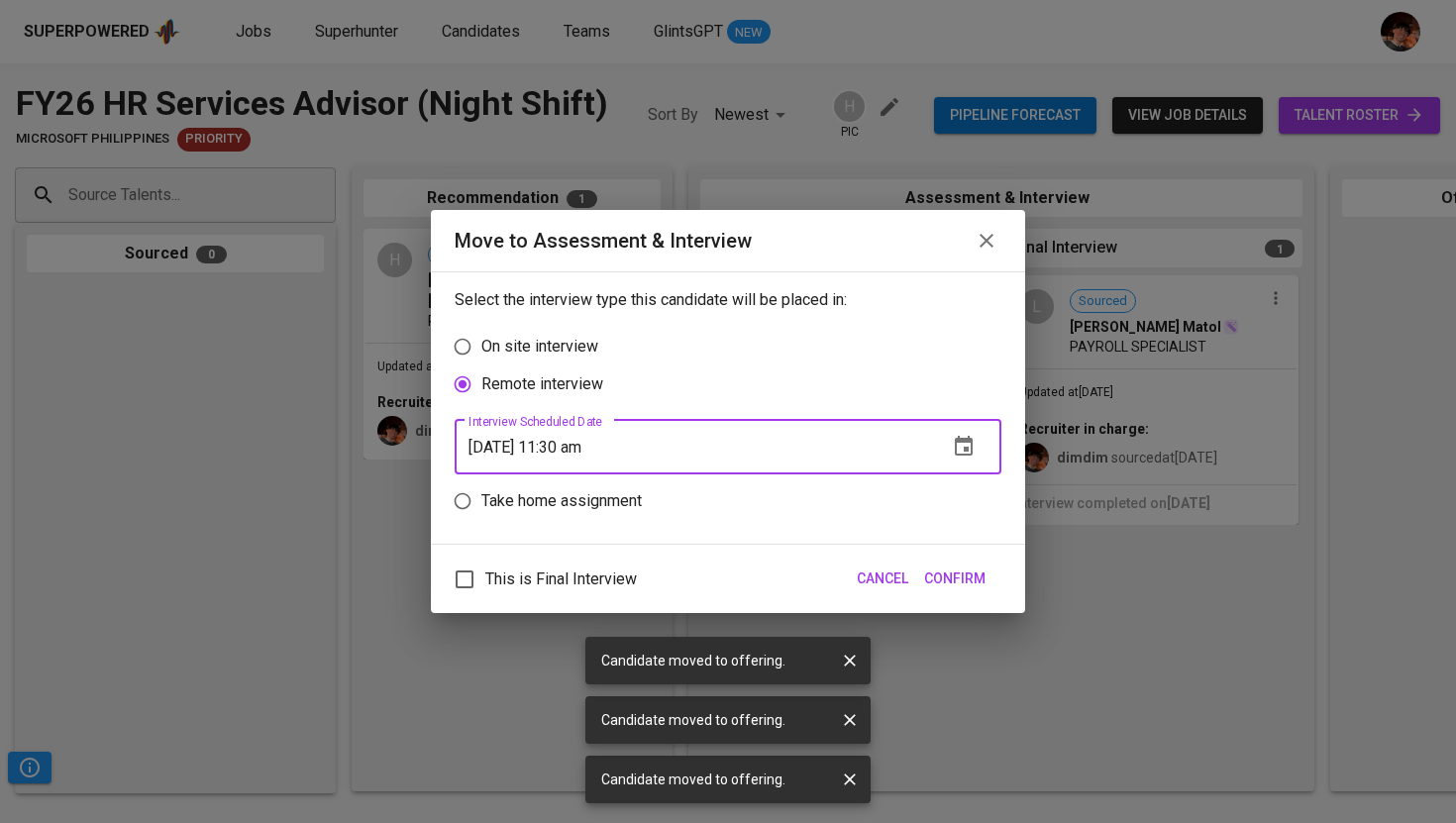 type on "[DATE] 11:30 am" 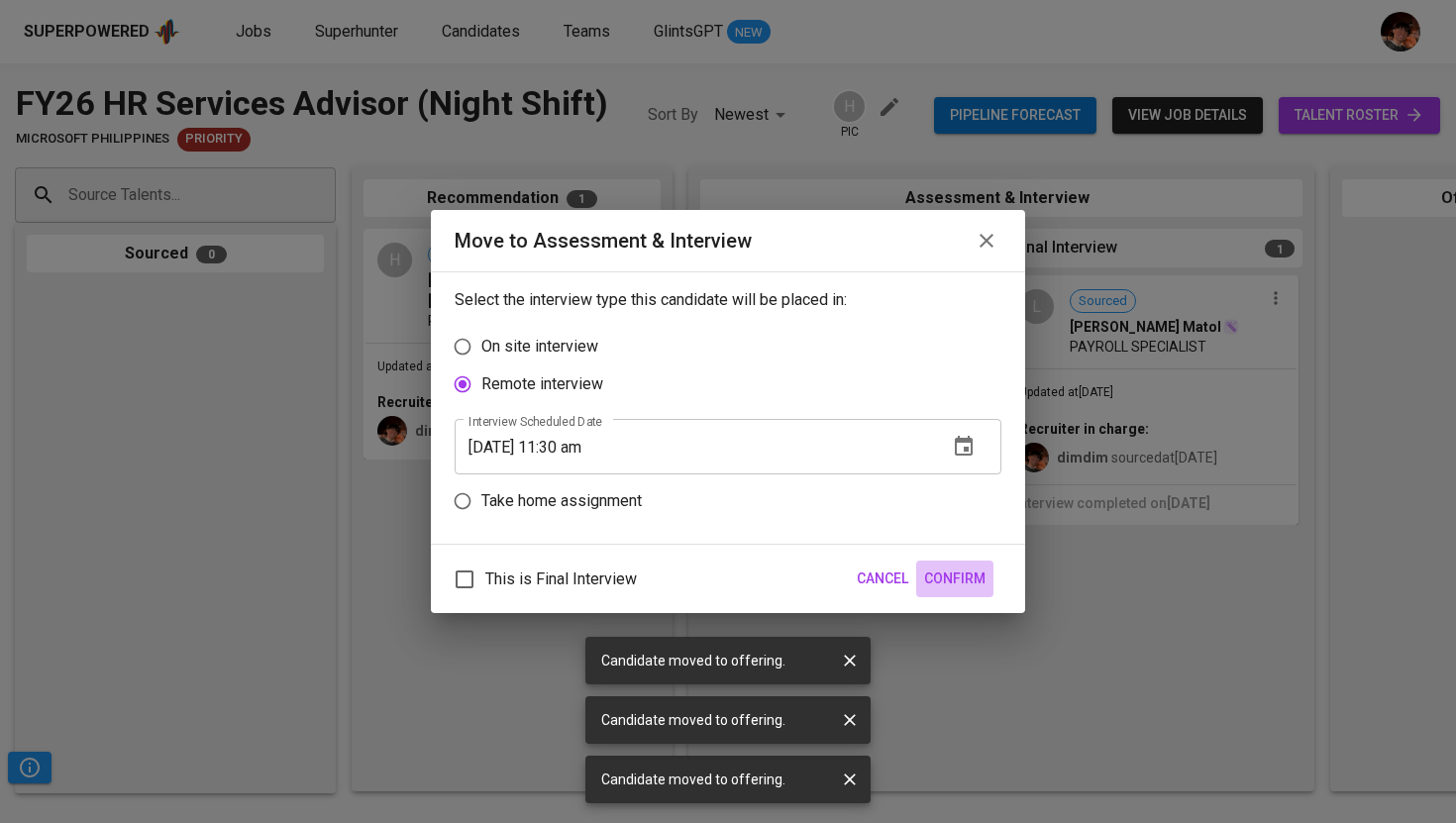 click on "Confirm" at bounding box center (955, 578) 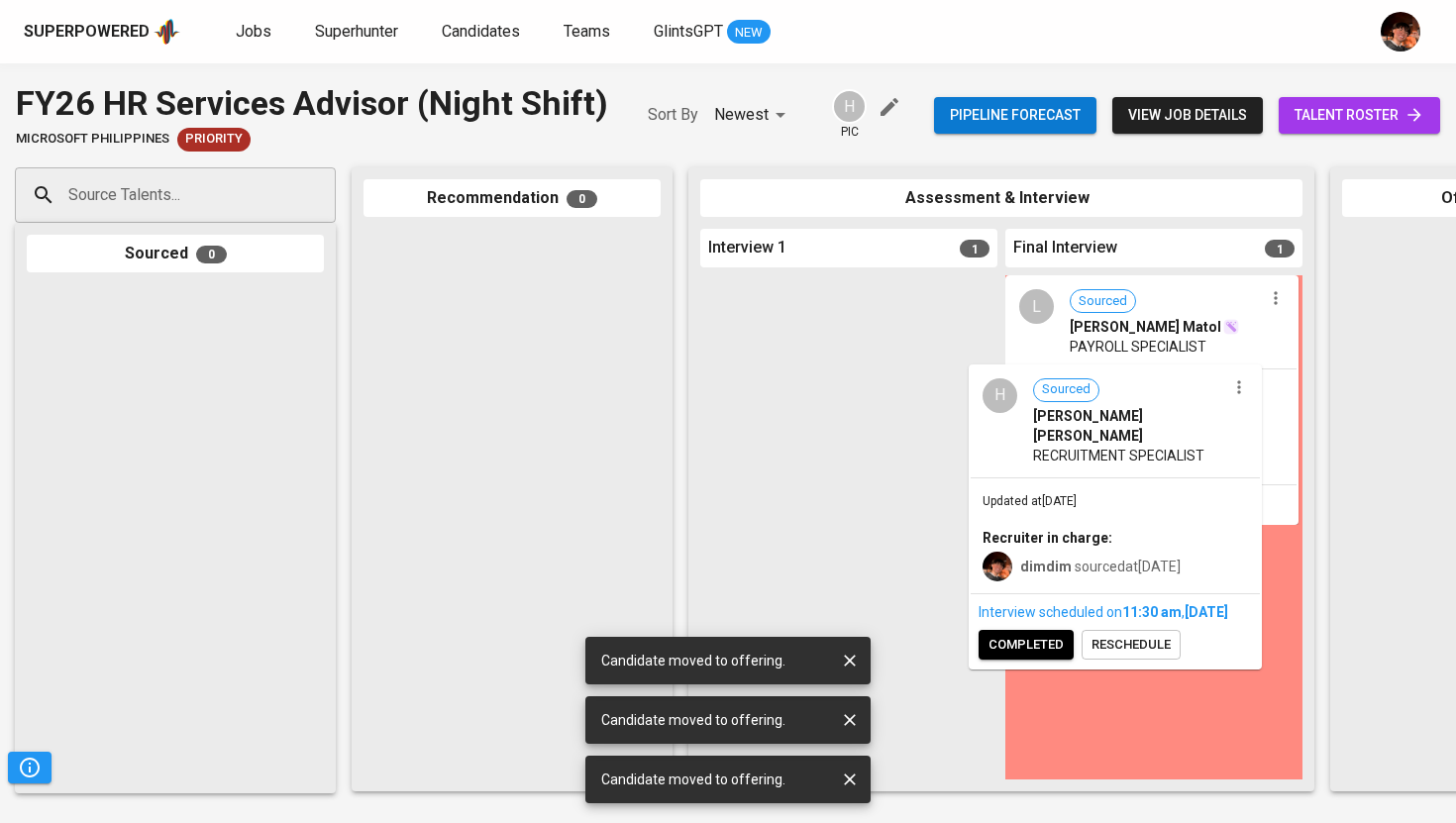 drag, startPoint x: 755, startPoint y: 369, endPoint x: 1046, endPoint y: 460, distance: 304.8967 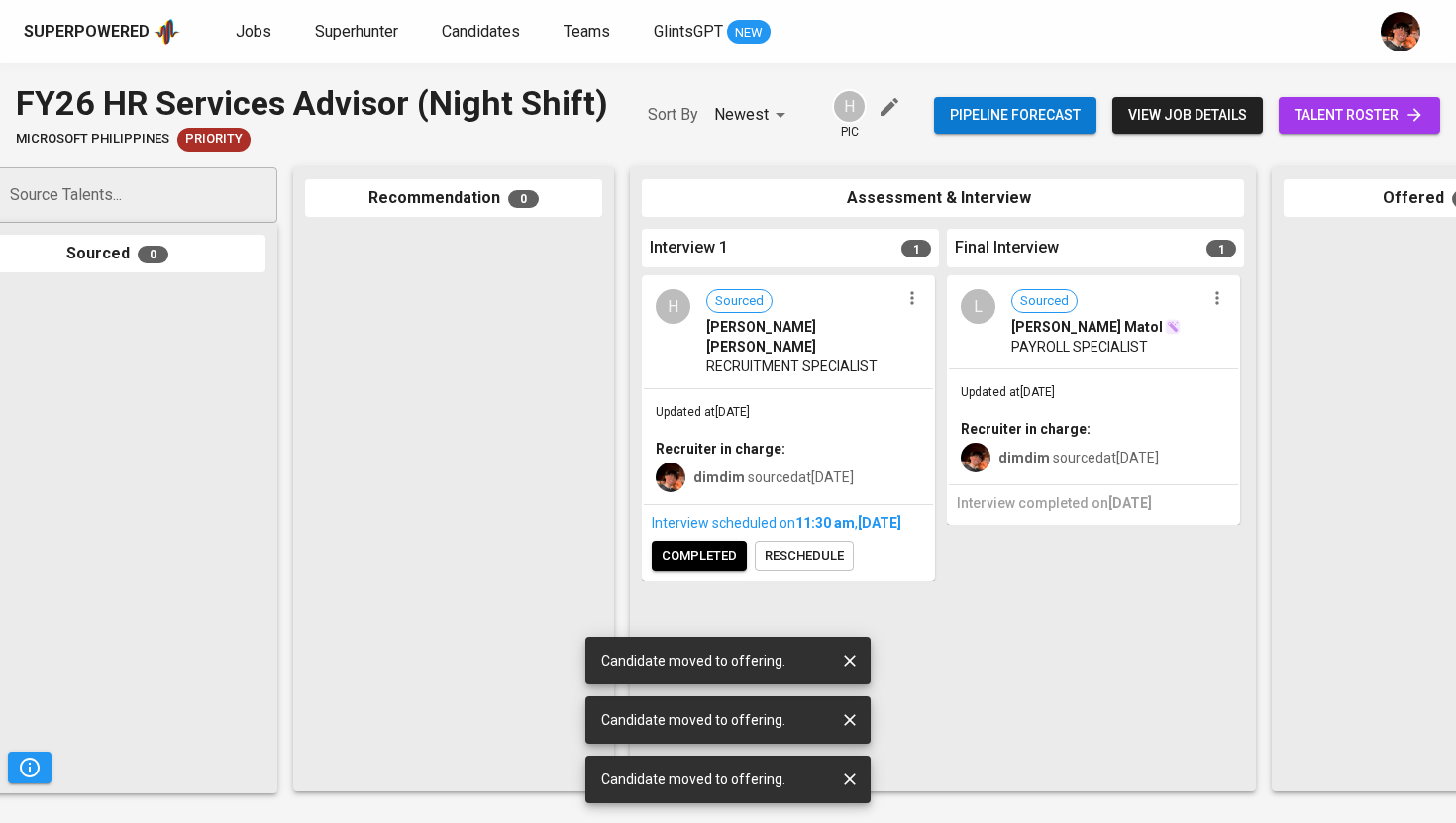 scroll, scrollTop: 0, scrollLeft: 79, axis: horizontal 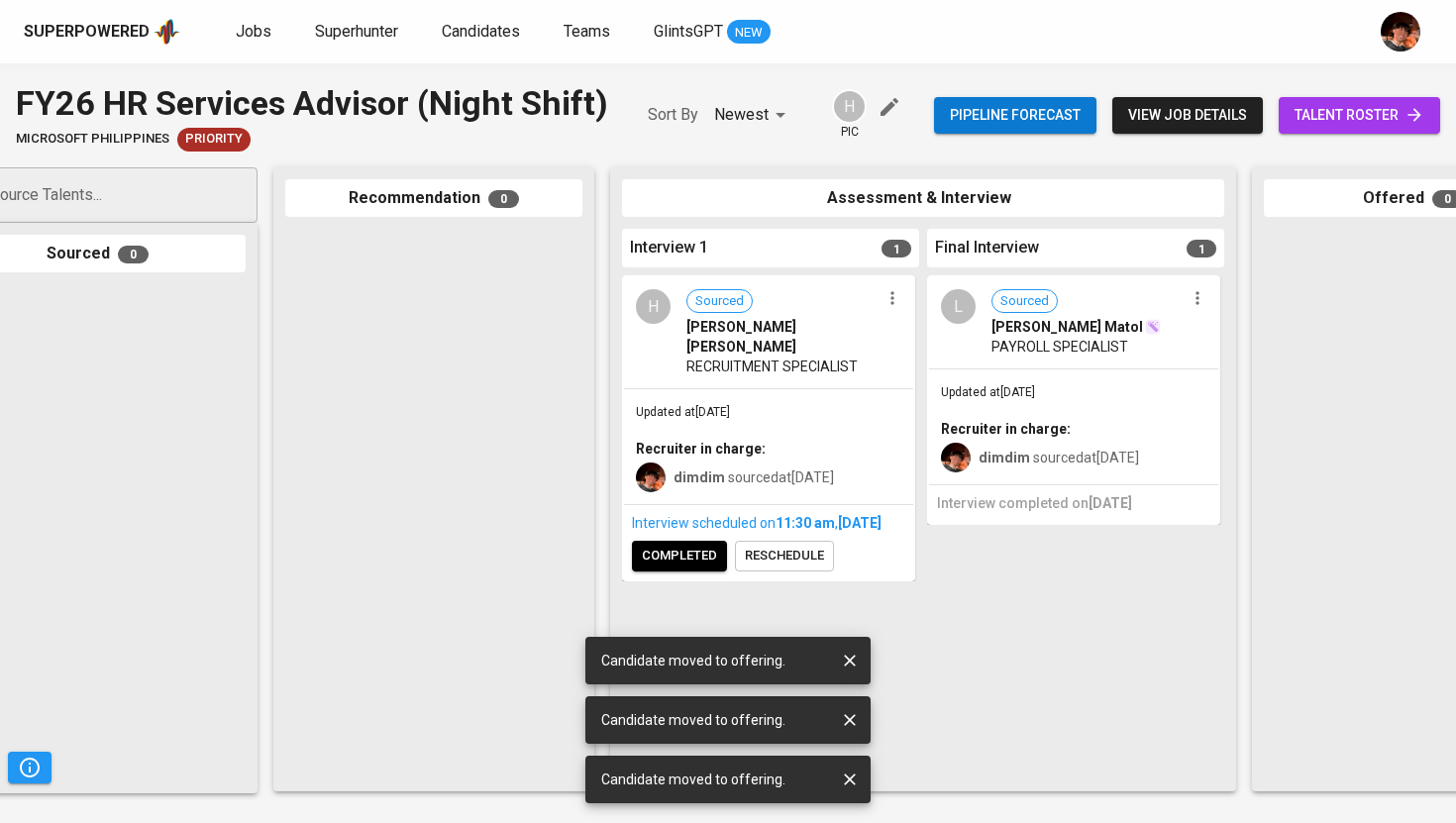 click at bounding box center [434, 504] 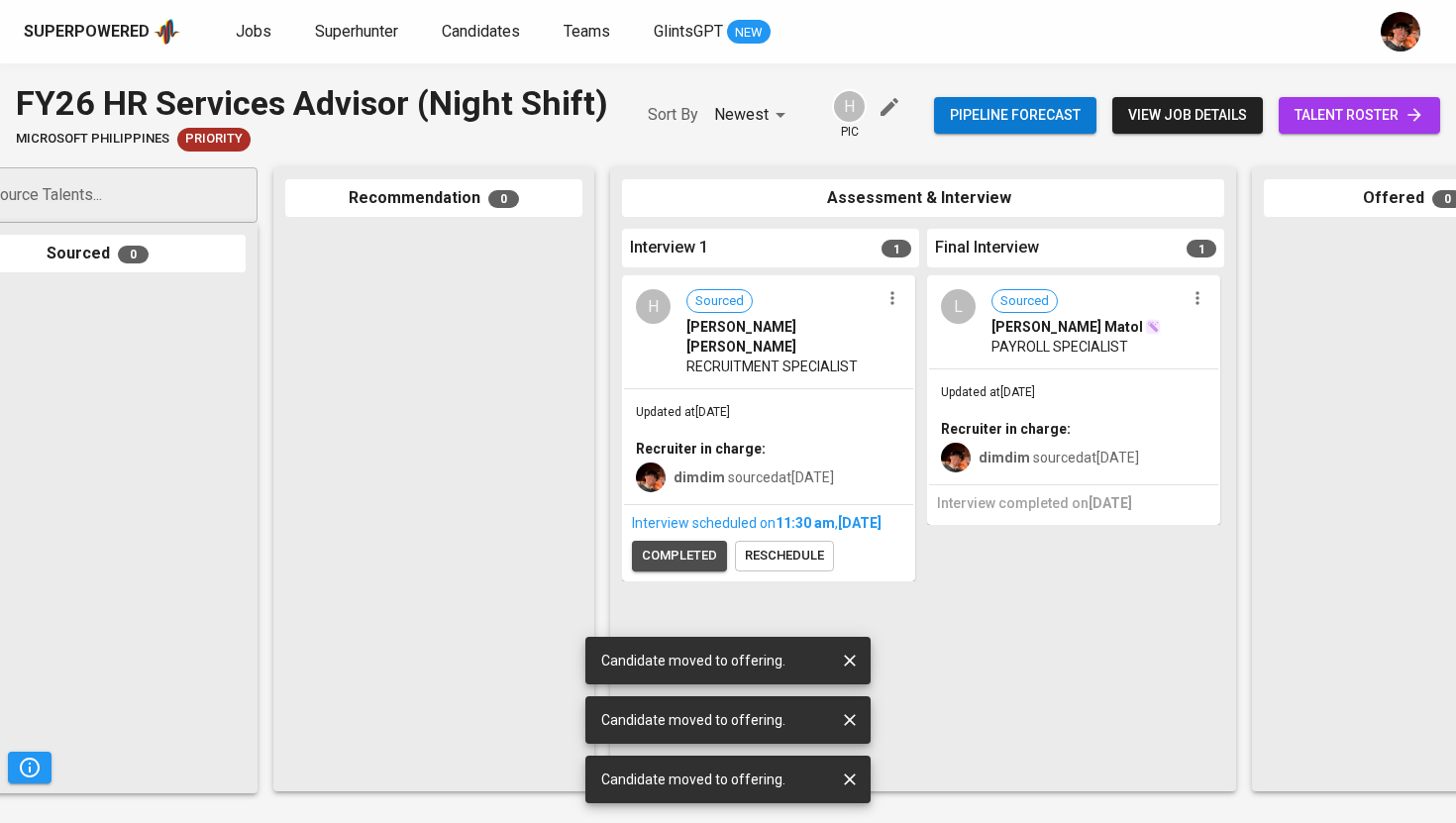 click on "completed" at bounding box center [679, 556] 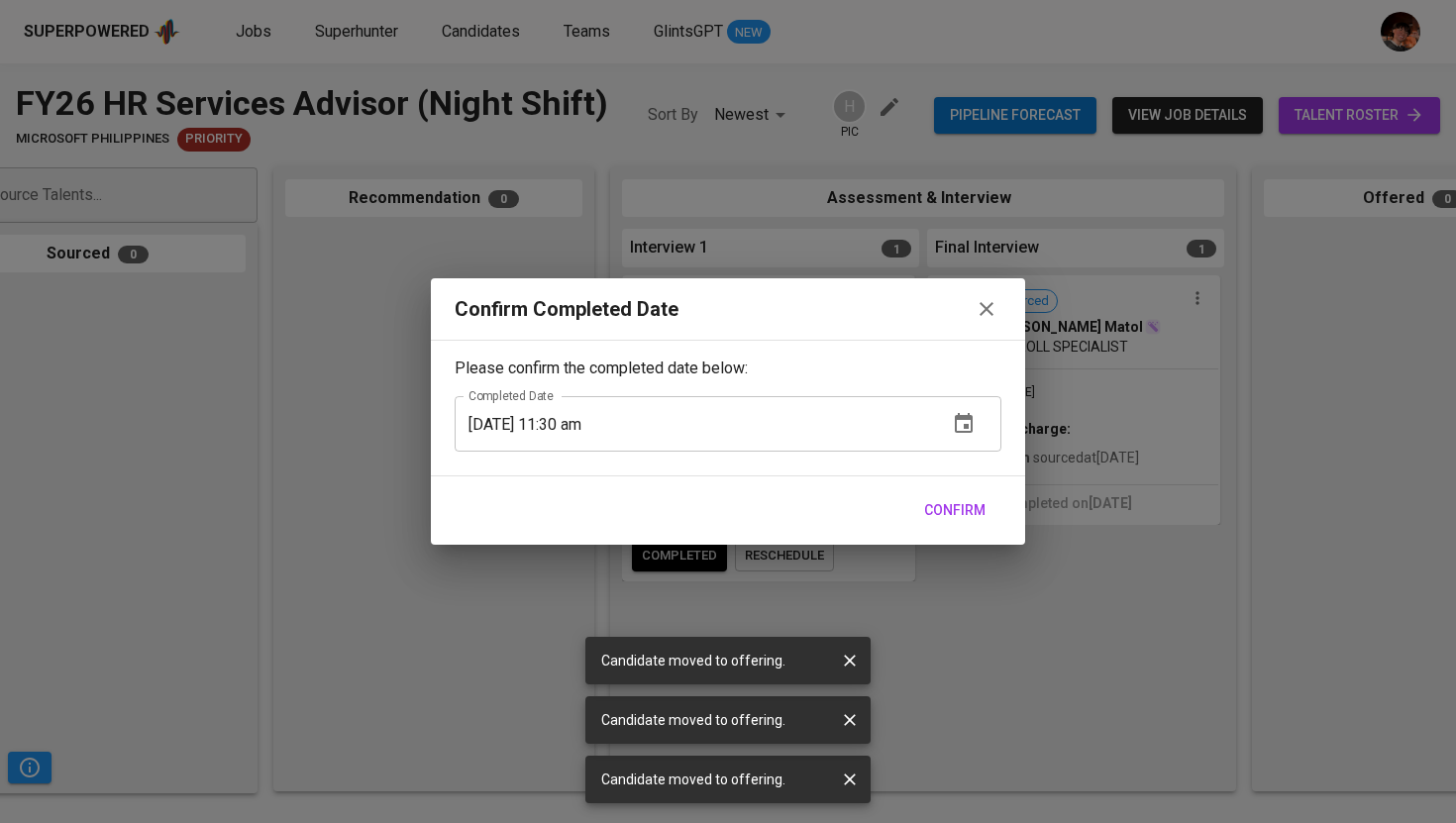 click on "Confirm" at bounding box center (955, 510) 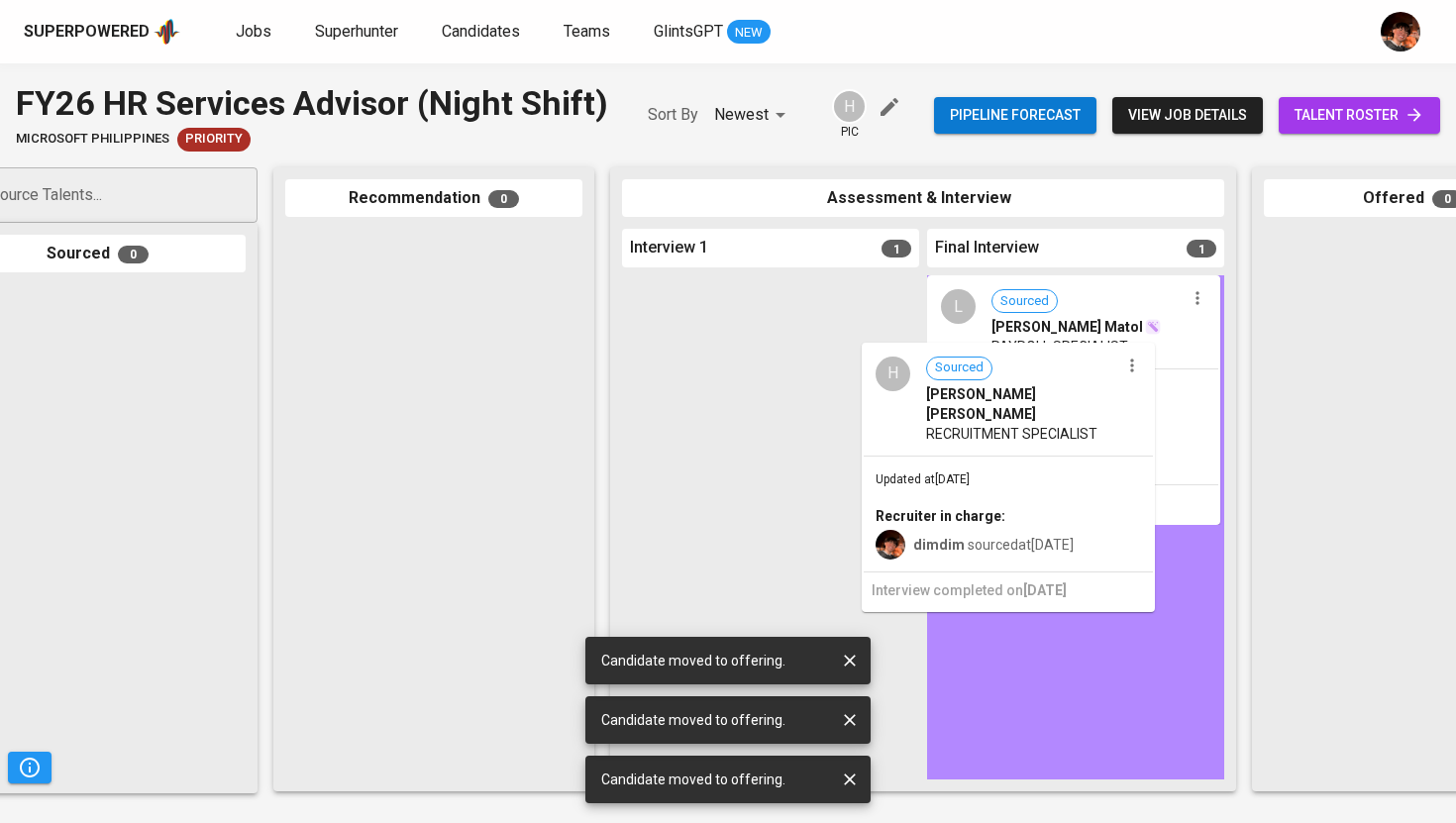 drag, startPoint x: 697, startPoint y: 360, endPoint x: 964, endPoint y: 445, distance: 280.2035 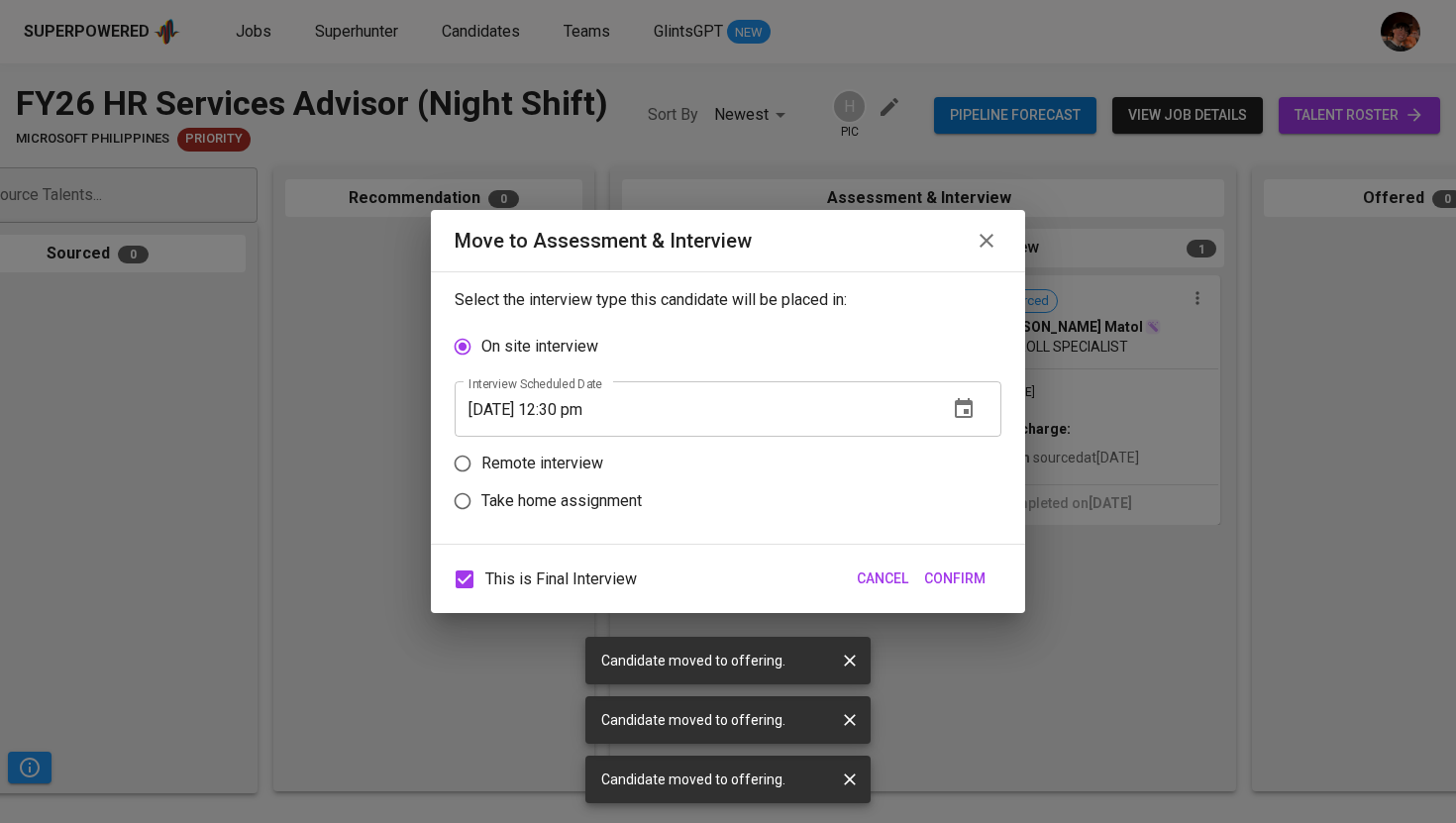 click on "Remote interview" at bounding box center (542, 463) 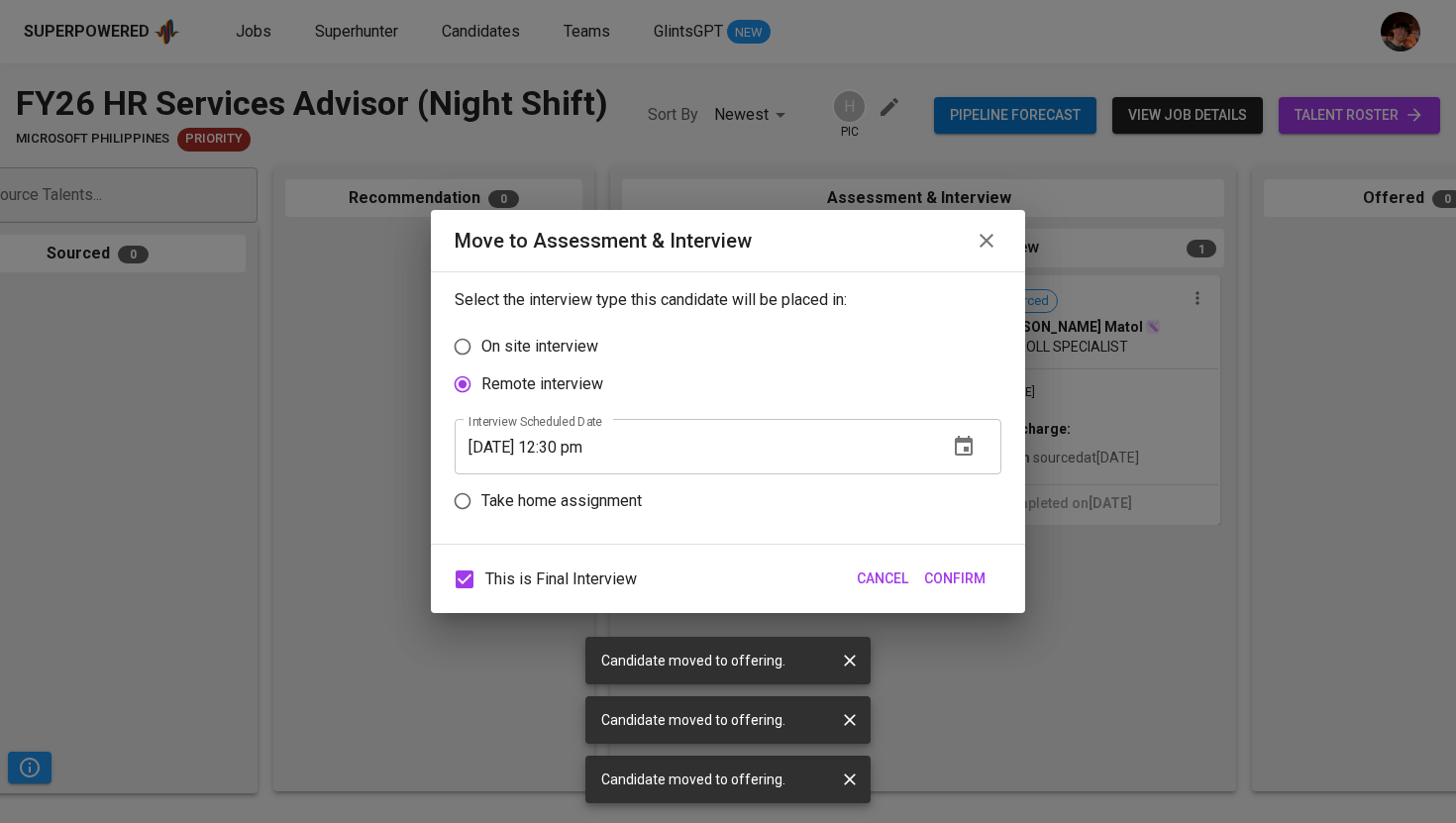click on "[DATE] 12:30 pm" at bounding box center [693, 447] 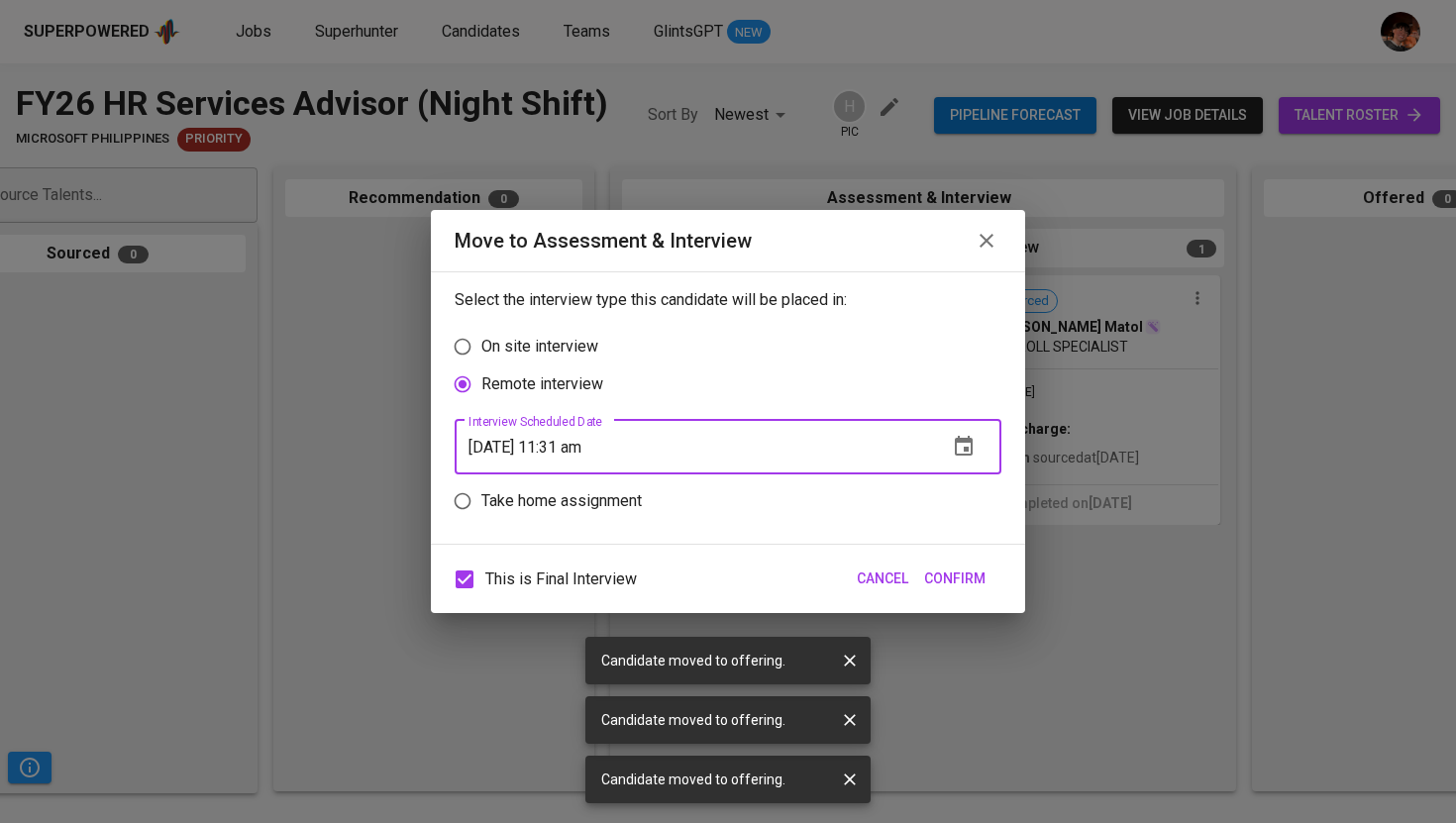 type on "[DATE] 11:31 am" 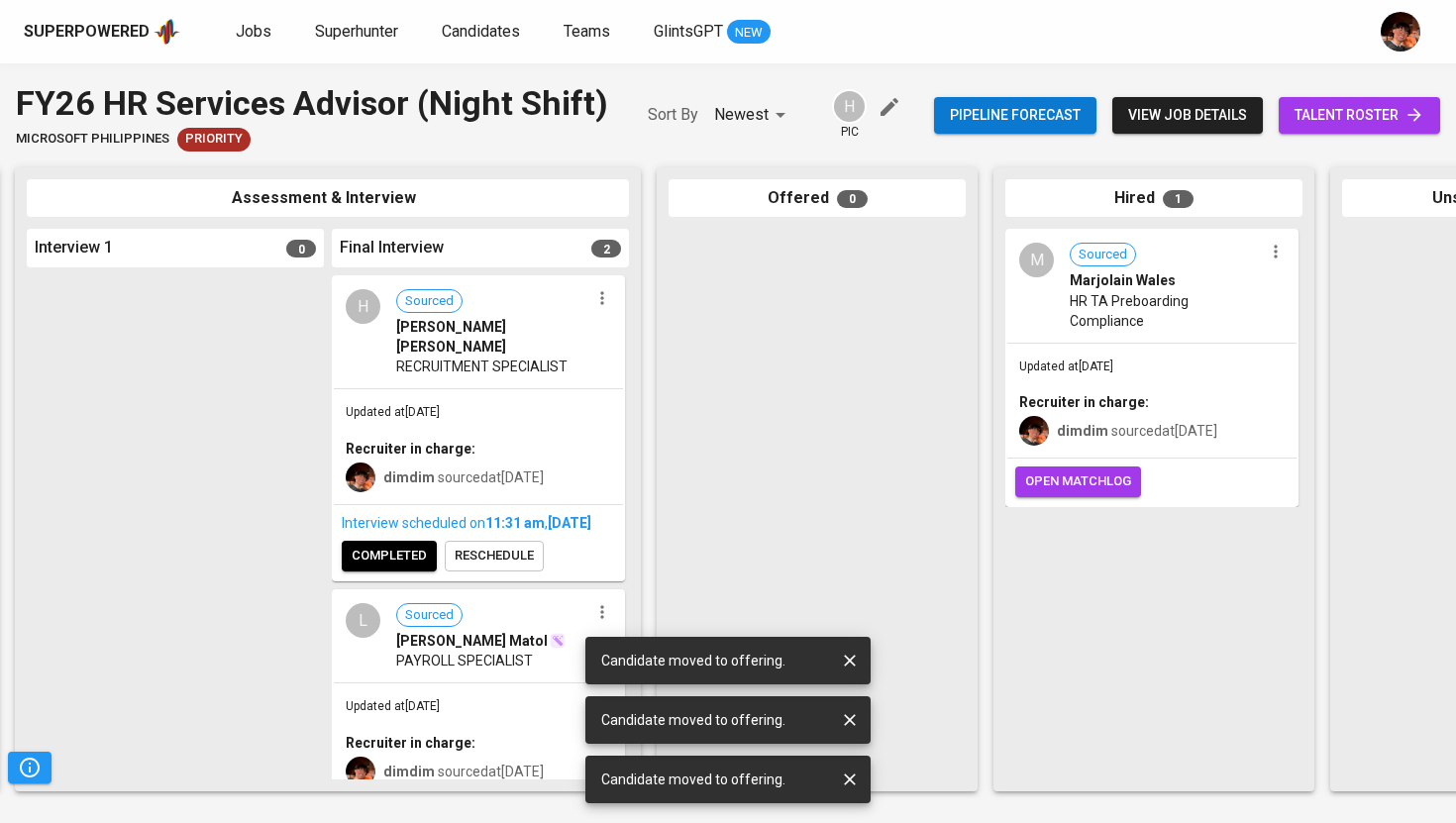 scroll, scrollTop: 0, scrollLeft: 683, axis: horizontal 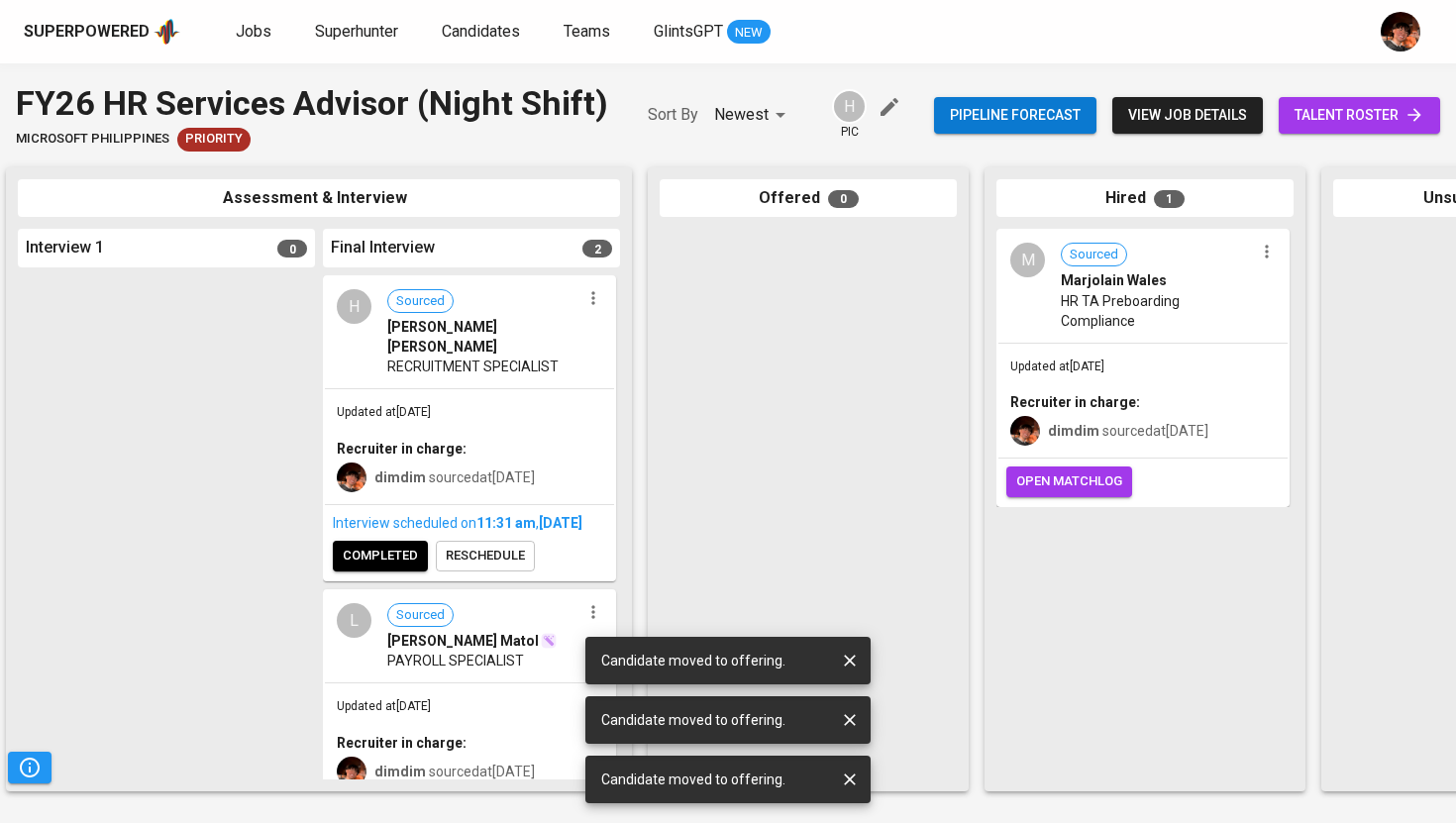 click 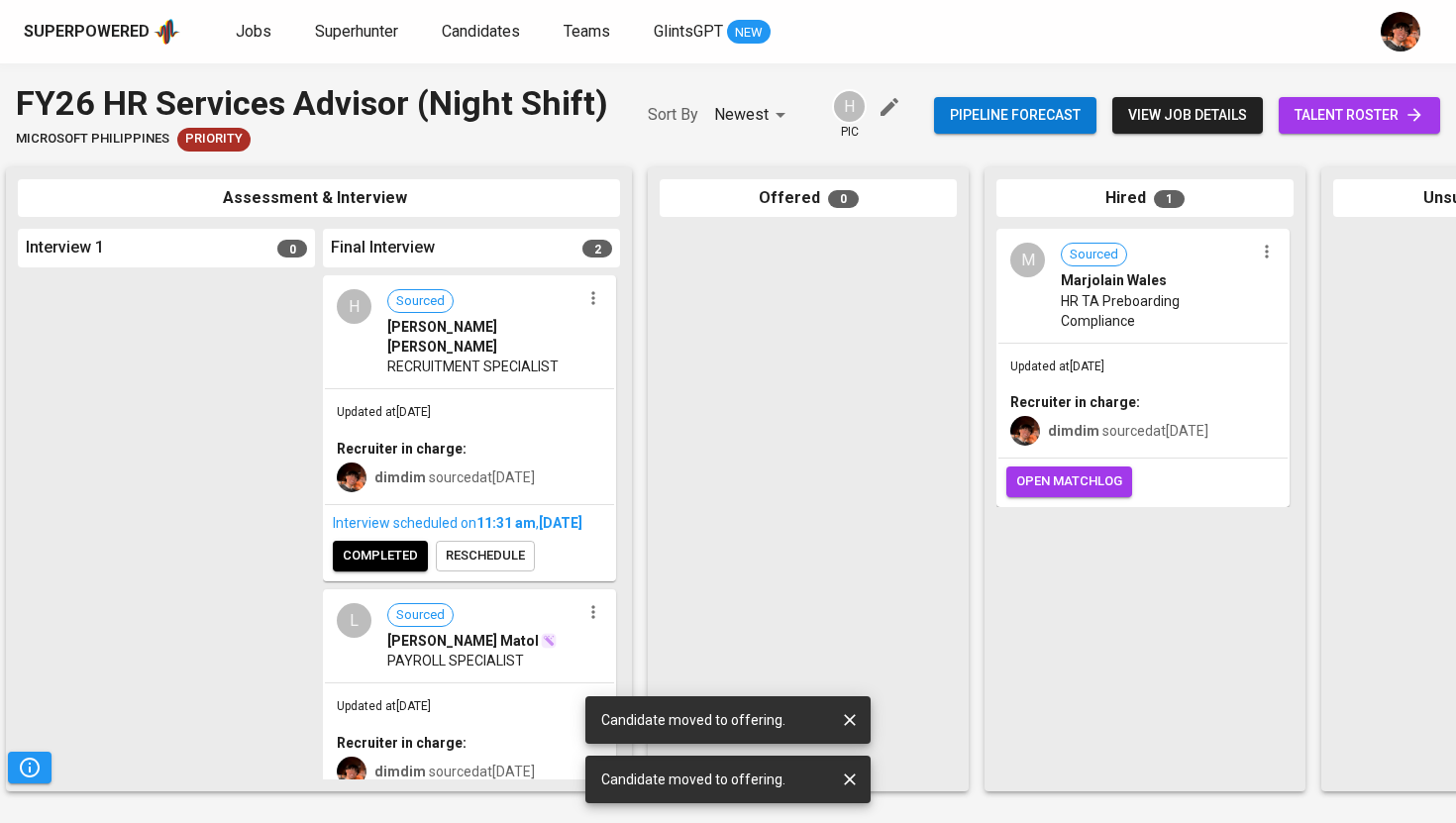 click 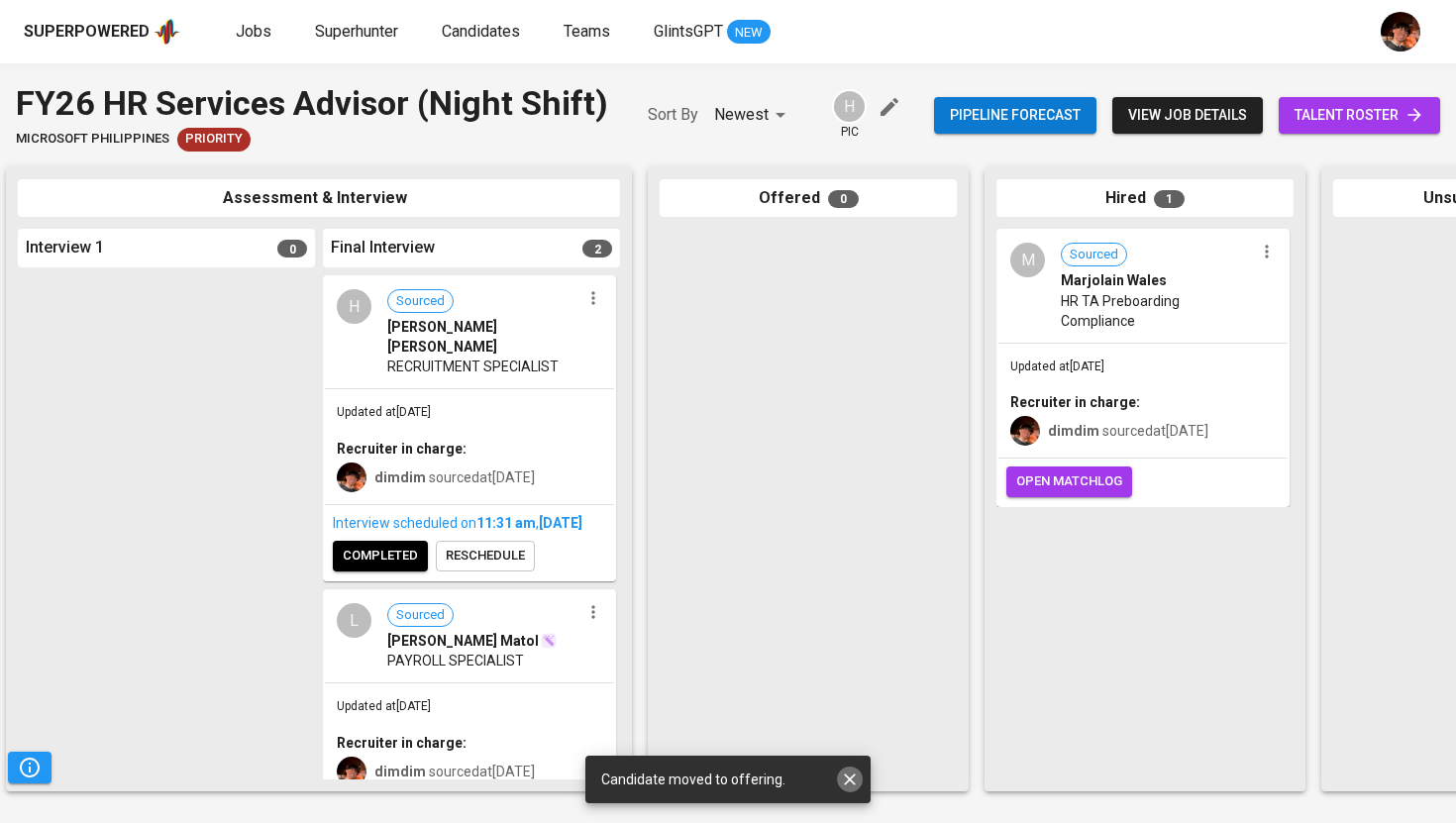 click 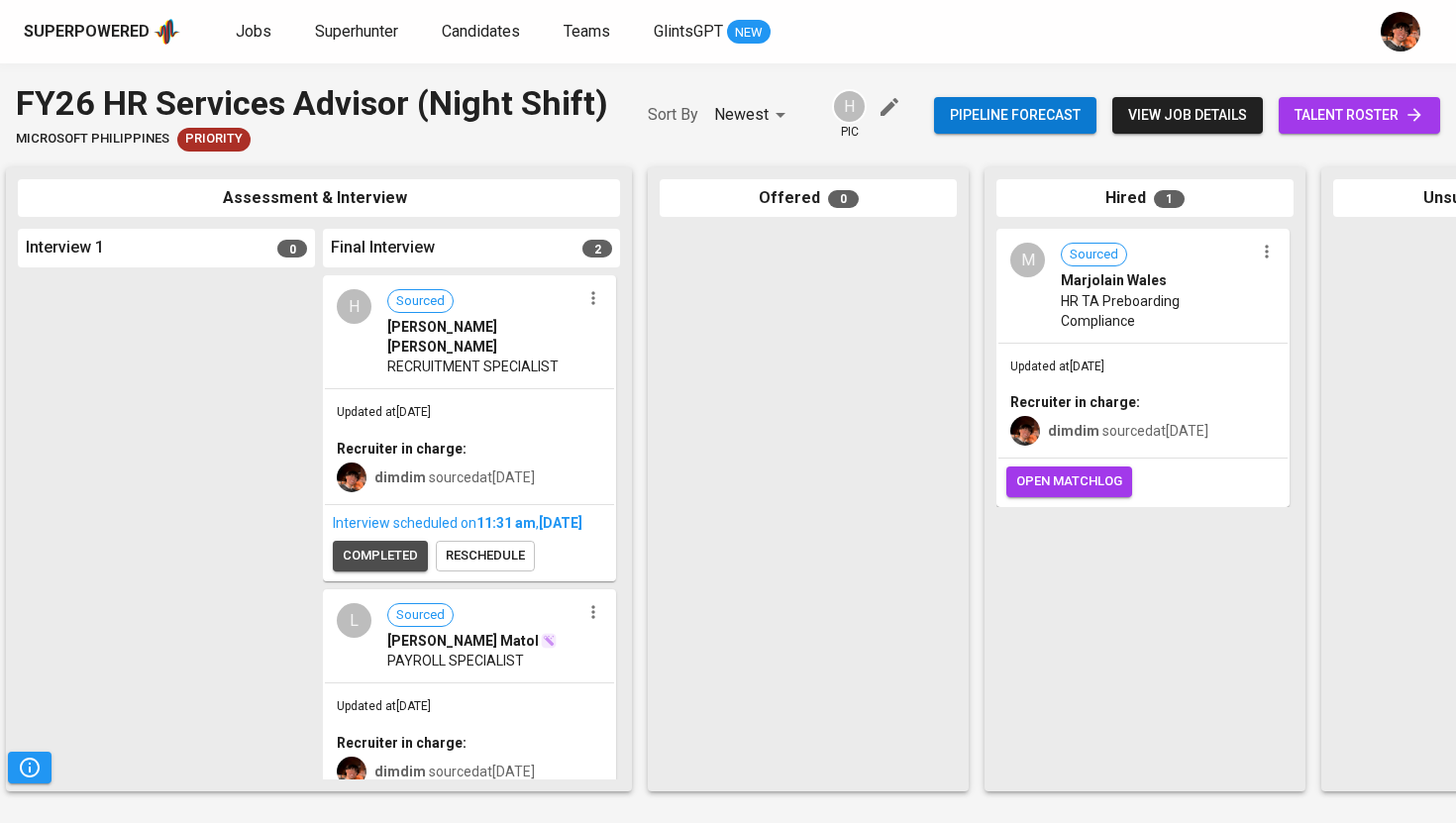 click on "completed" at bounding box center [380, 556] 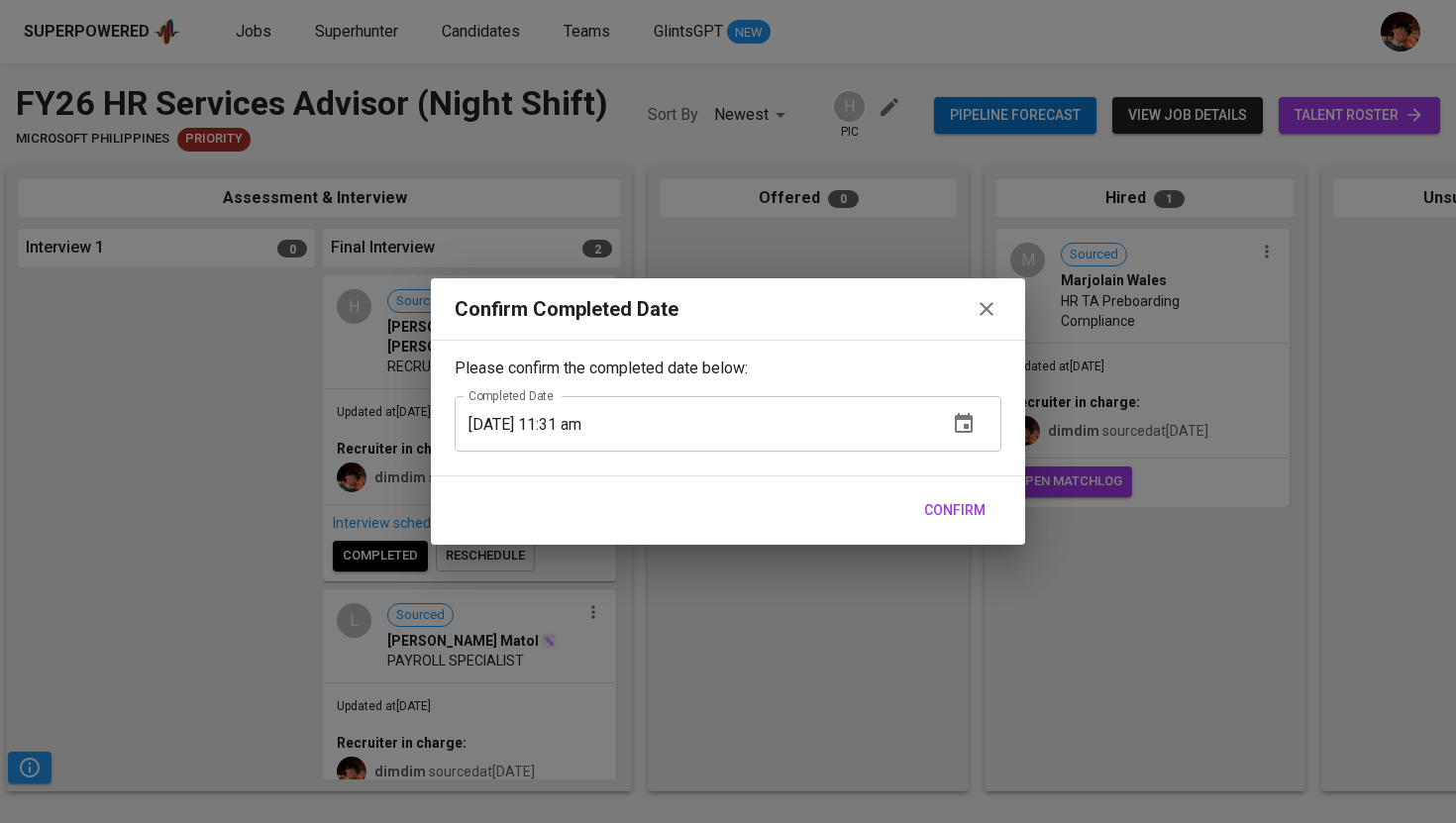 click on "Confirm" at bounding box center [955, 510] 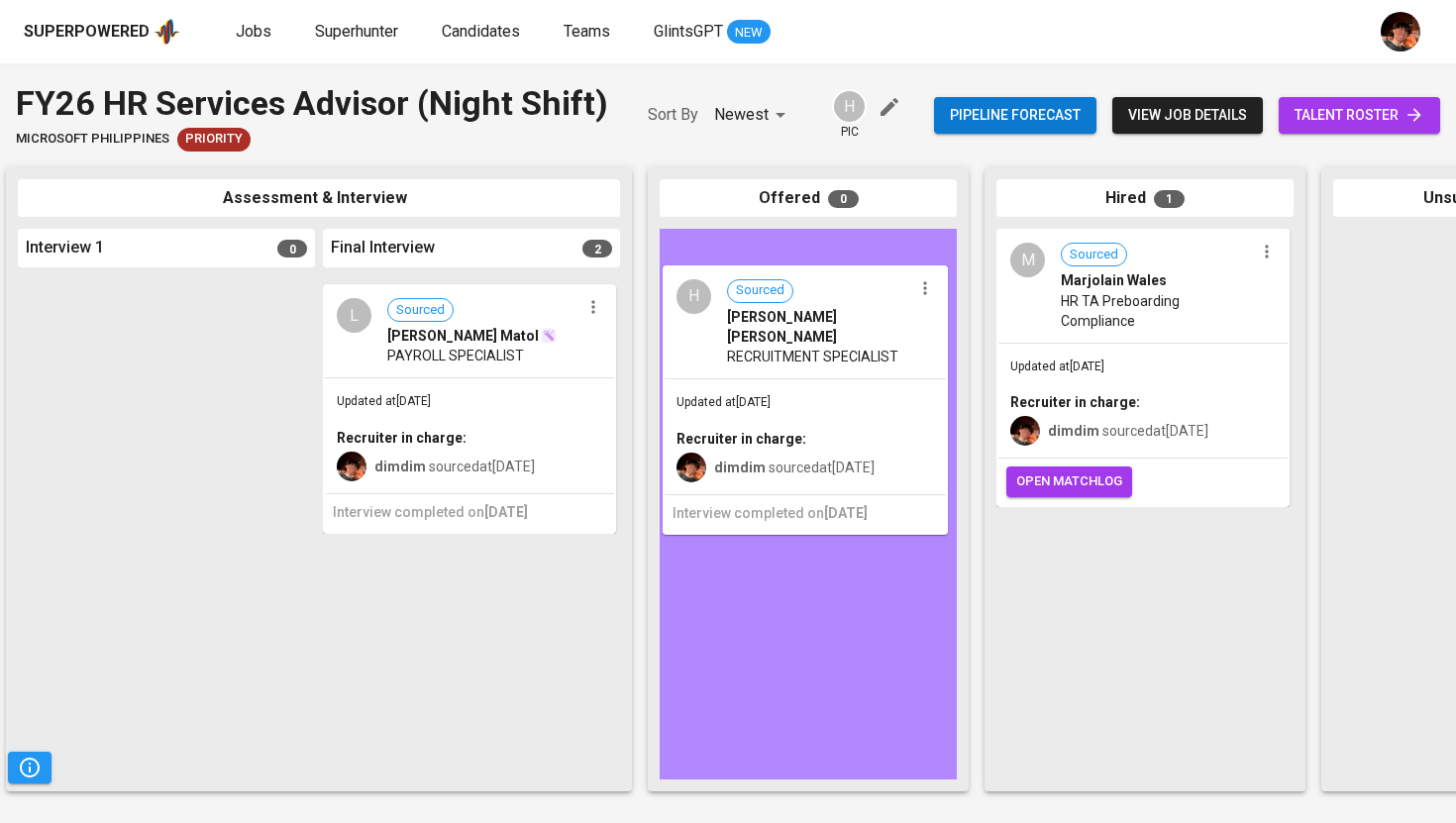 drag, startPoint x: 382, startPoint y: 356, endPoint x: 728, endPoint y: 343, distance: 346.24413 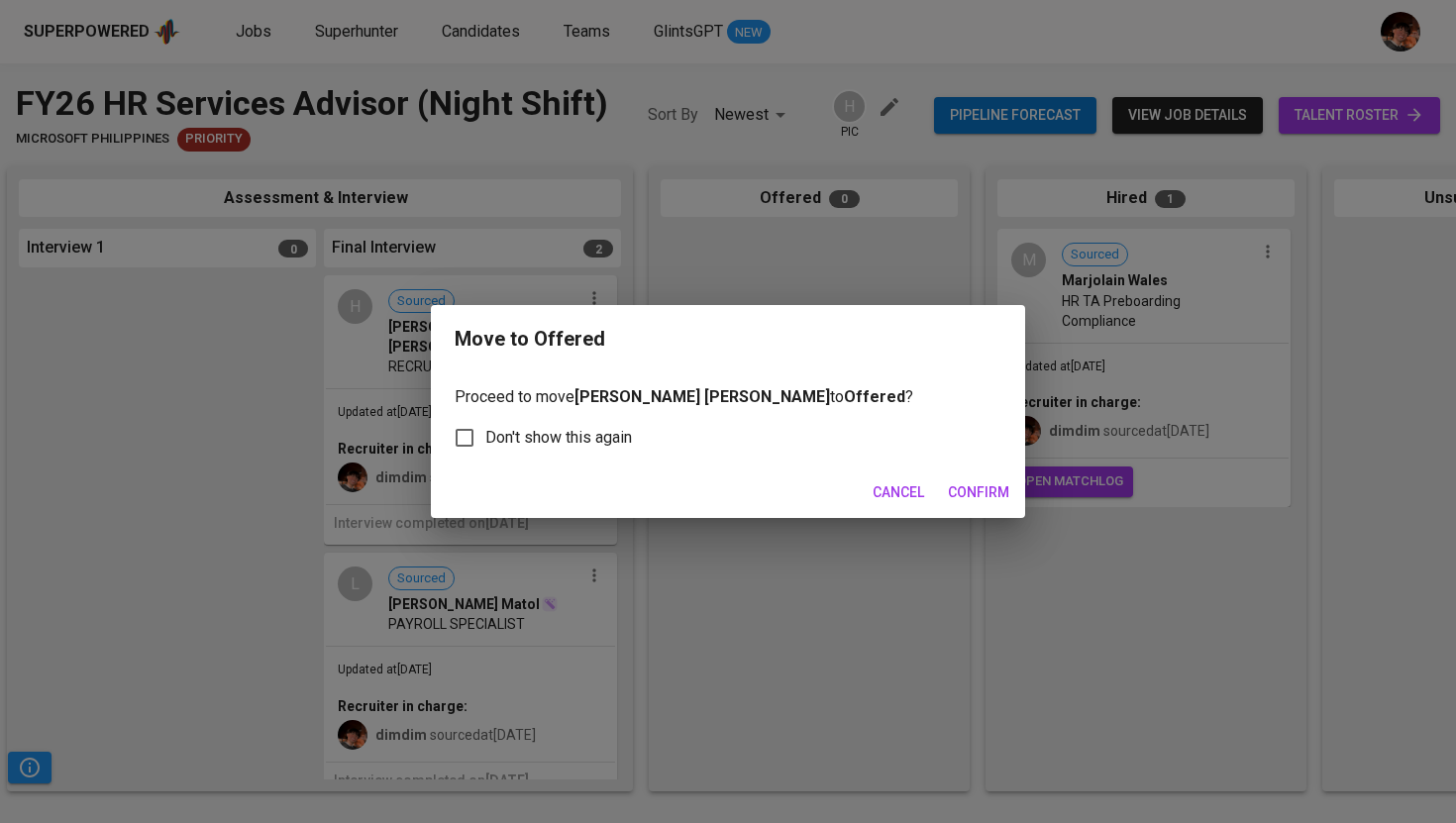 click on "Confirm" at bounding box center [979, 492] 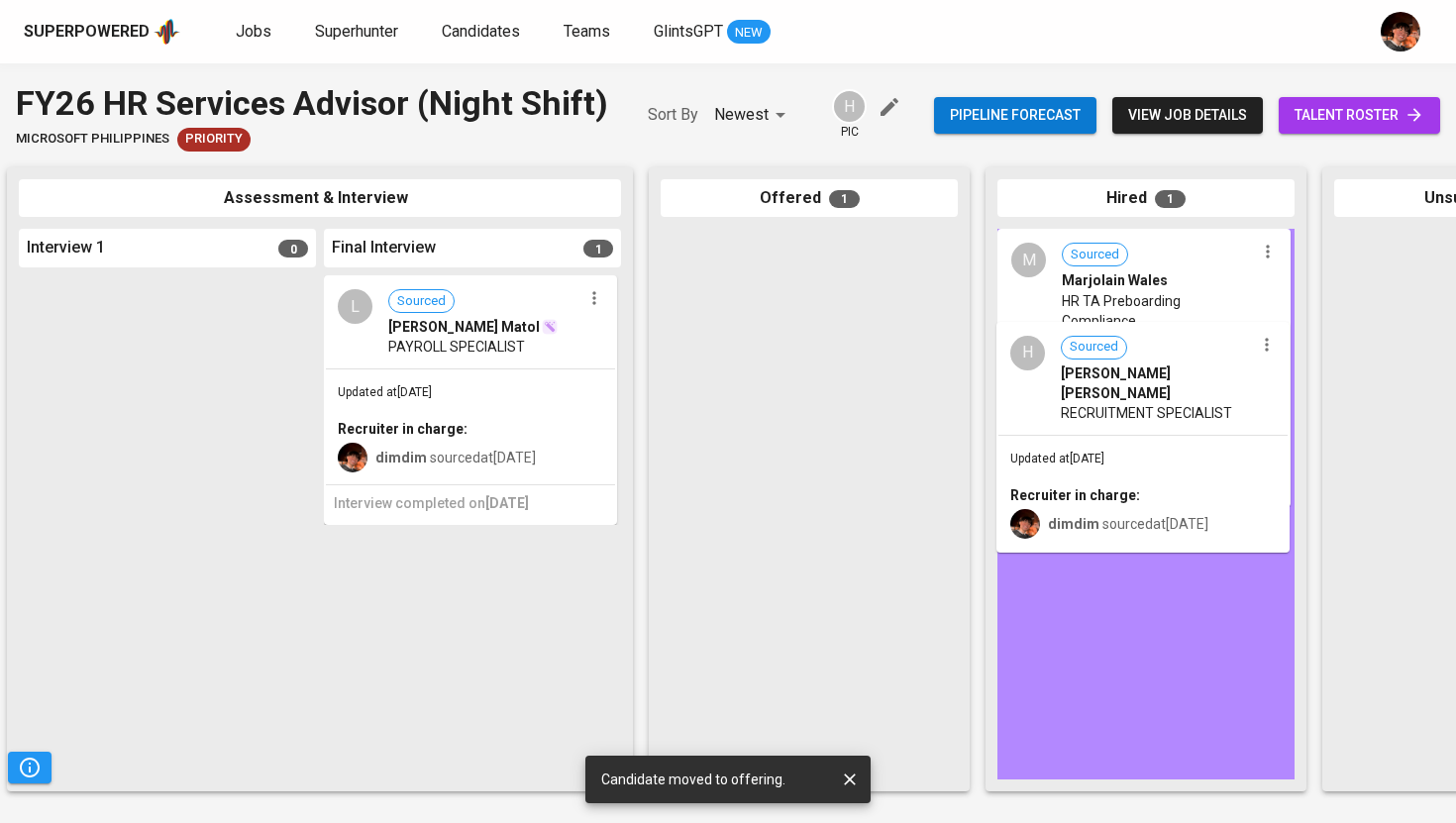 drag, startPoint x: 728, startPoint y: 328, endPoint x: 1071, endPoint y: 420, distance: 355.1239 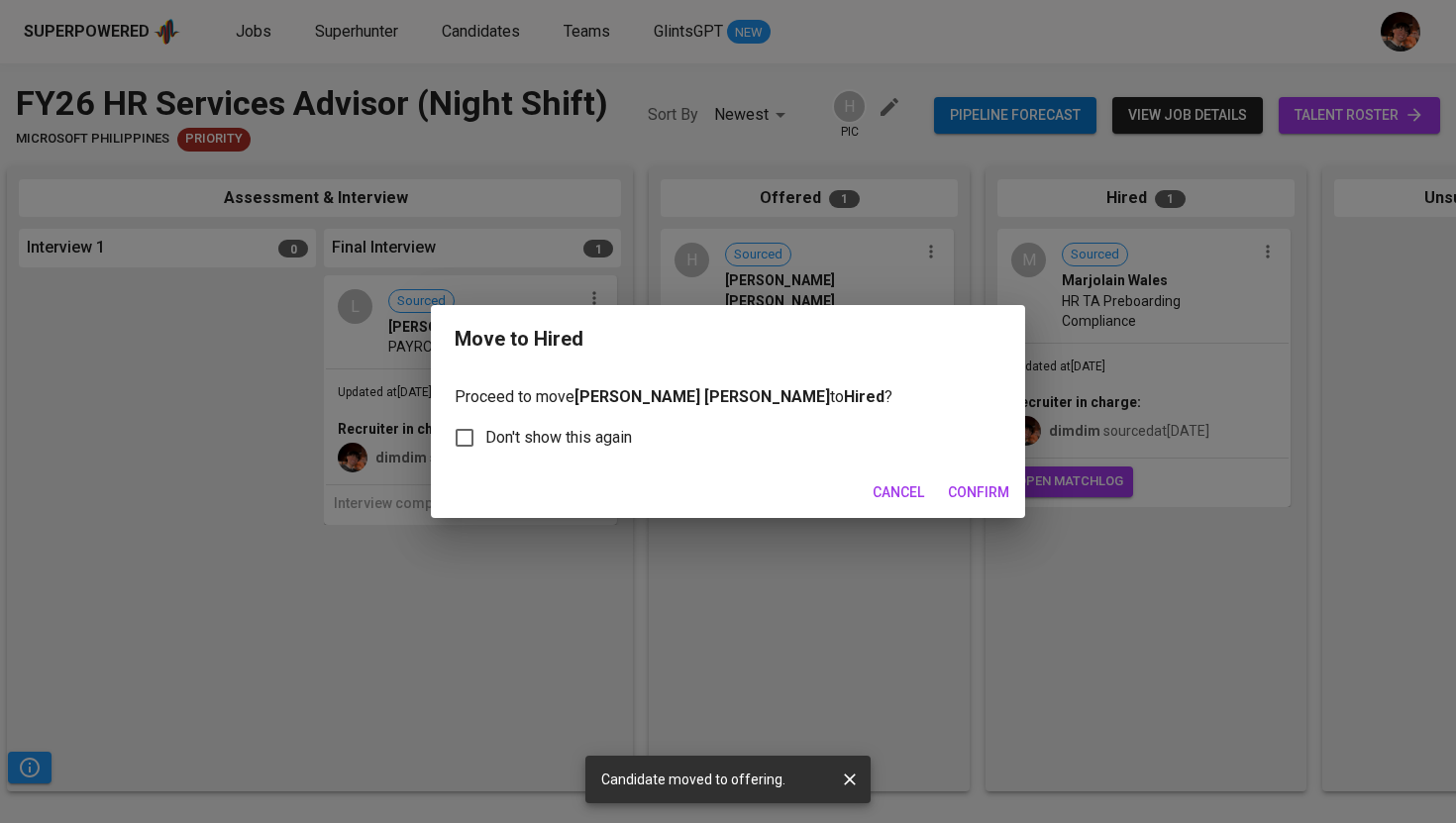 click on "Confirm" at bounding box center [979, 492] 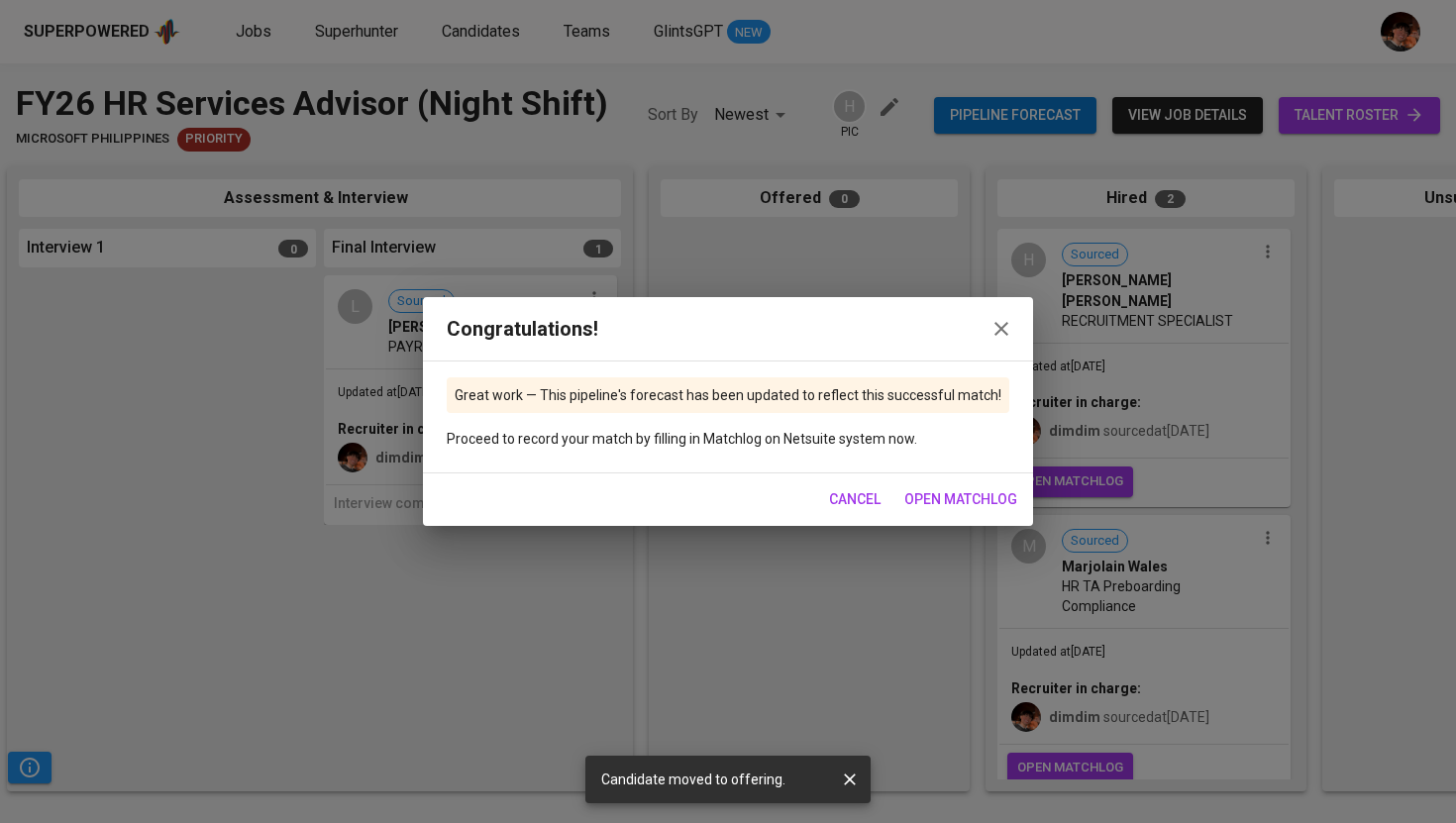 click on "open matchlog" at bounding box center (961, 499) 